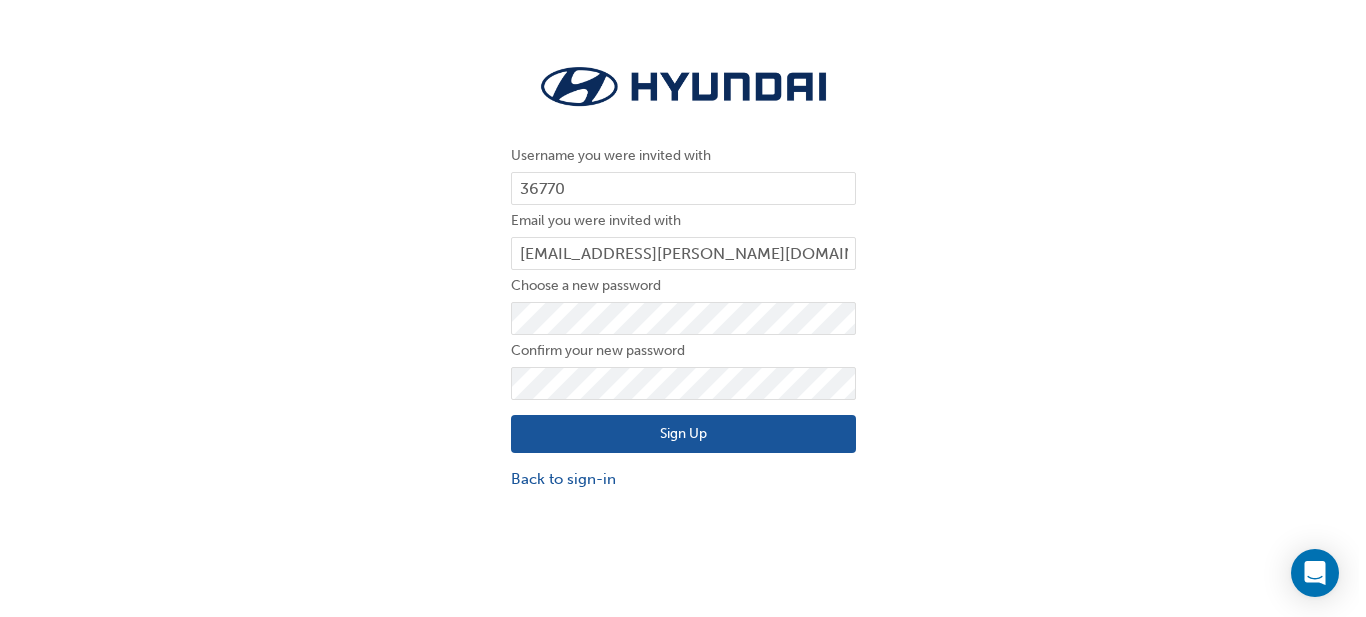 scroll, scrollTop: 0, scrollLeft: 0, axis: both 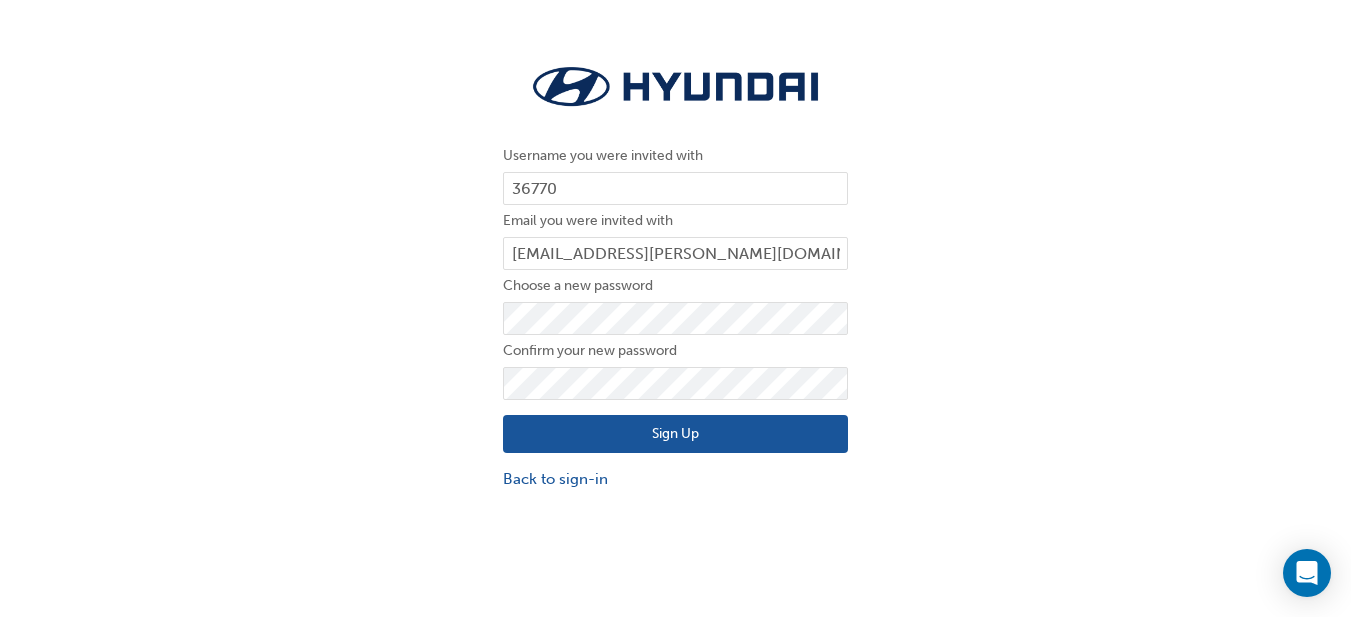 click on "Sign Up" at bounding box center (675, 434) 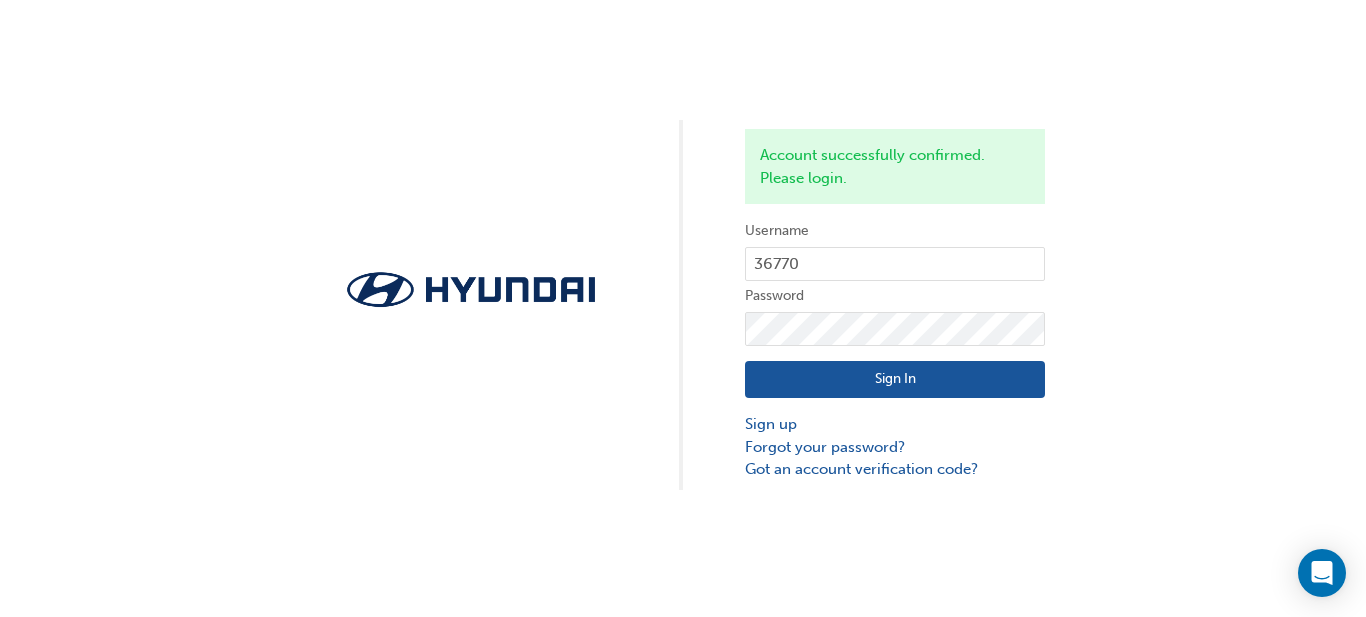 click on "Sign In" at bounding box center [895, 380] 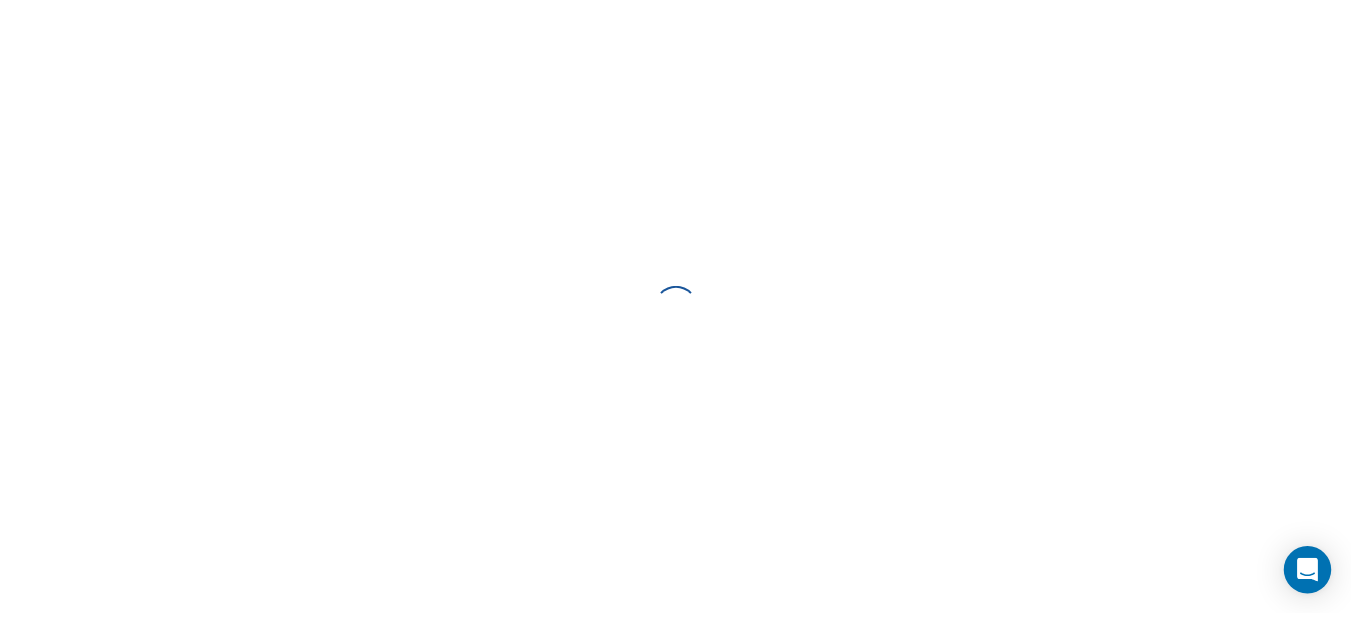 scroll, scrollTop: 0, scrollLeft: 0, axis: both 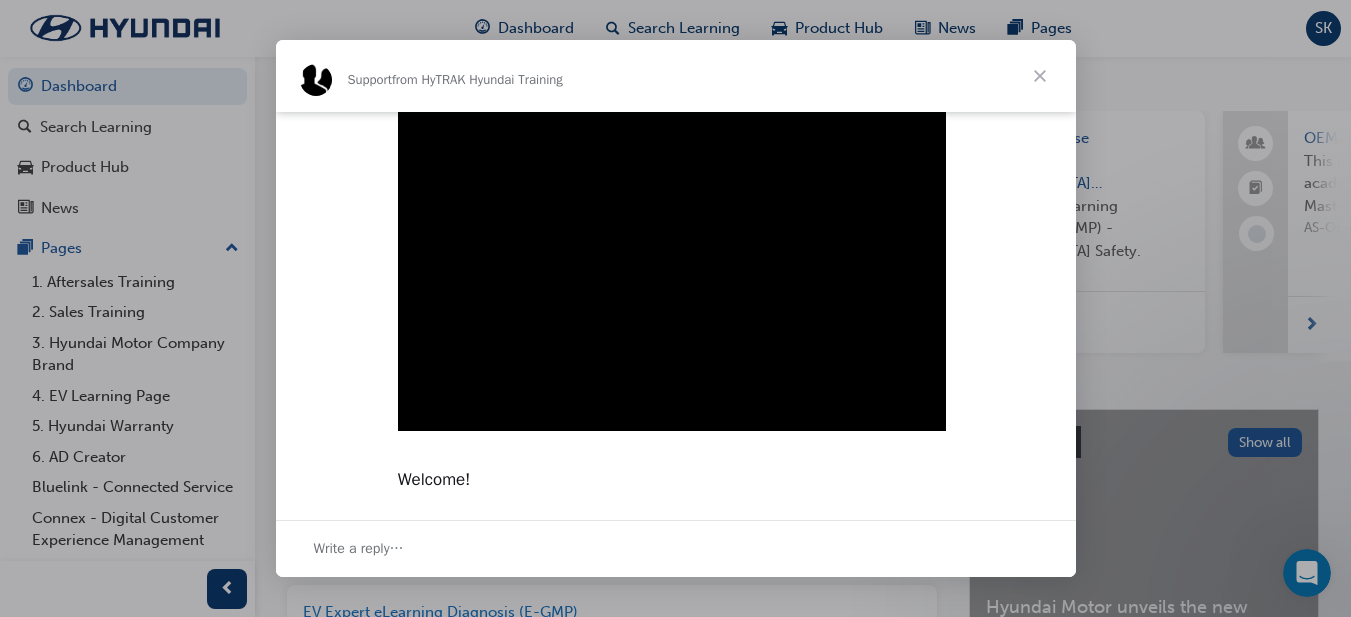 type on "899037" 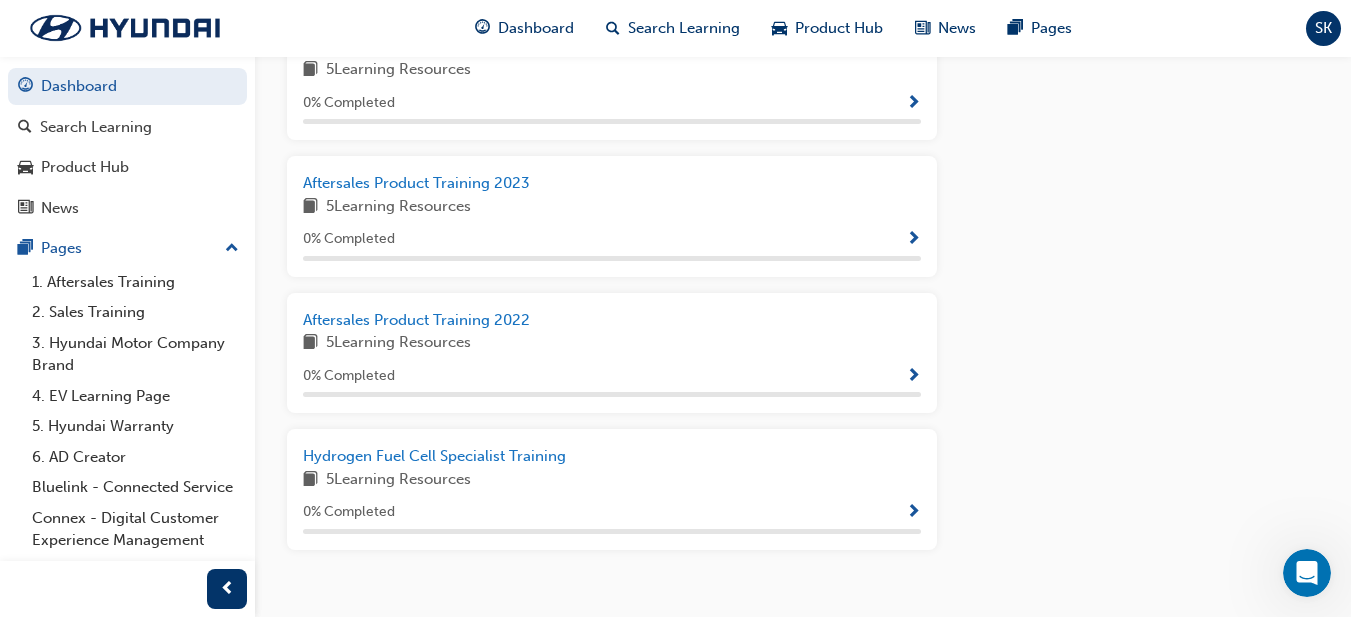 scroll, scrollTop: 1114, scrollLeft: 0, axis: vertical 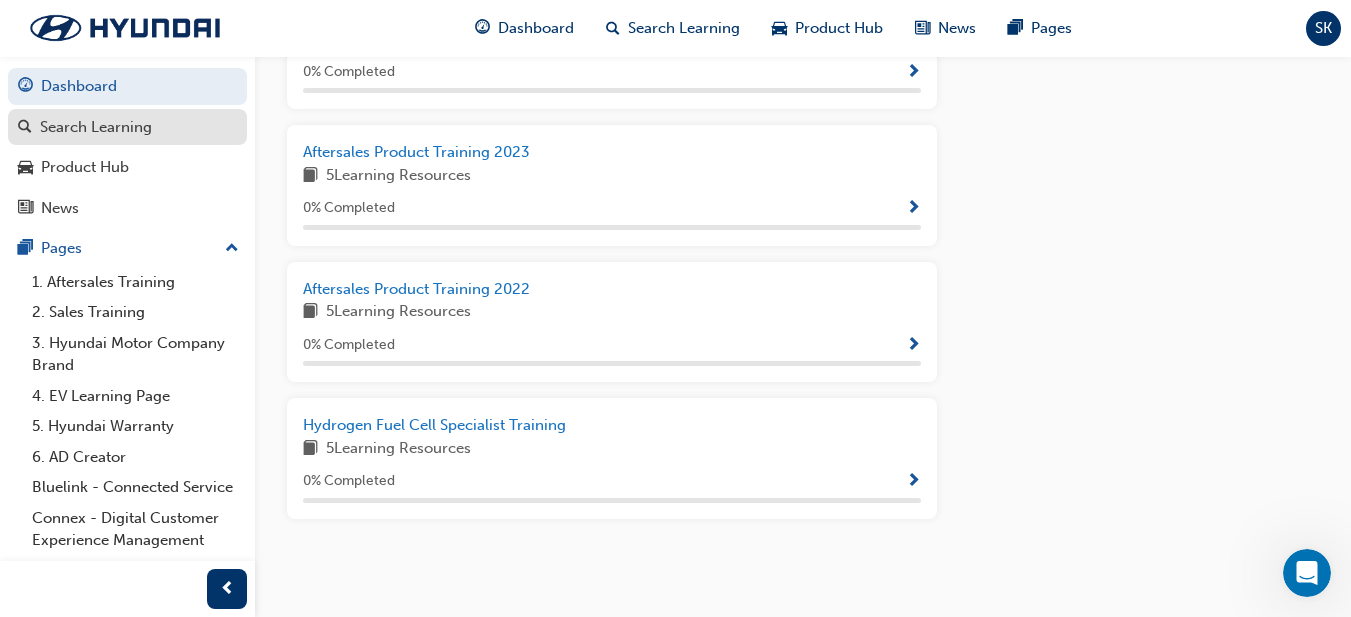 click on "Search Learning" at bounding box center [96, 127] 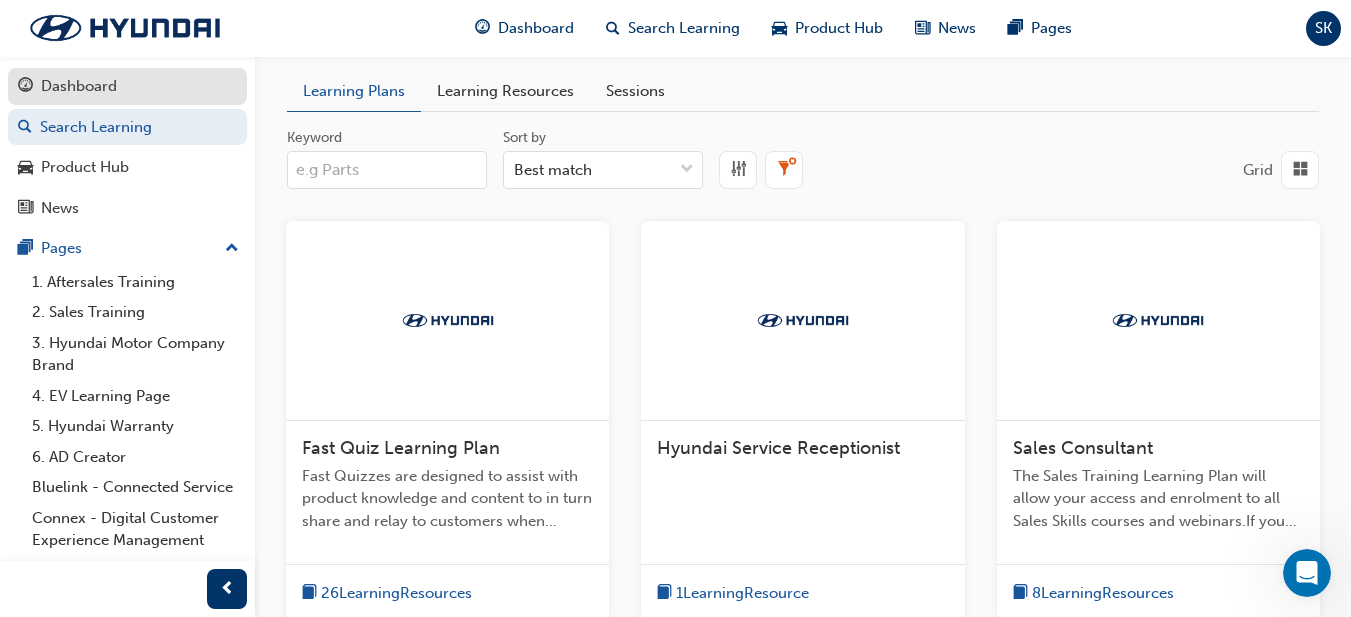 click on "Dashboard" at bounding box center [127, 86] 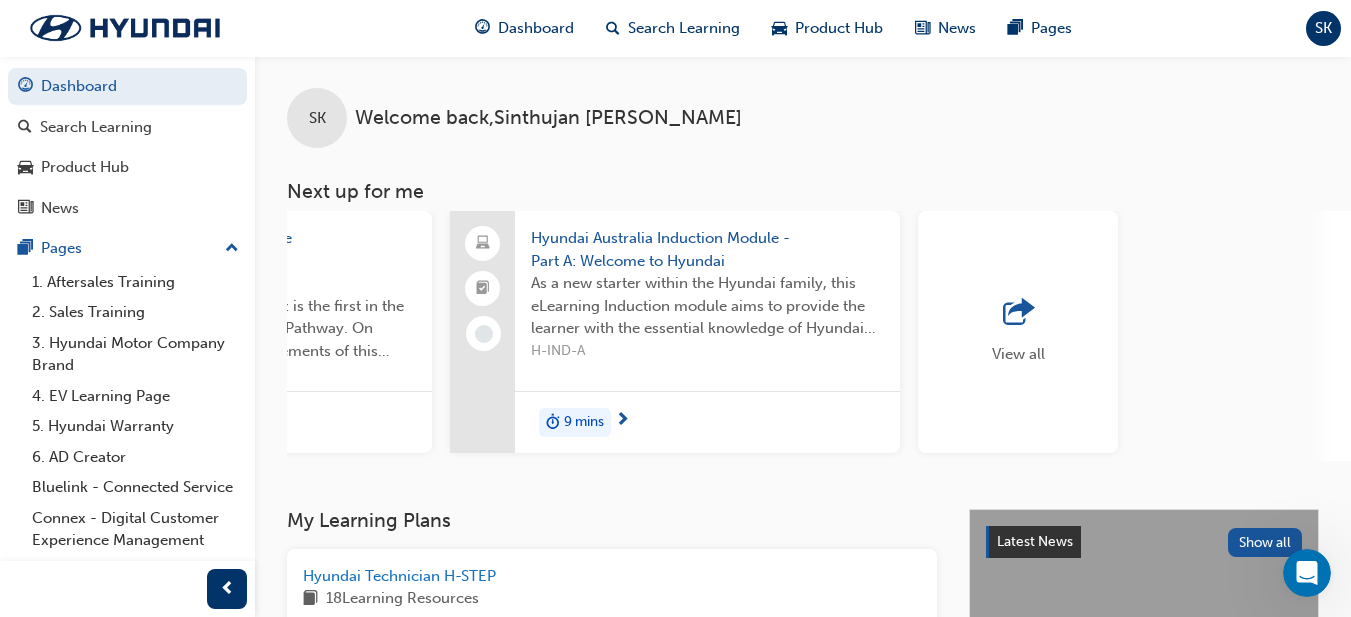 scroll, scrollTop: 0, scrollLeft: 1741, axis: horizontal 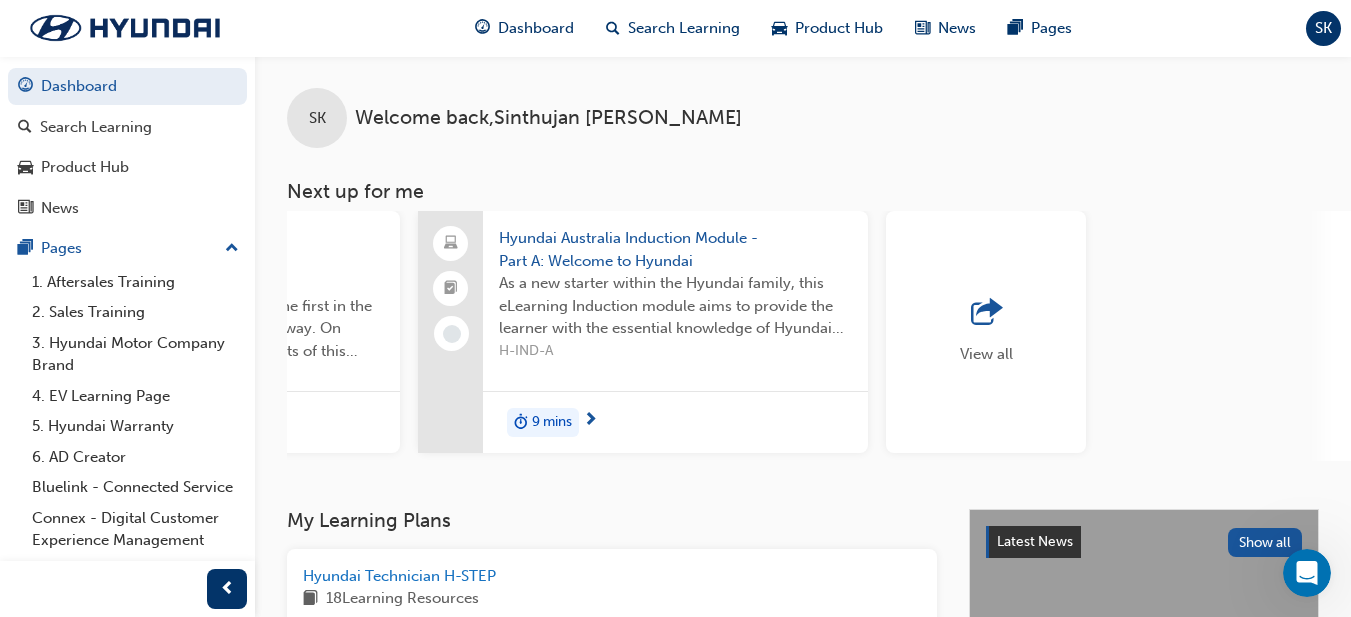 click at bounding box center (986, 313) 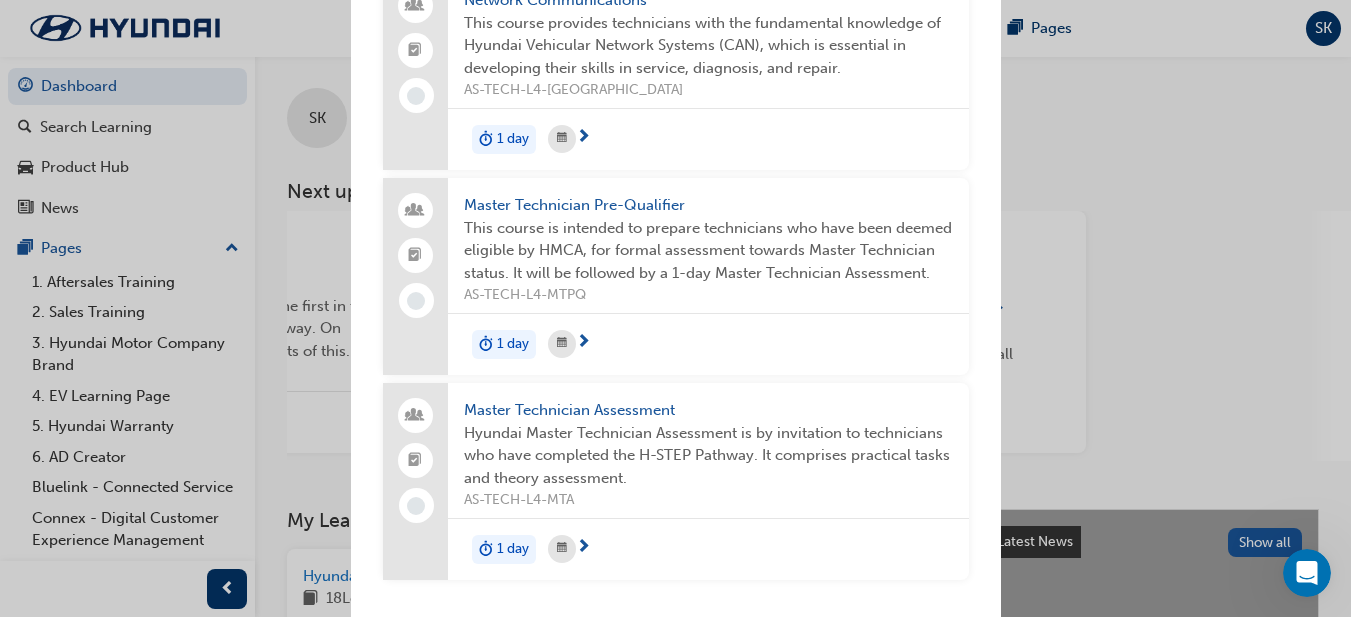 scroll, scrollTop: 12619, scrollLeft: 0, axis: vertical 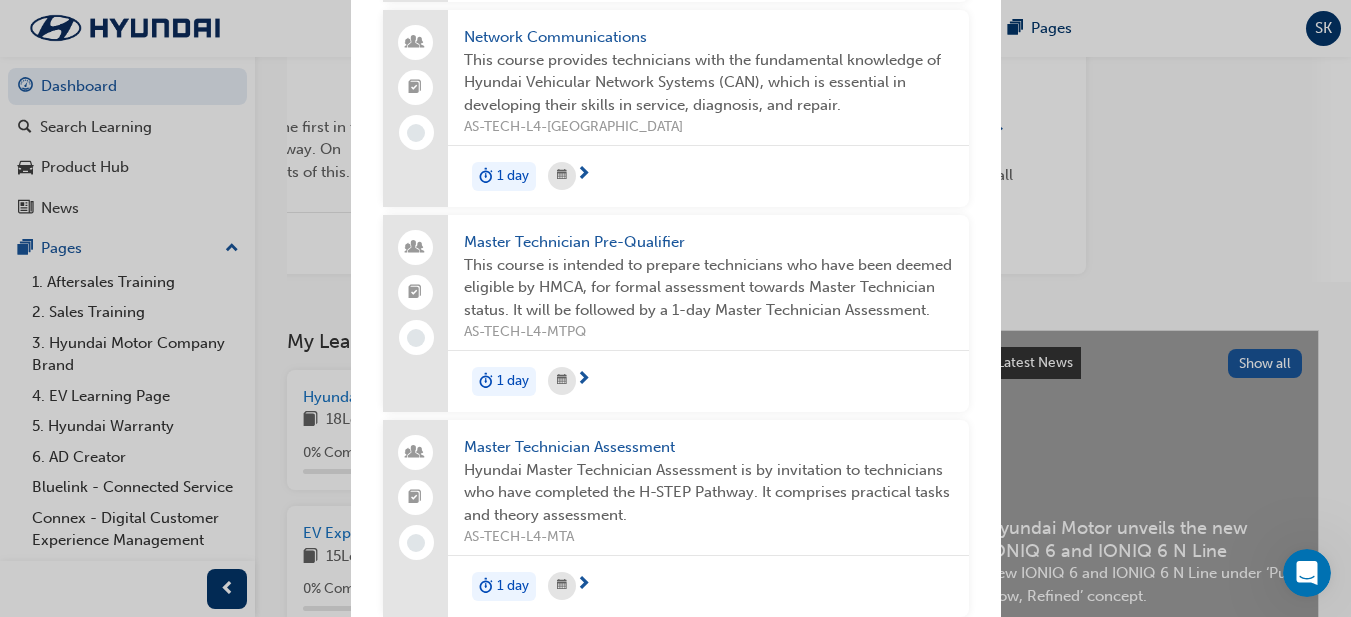 click on "Next up for me 0 L1. GDS-eLearning Global Diagnostic System This eLearning module enhances the efficiency of technicians, adequately equipping them with the knowledge required to utilise the GDS Mobile for the purpose of timely vehicle service and diagnostic procedures.If repeated attempts for the QUIZ are required, re-launch the module and select RETRY. AS-TECH-GDS-EL EGMP-EVEXP-MOD1 E-GMP Diagnose Module 1 - High Voltage Safety EV Expert e-Learning Diagnosis (E-GMP) - High Voltage Safety.
15 mins OEM Master Technician (Recognised) This resource will be credited to individuals academic record to recognise operating at a Master Technician level with another OEM. AS-OEMMT L1. ECO-1 Video + Quiz - Vehicle Introduction, Safety and General Maintenance  This video presentation and quiz is the first in the Hyundai Technical ECO Vehicle Pathway. On satisfactory completion of all elements of this module, the status Eco Vehicle General Maintenance Technician is awarded. AS-ECO-LEVEL 1-SQ 2 hrs H-IND-A 9 mins 1 hr 0 0" at bounding box center (675, 308) 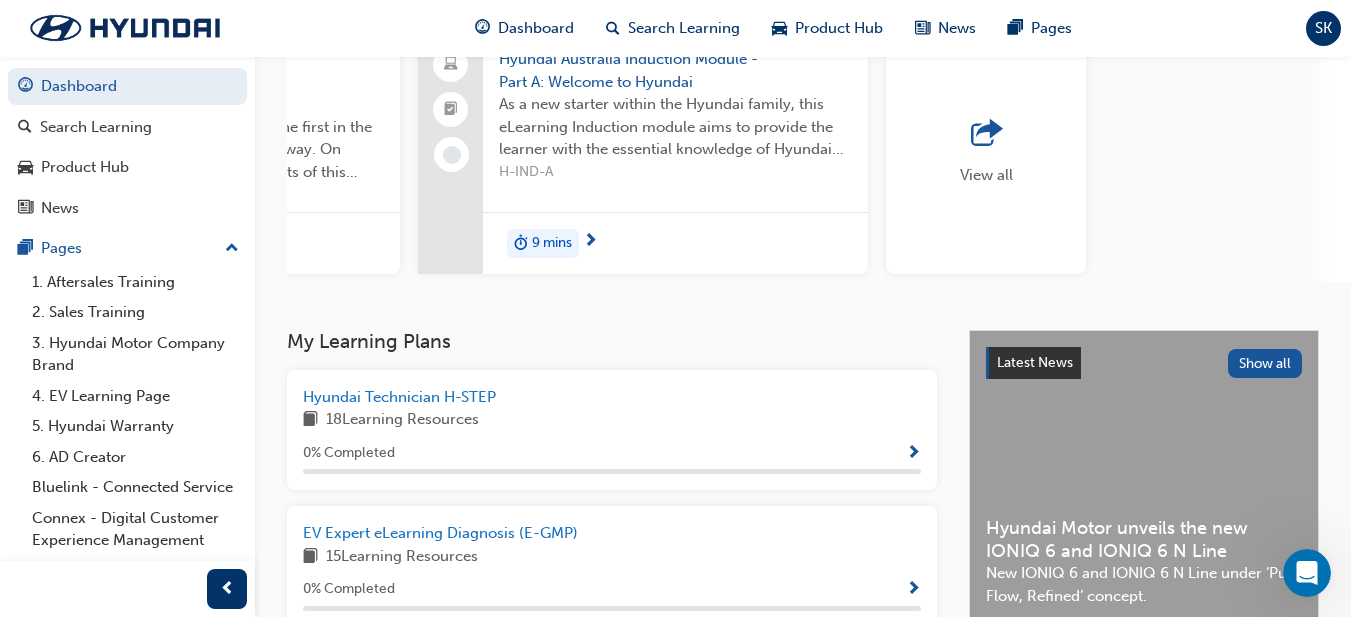 click on "SK" at bounding box center [1323, 28] 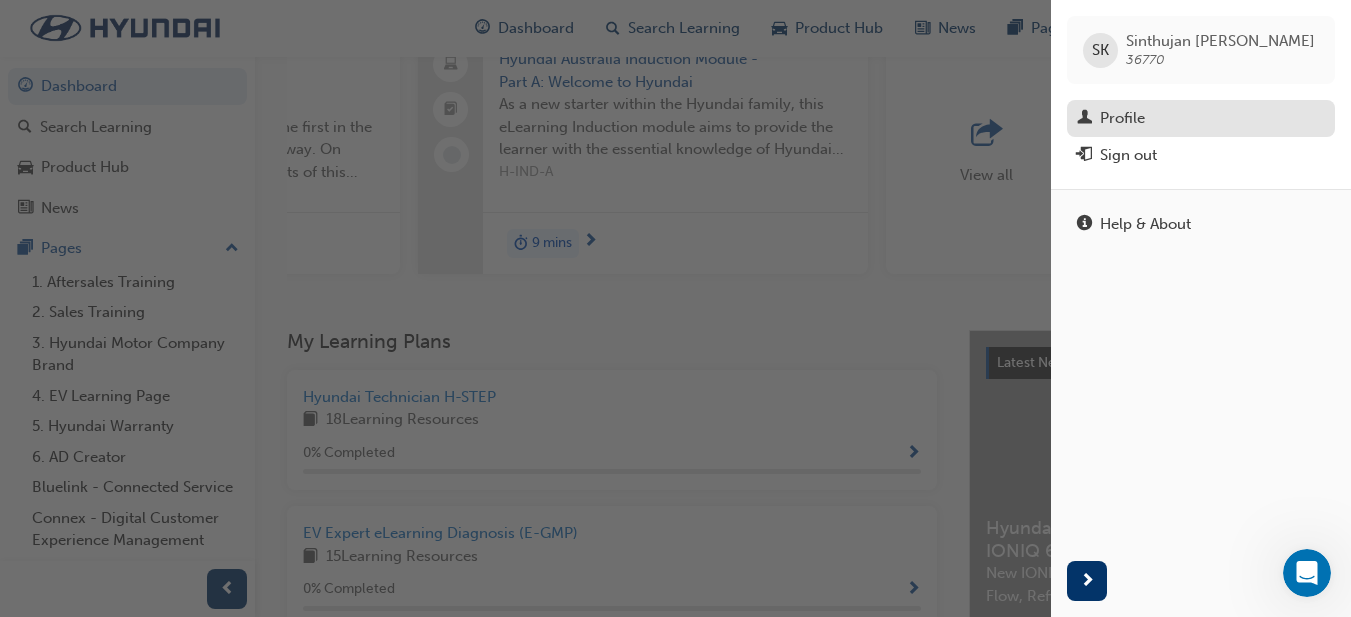 click on "Profile" at bounding box center [1122, 118] 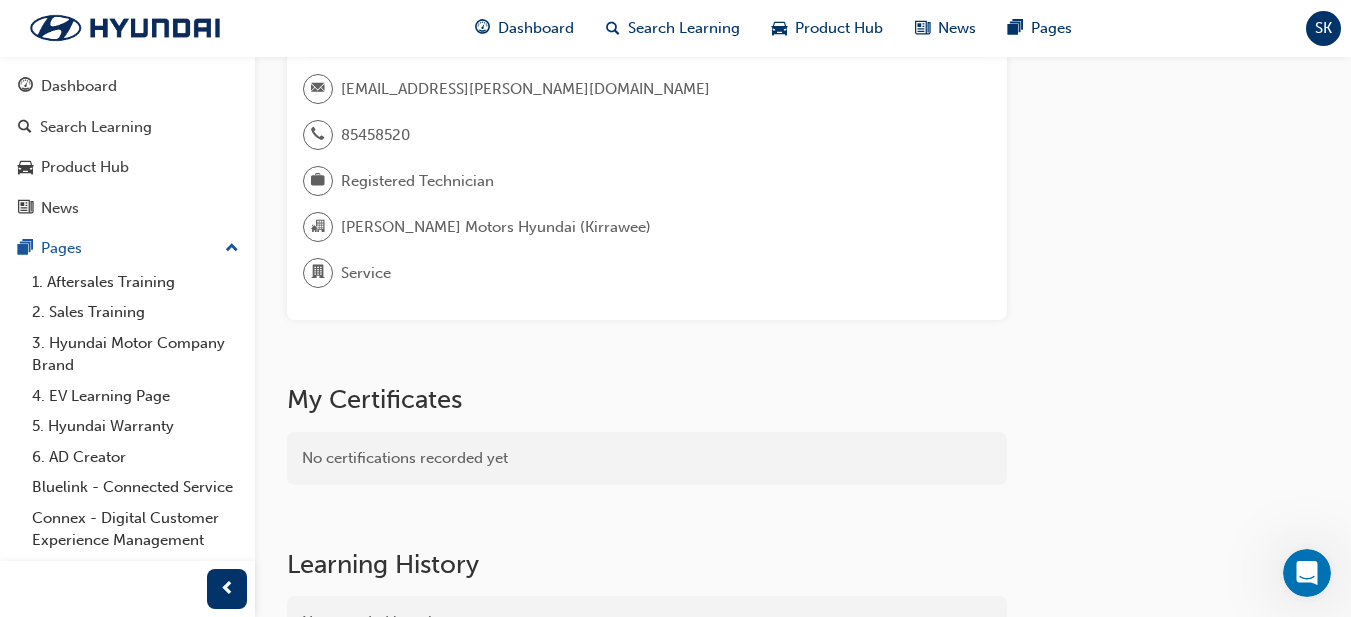 scroll, scrollTop: 0, scrollLeft: 0, axis: both 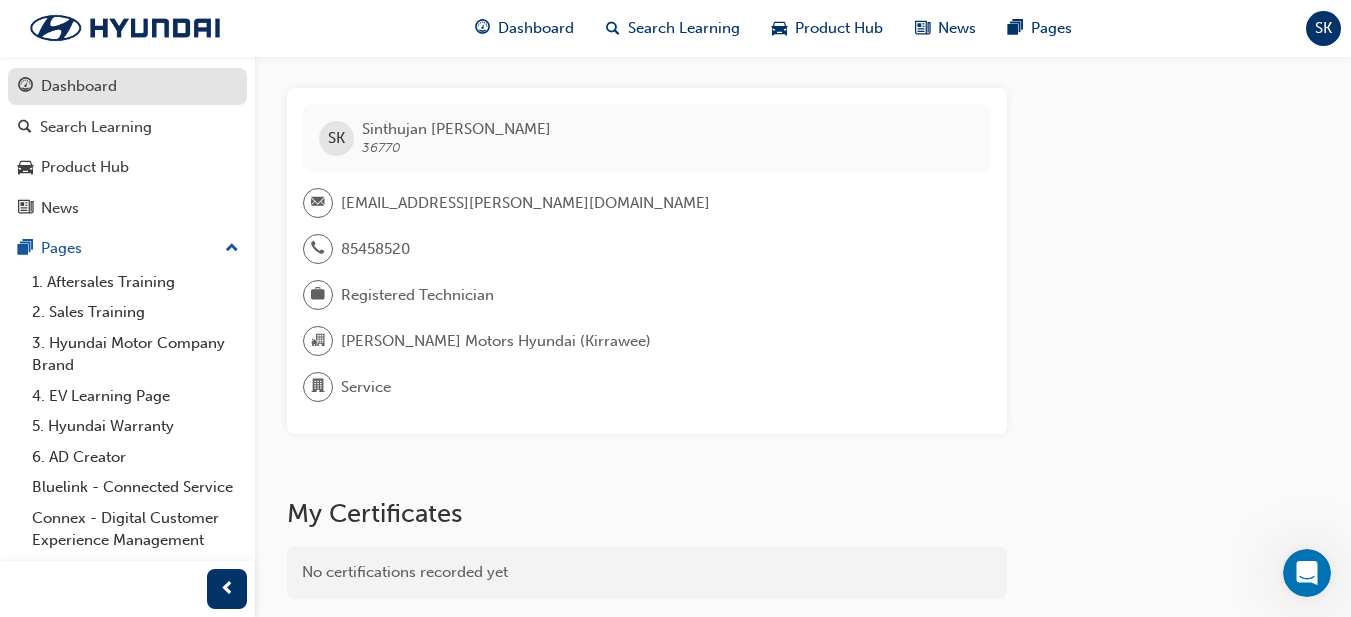 click on "Dashboard" at bounding box center [79, 86] 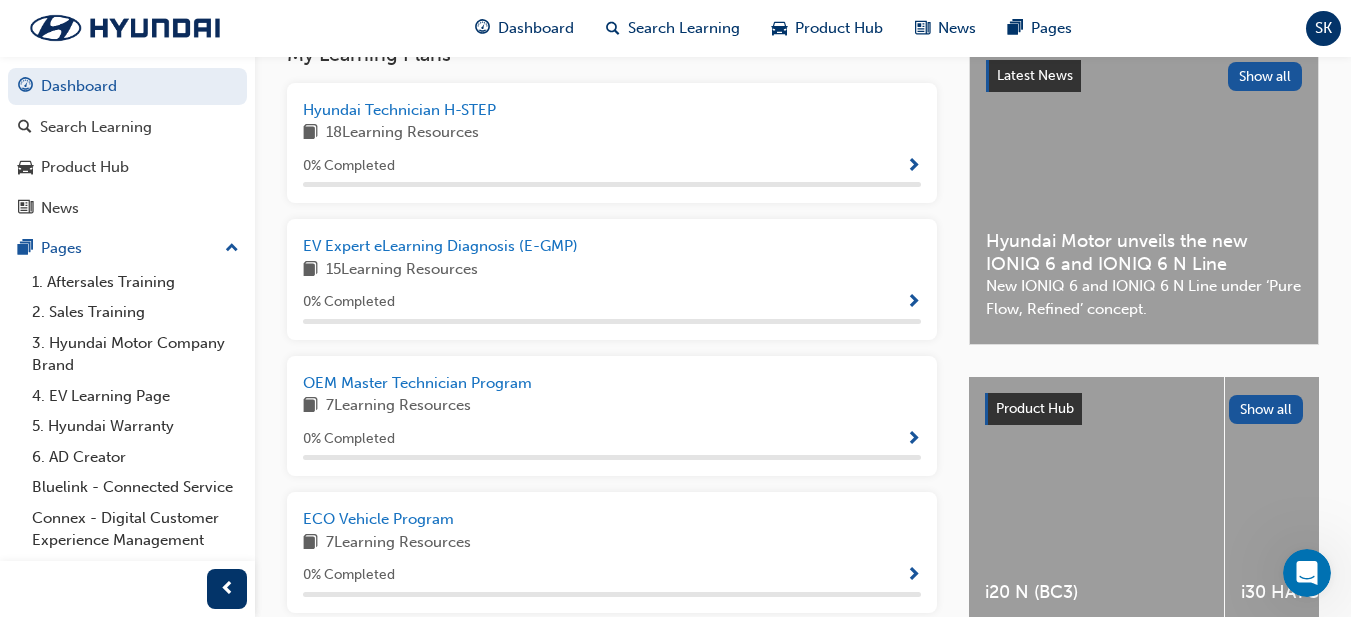 scroll, scrollTop: 471, scrollLeft: 0, axis: vertical 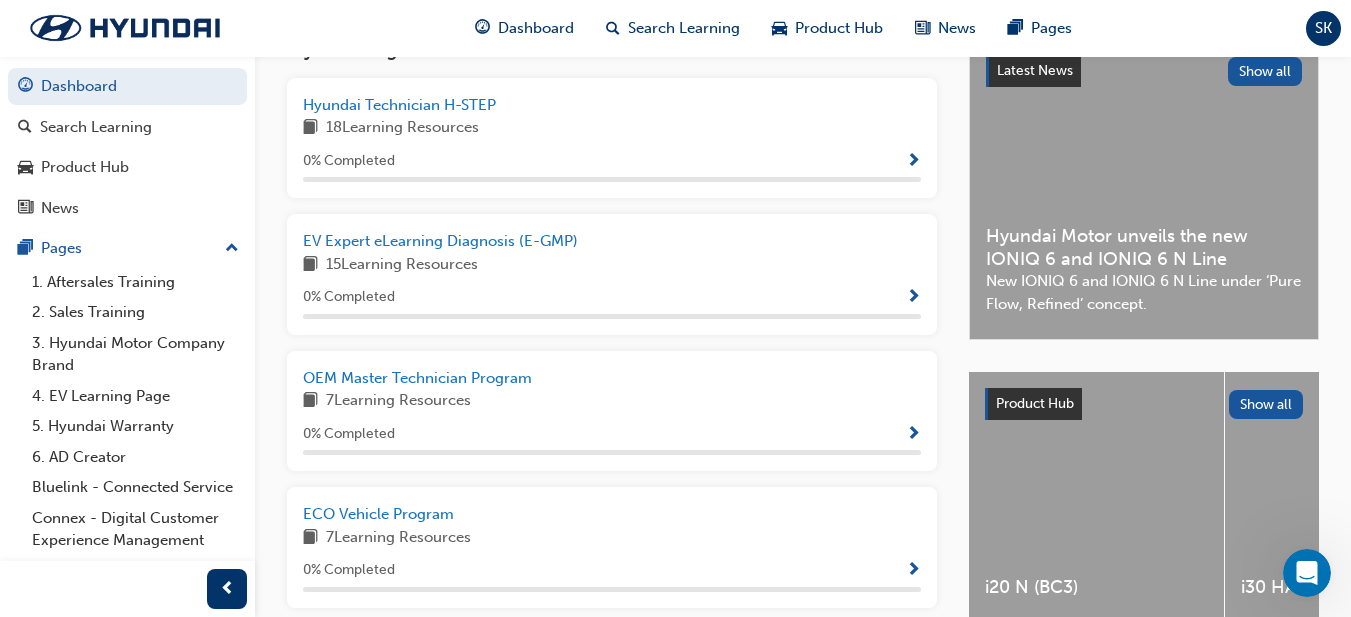 click on "15  Learning Resources" at bounding box center [612, 265] 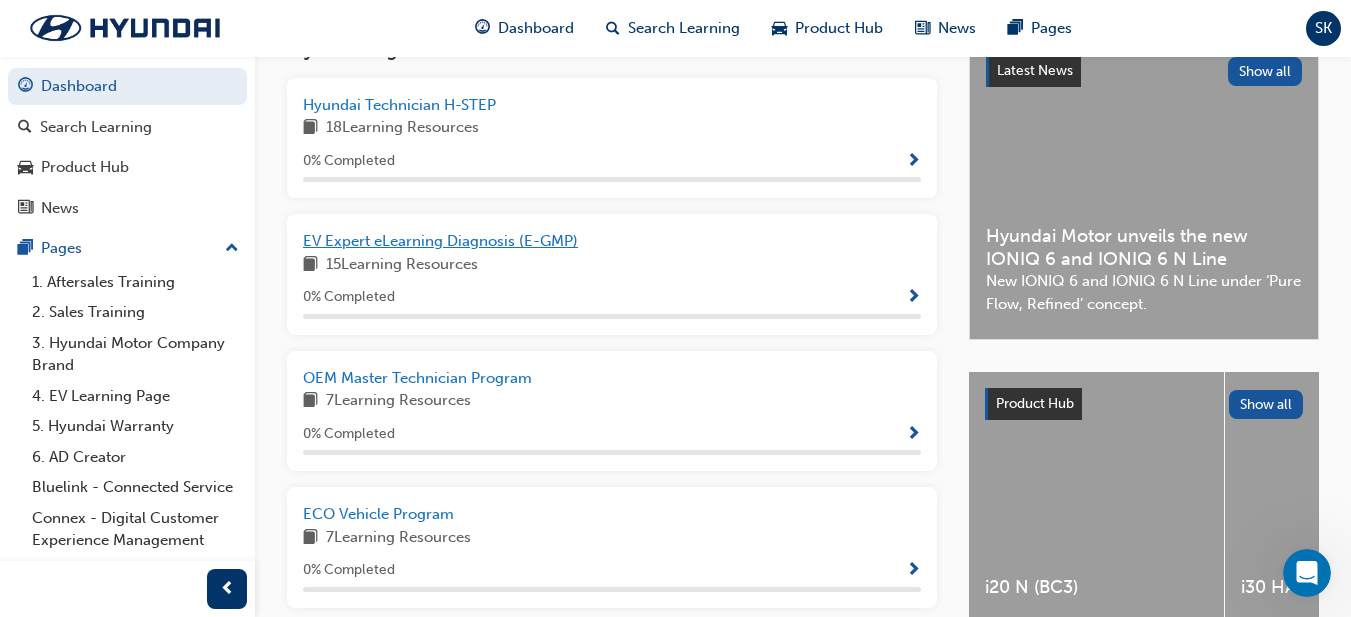 click on "EV Expert eLearning Diagnosis (E-GMP)" at bounding box center (612, 241) 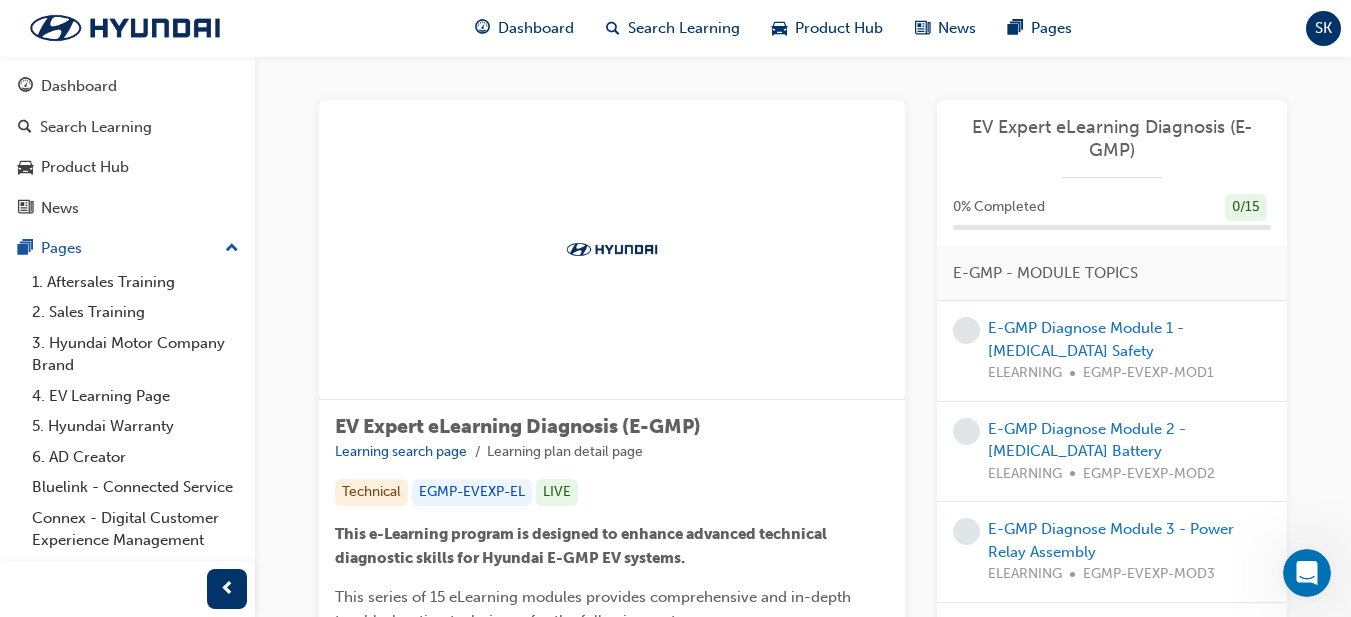 scroll, scrollTop: 3, scrollLeft: 0, axis: vertical 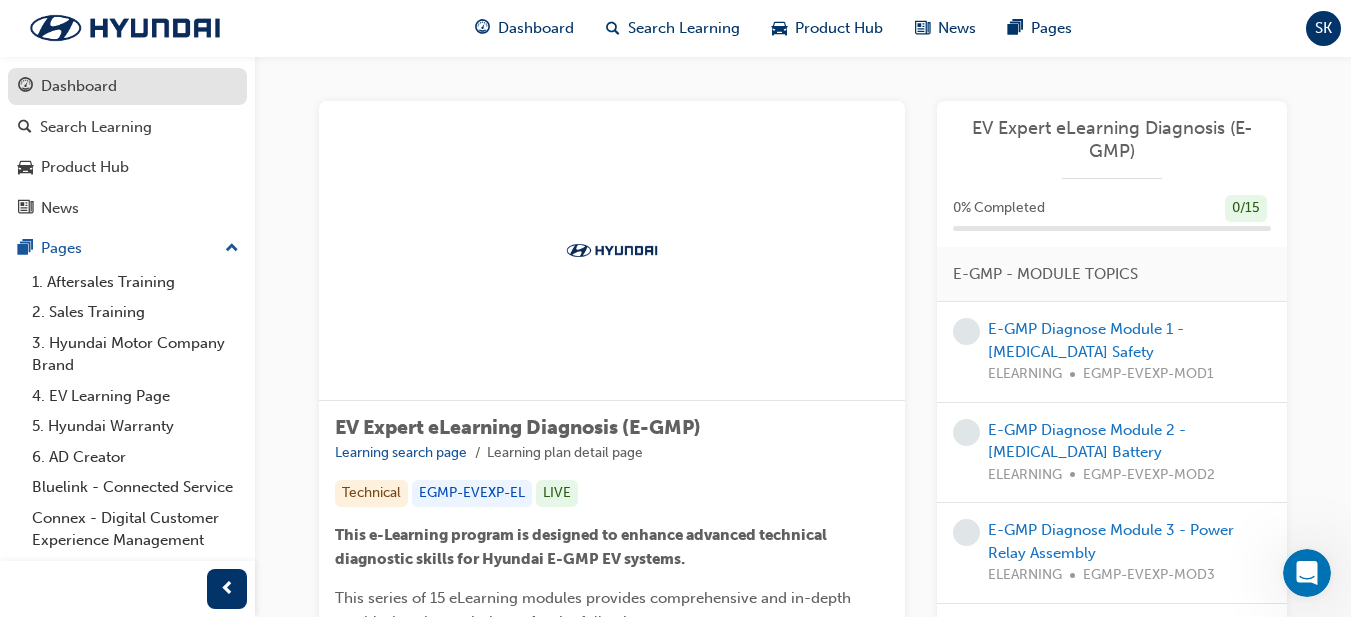 click on "Dashboard" at bounding box center (127, 86) 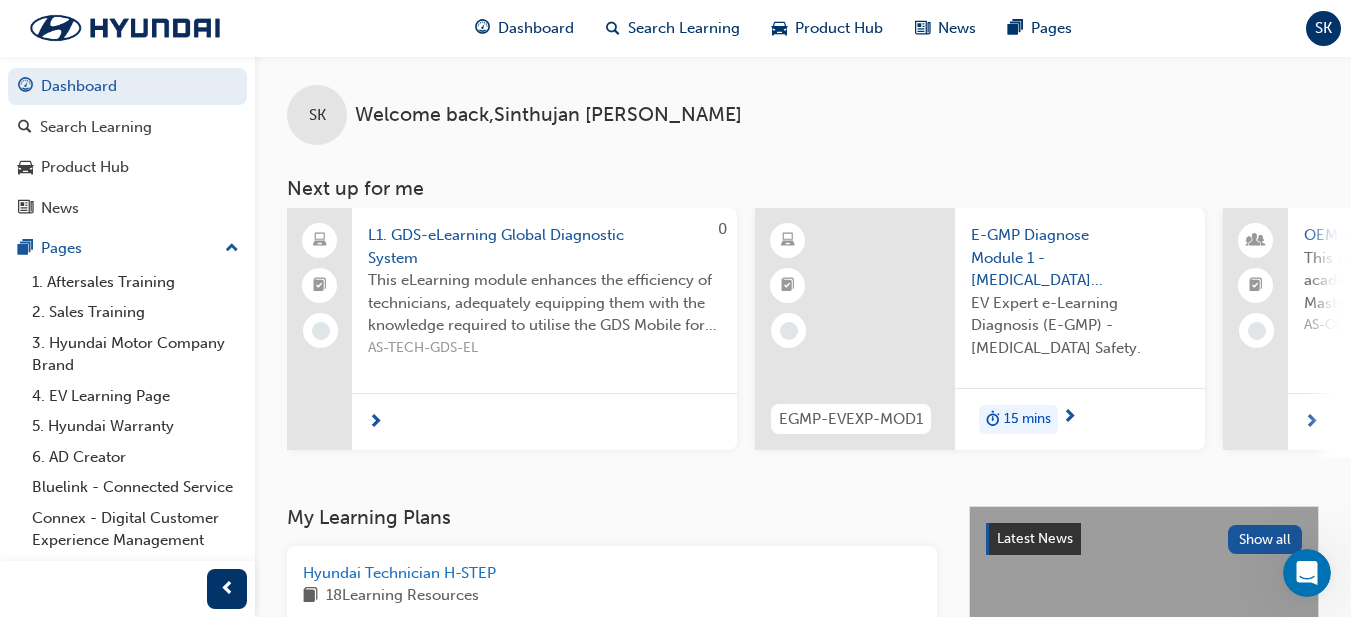 click at bounding box center [544, 422] 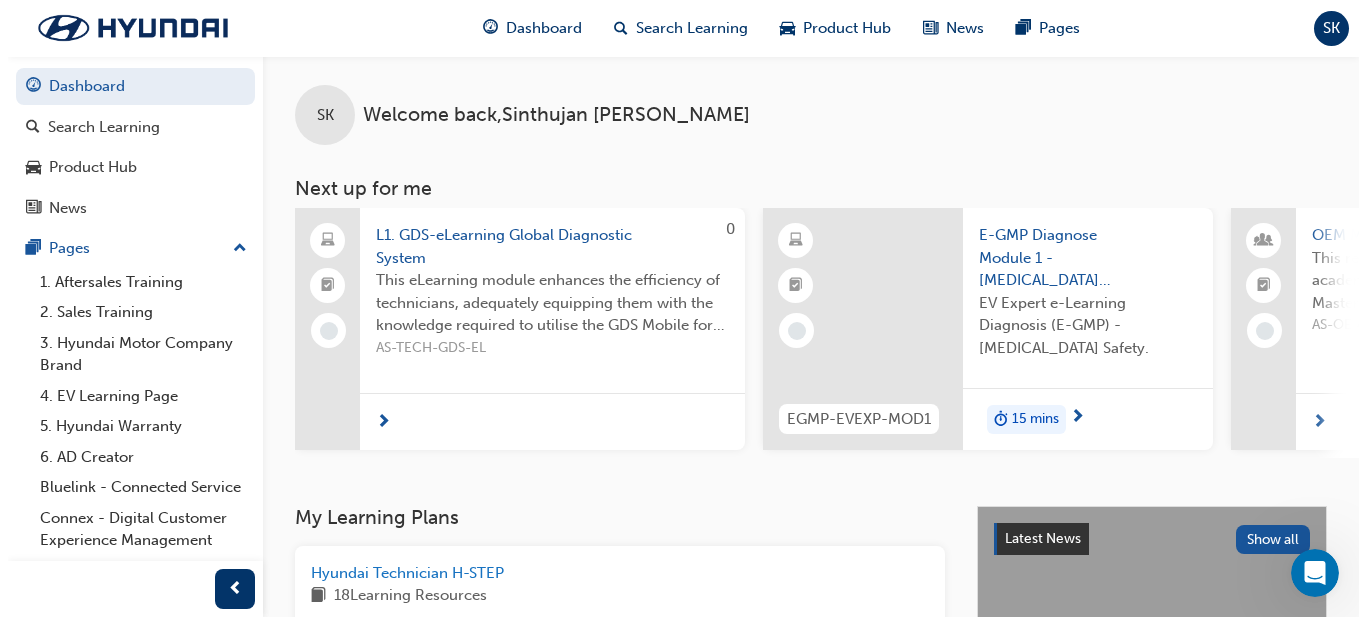 scroll, scrollTop: 0, scrollLeft: 0, axis: both 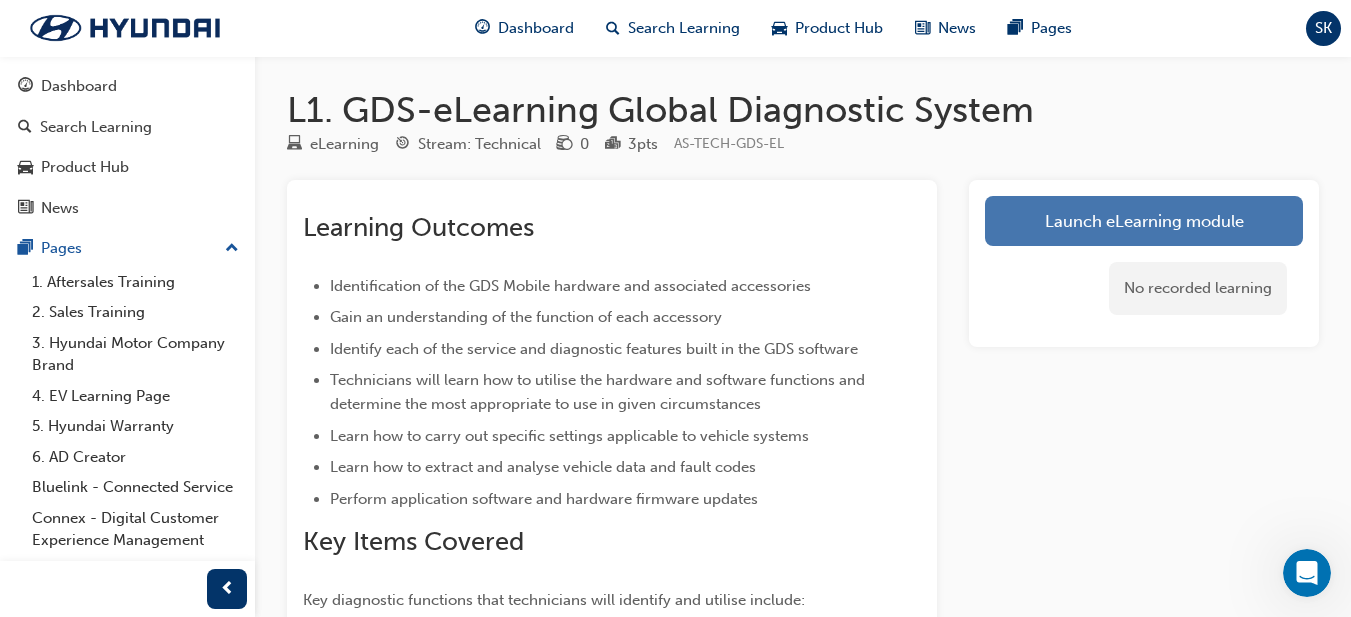 click on "Launch eLearning module" at bounding box center (1144, 221) 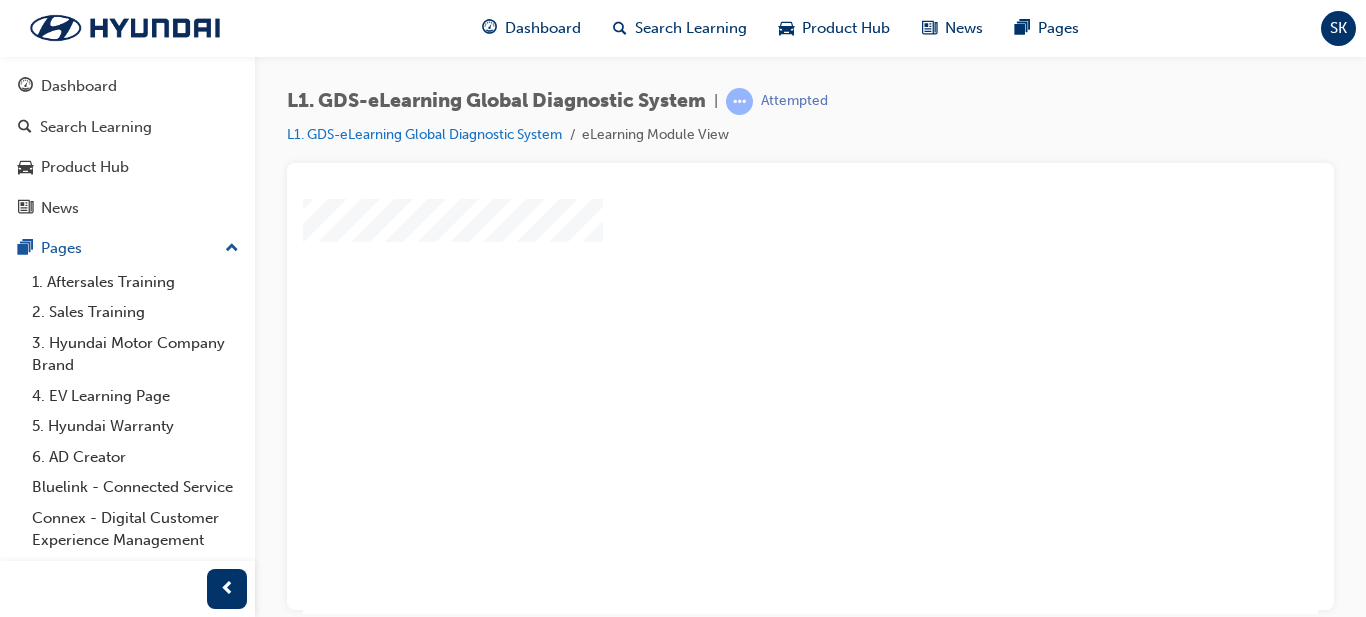 scroll, scrollTop: 112, scrollLeft: 0, axis: vertical 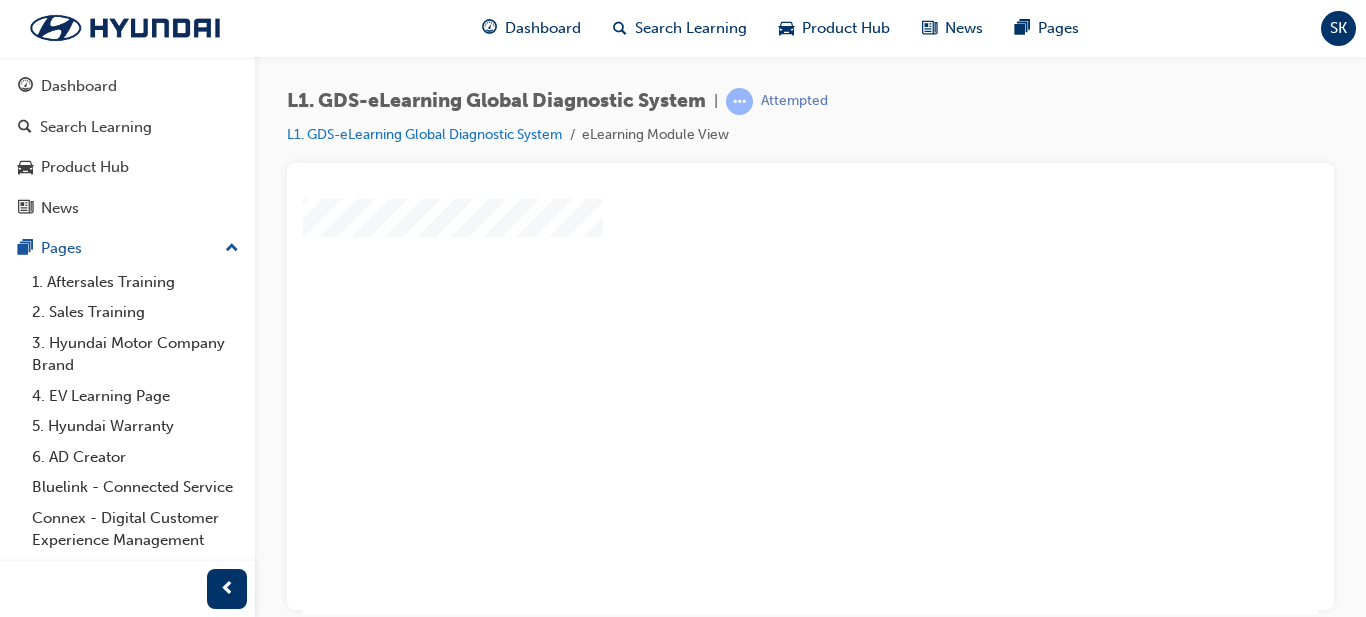 click at bounding box center [753, 236] 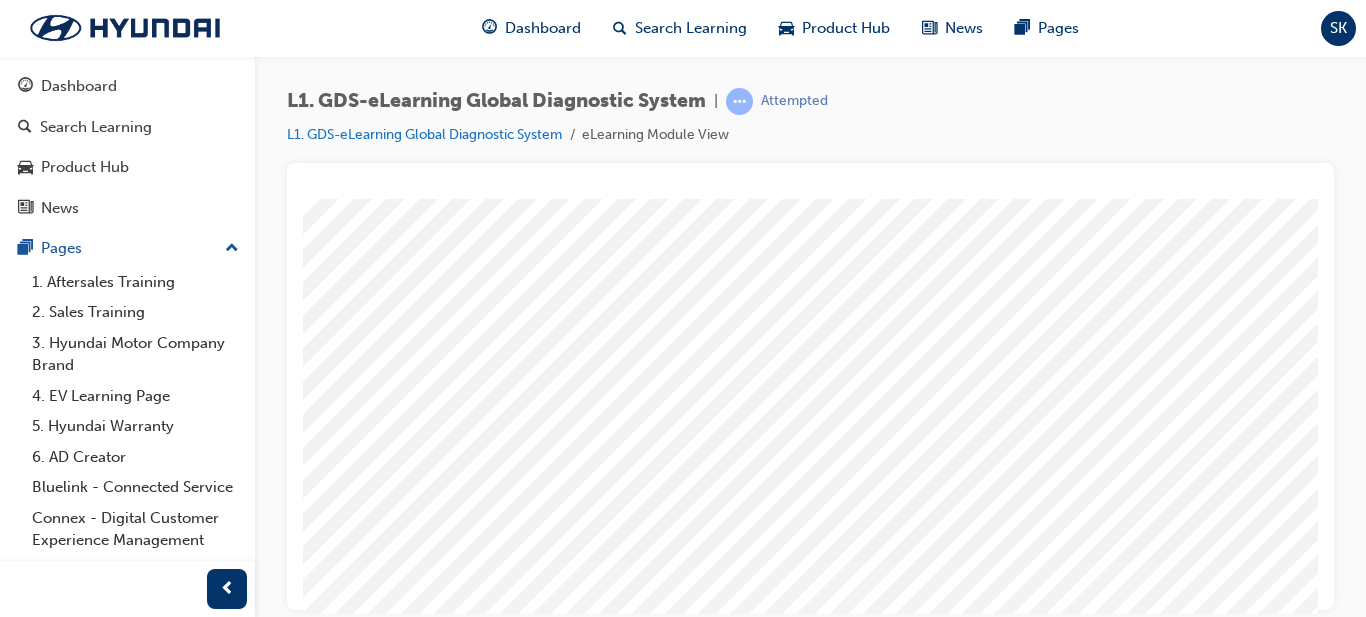 scroll, scrollTop: 350, scrollLeft: 0, axis: vertical 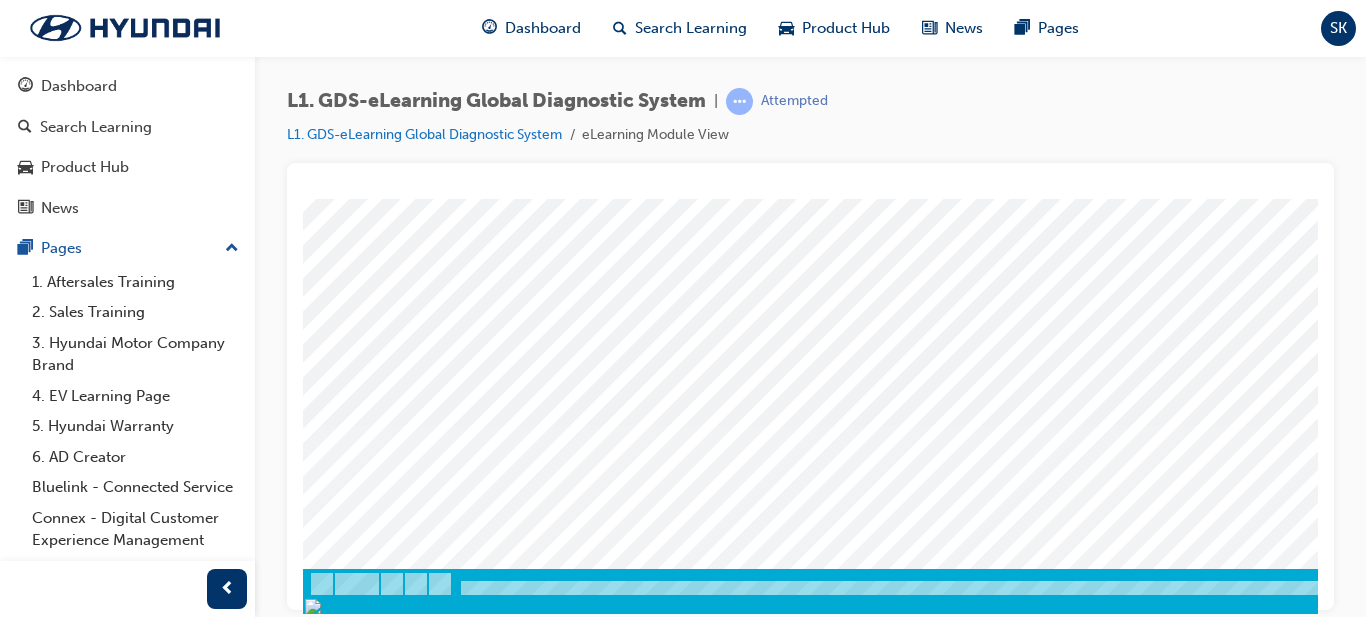 click at bounding box center [373, 2946] 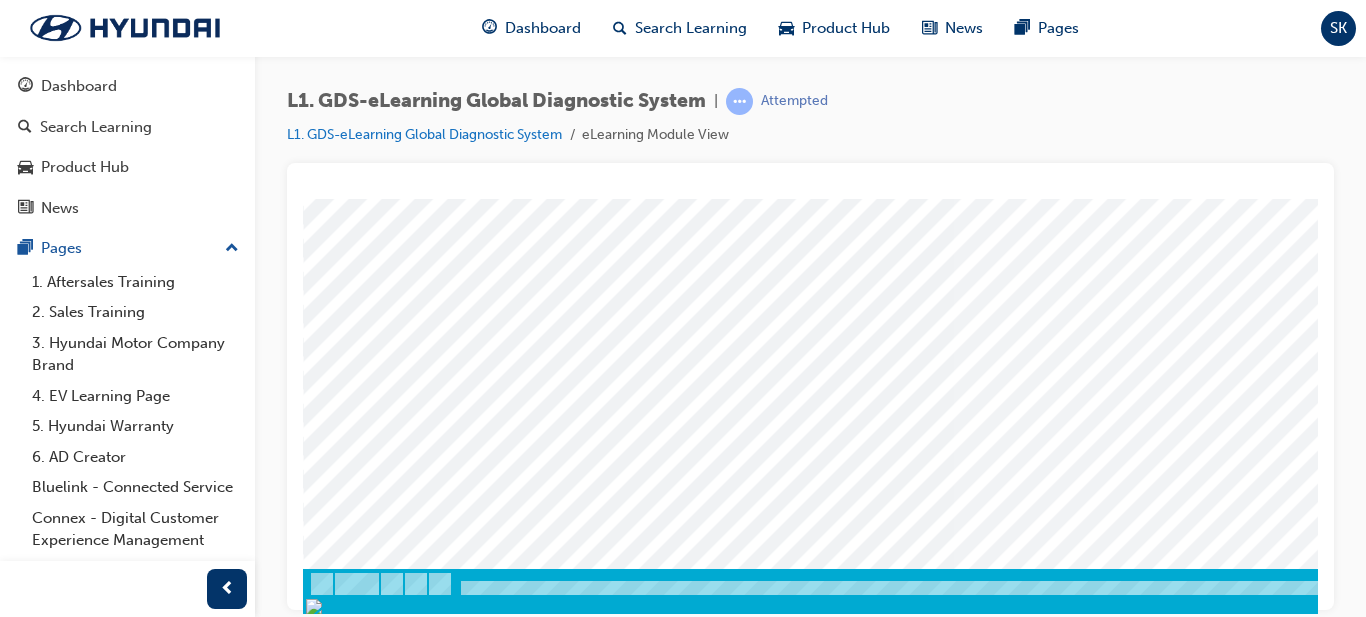 scroll, scrollTop: 0, scrollLeft: 0, axis: both 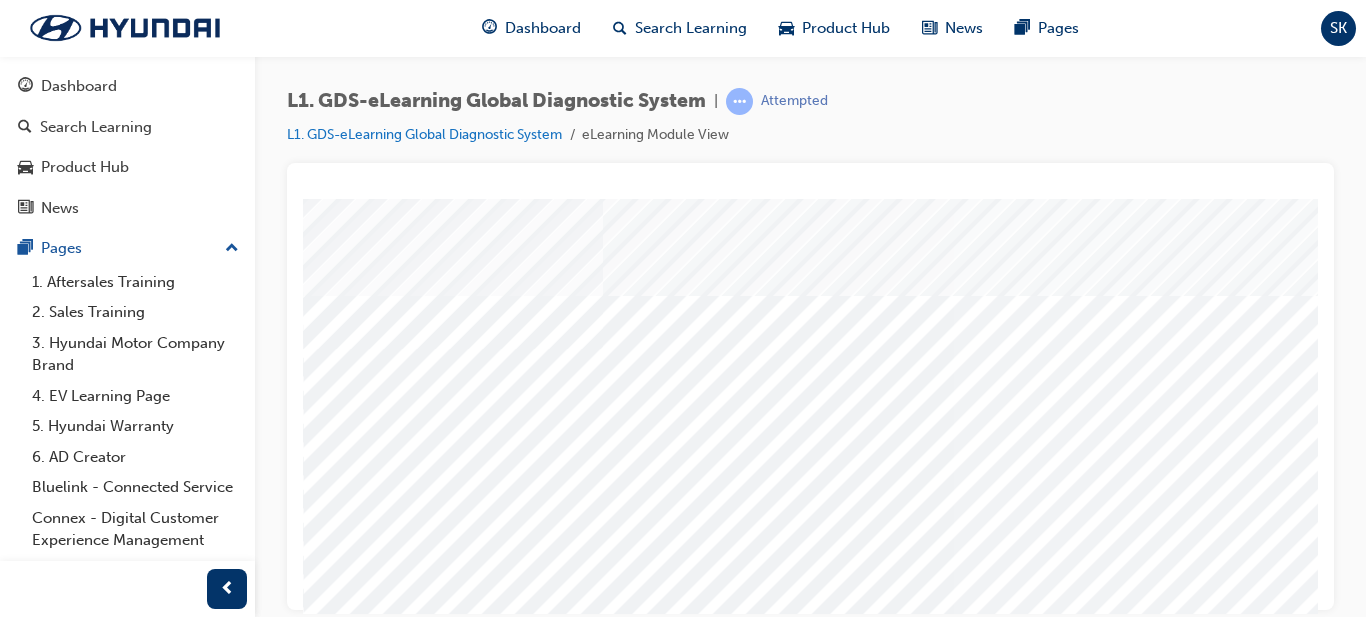 click at bounding box center [864, 1278] 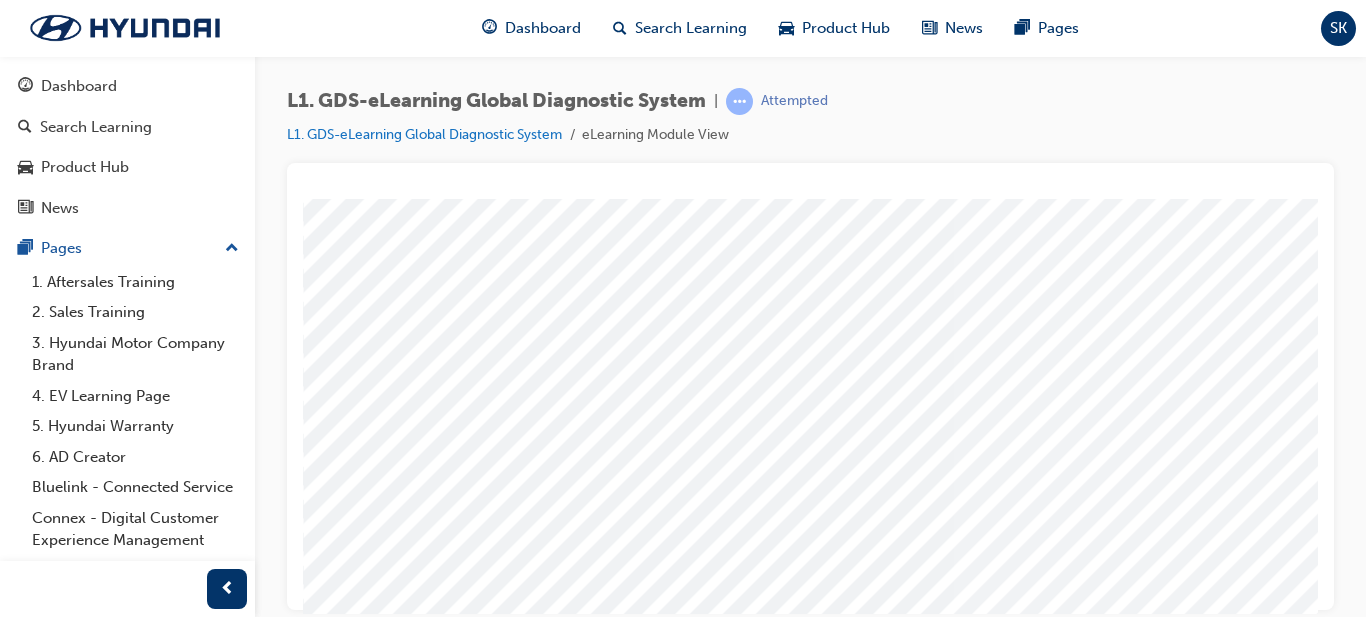scroll, scrollTop: 350, scrollLeft: 0, axis: vertical 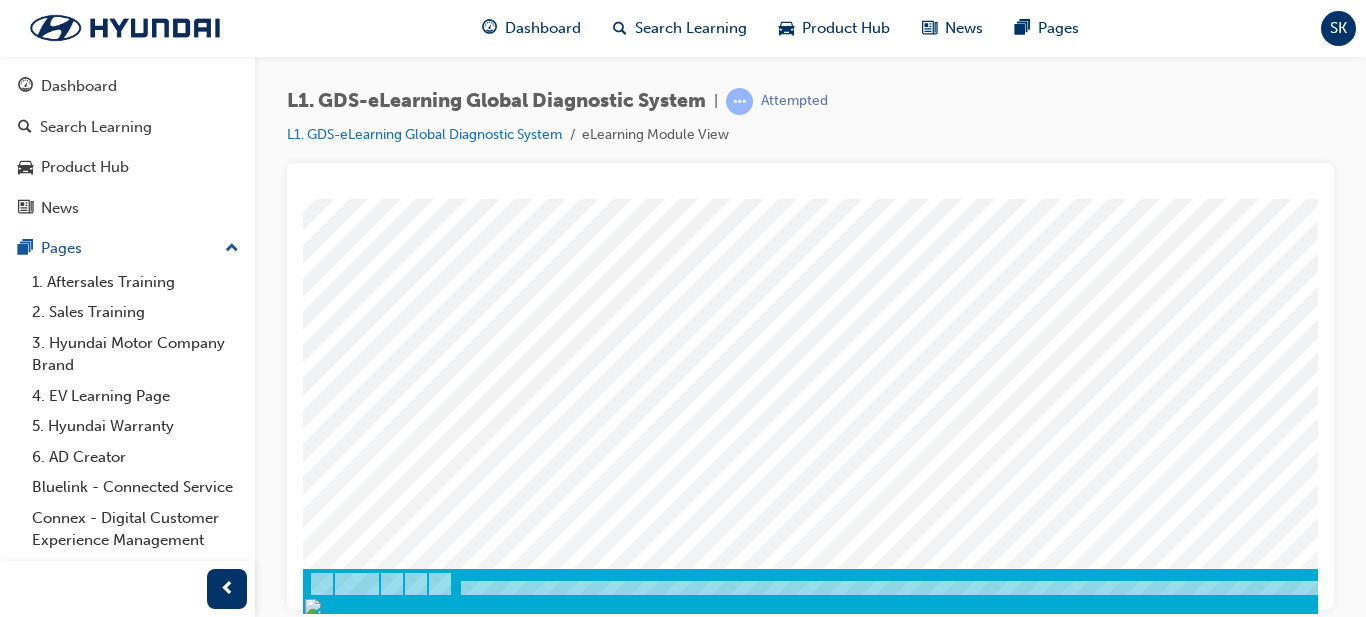 click at bounding box center (866, 2754) 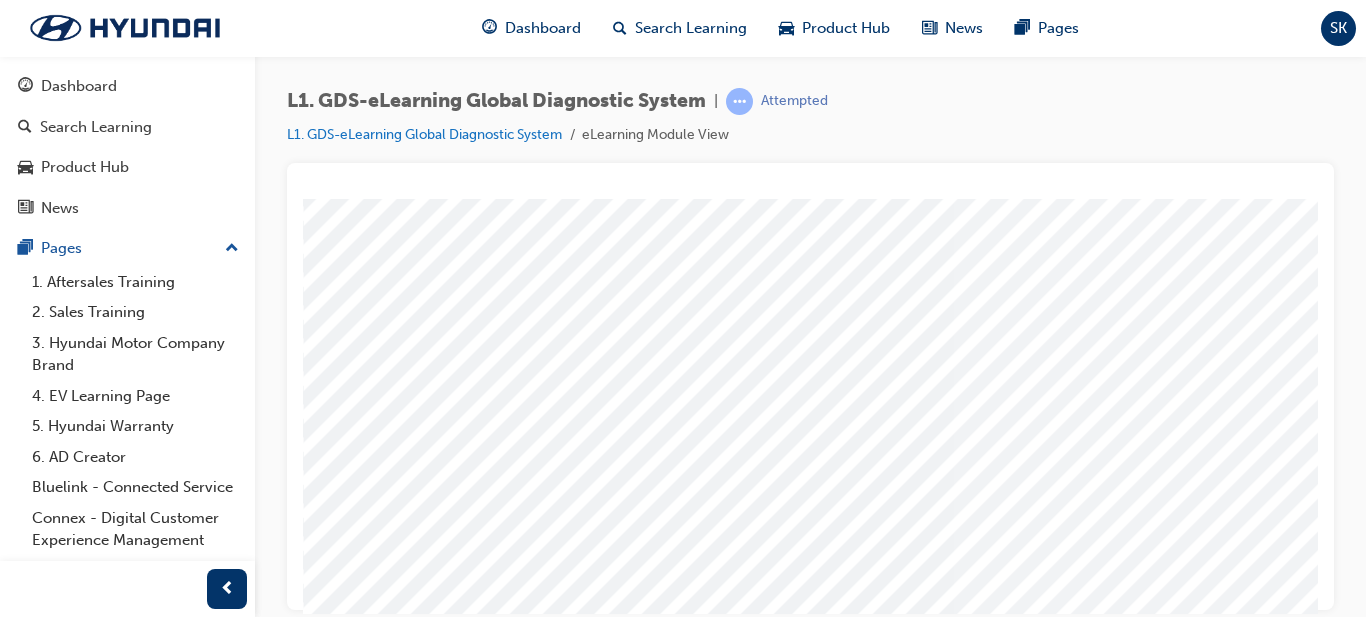 scroll, scrollTop: 171, scrollLeft: 0, axis: vertical 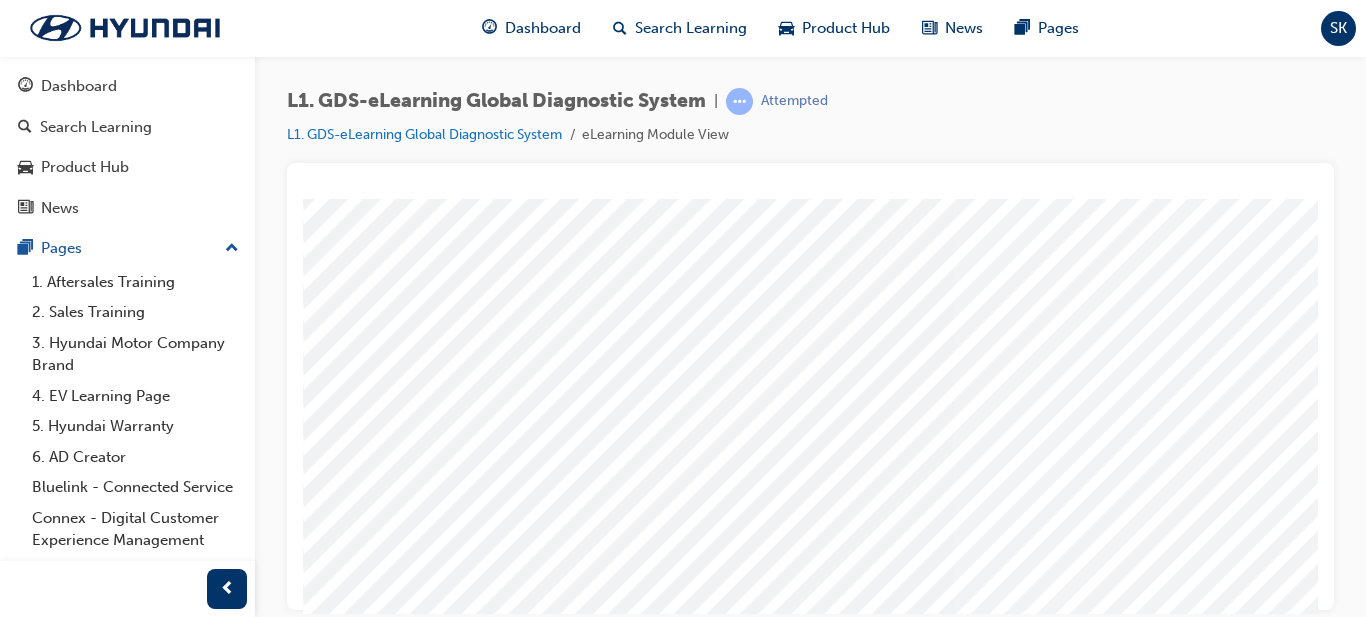click at bounding box center (810, 386) 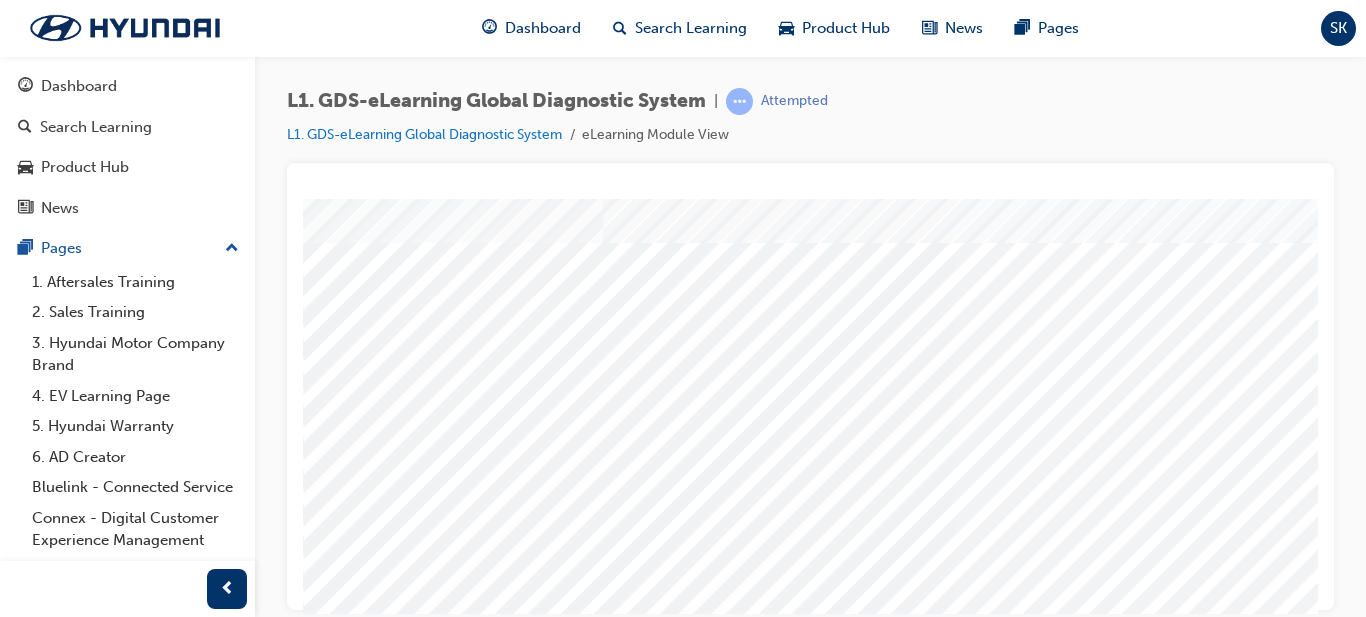 scroll, scrollTop: 51, scrollLeft: 0, axis: vertical 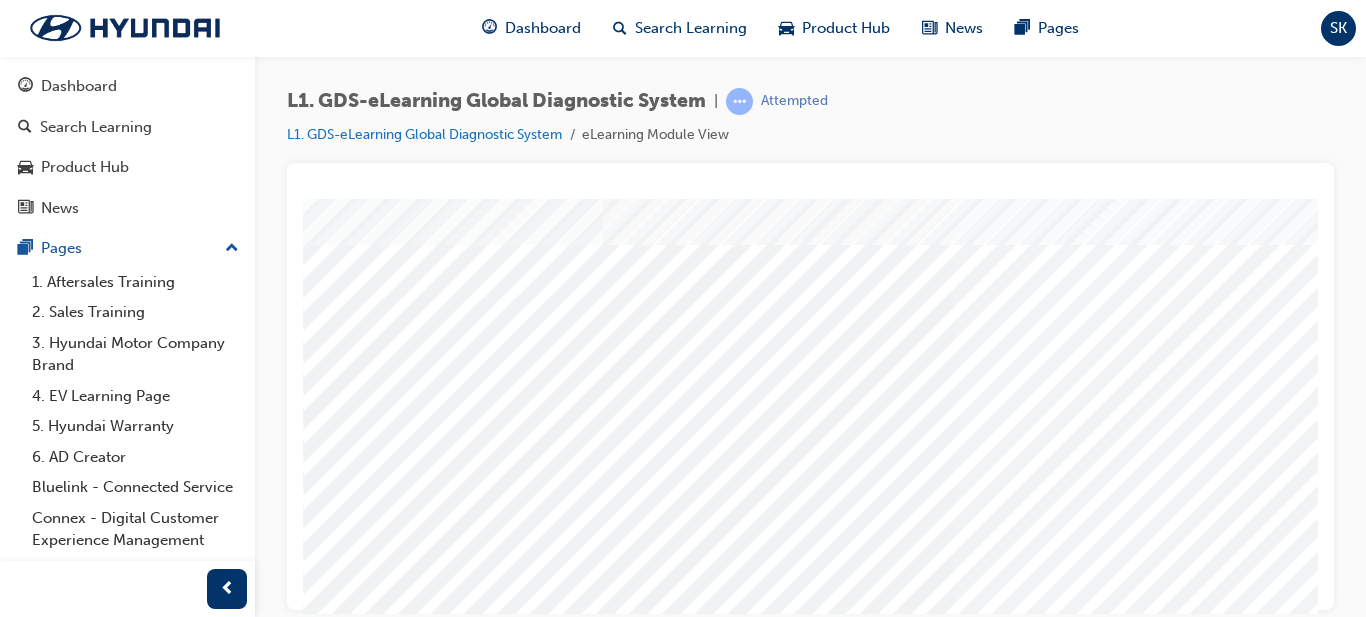 click at bounding box center (590, 2623) 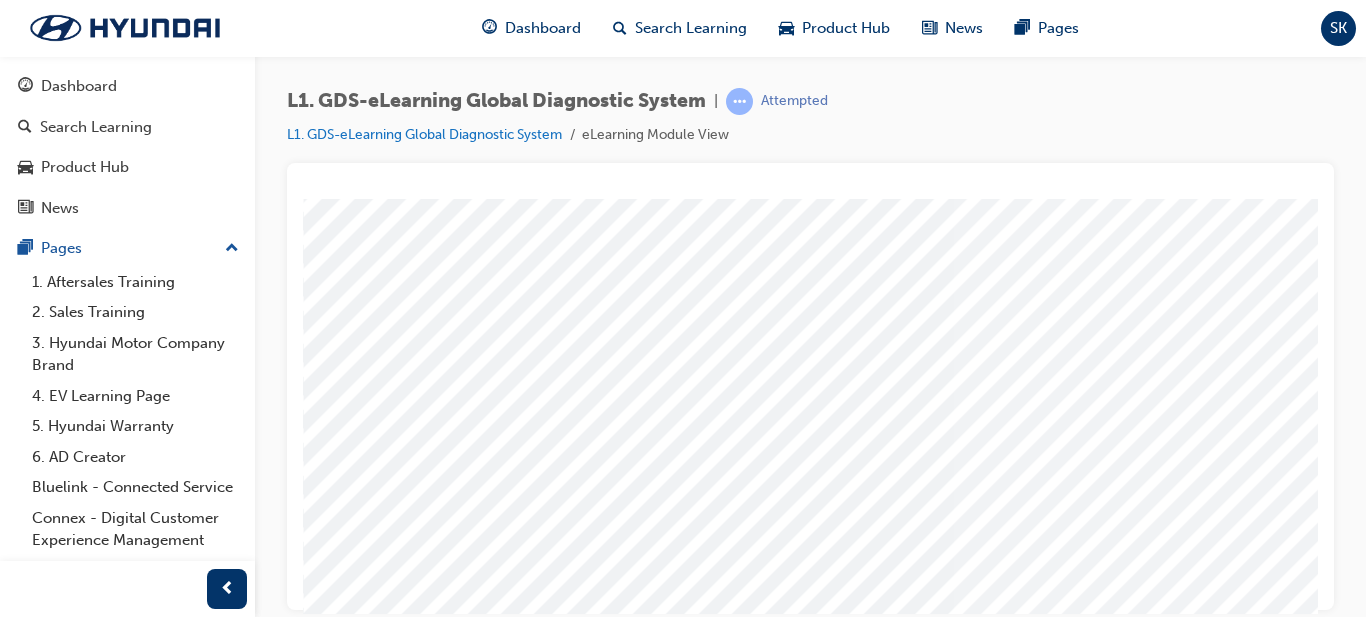 scroll, scrollTop: 350, scrollLeft: 0, axis: vertical 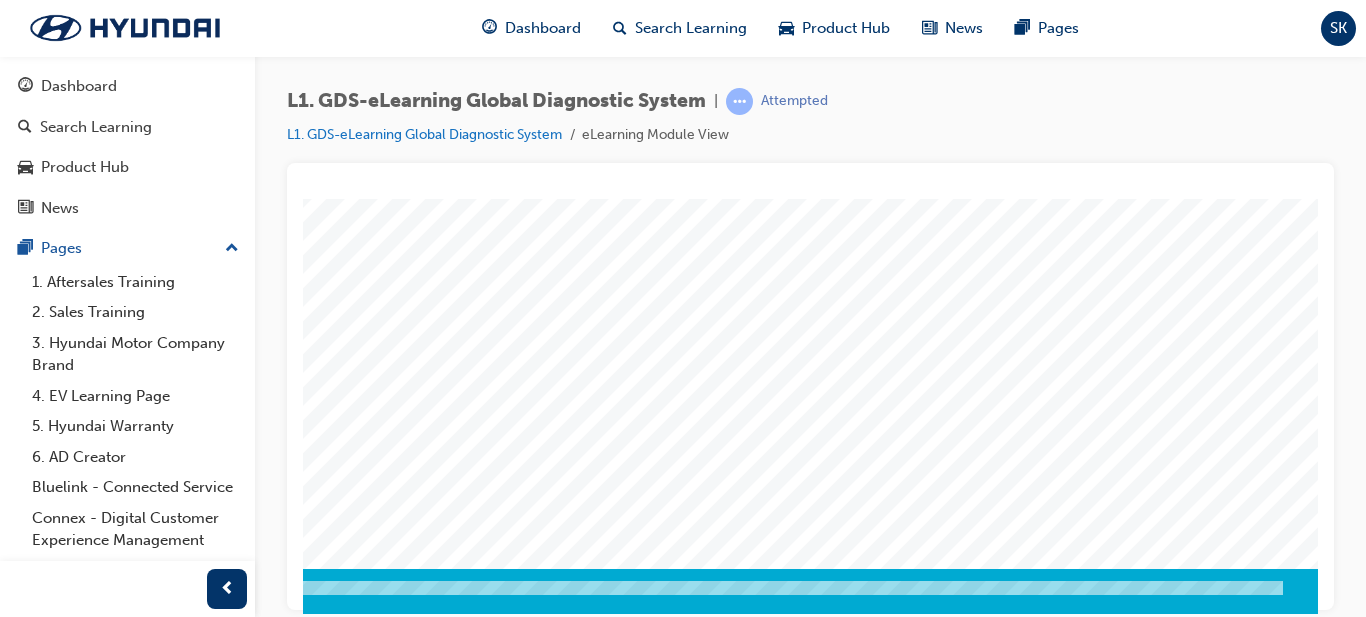 click at bounding box center [54, 1001] 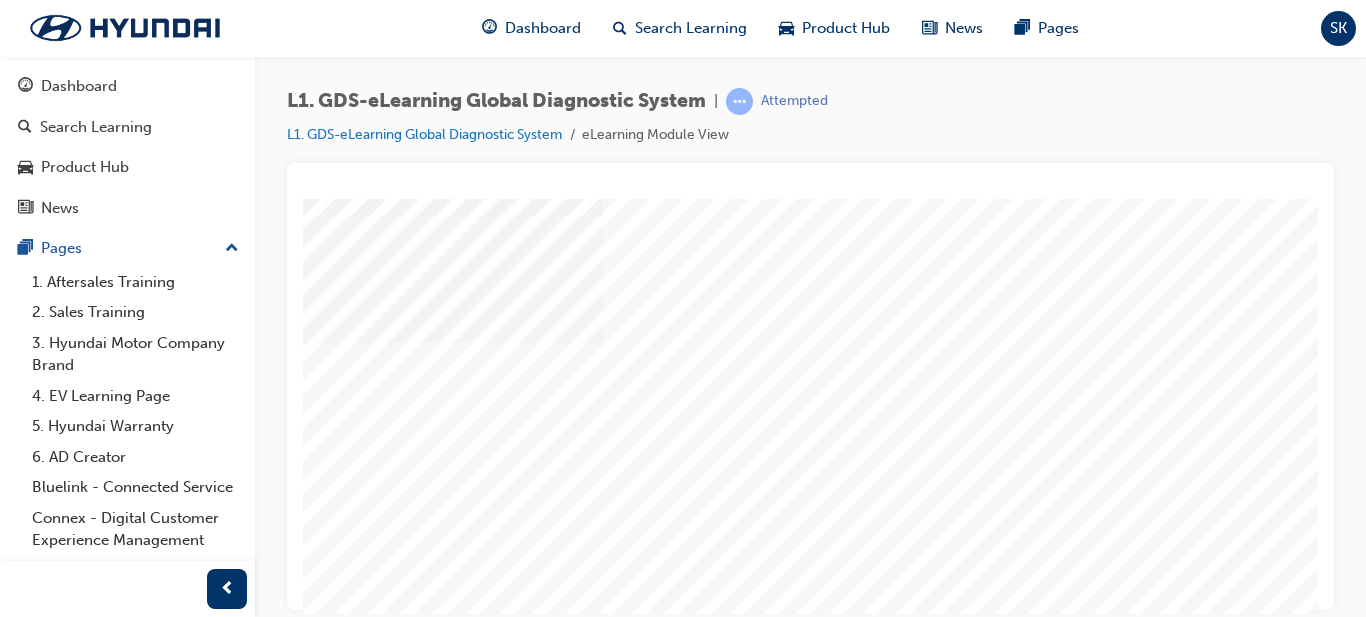 scroll, scrollTop: 350, scrollLeft: 0, axis: vertical 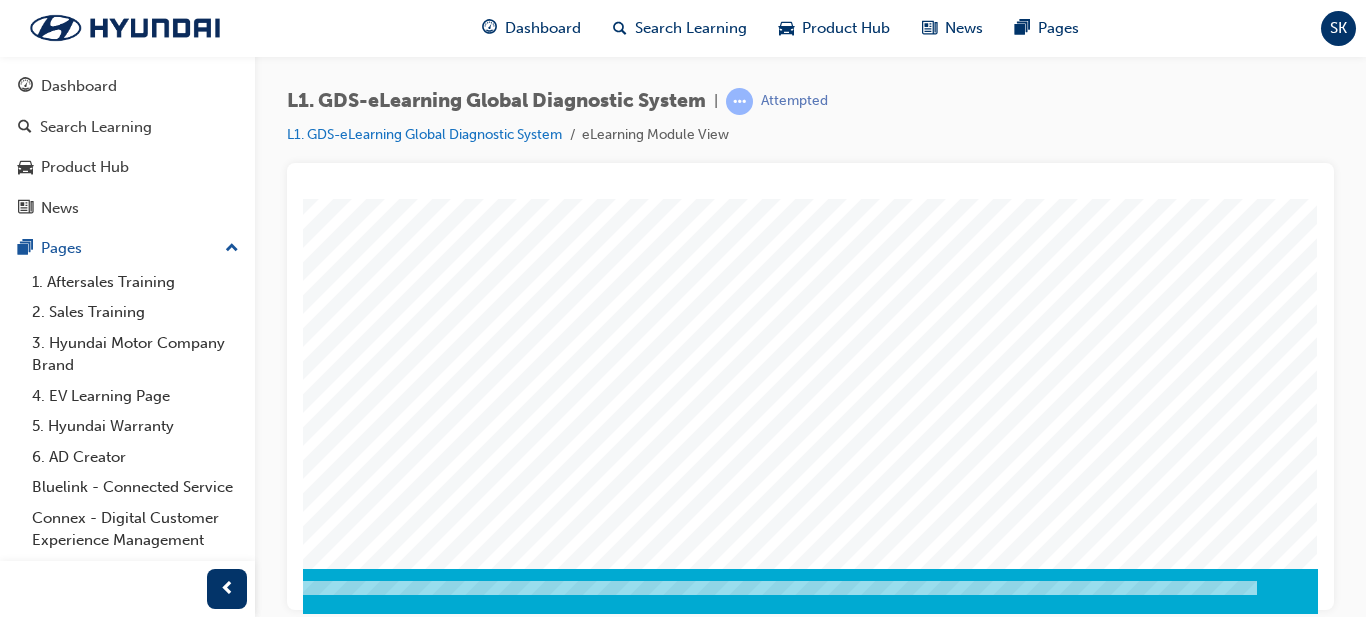 click at bounding box center (28, 695) 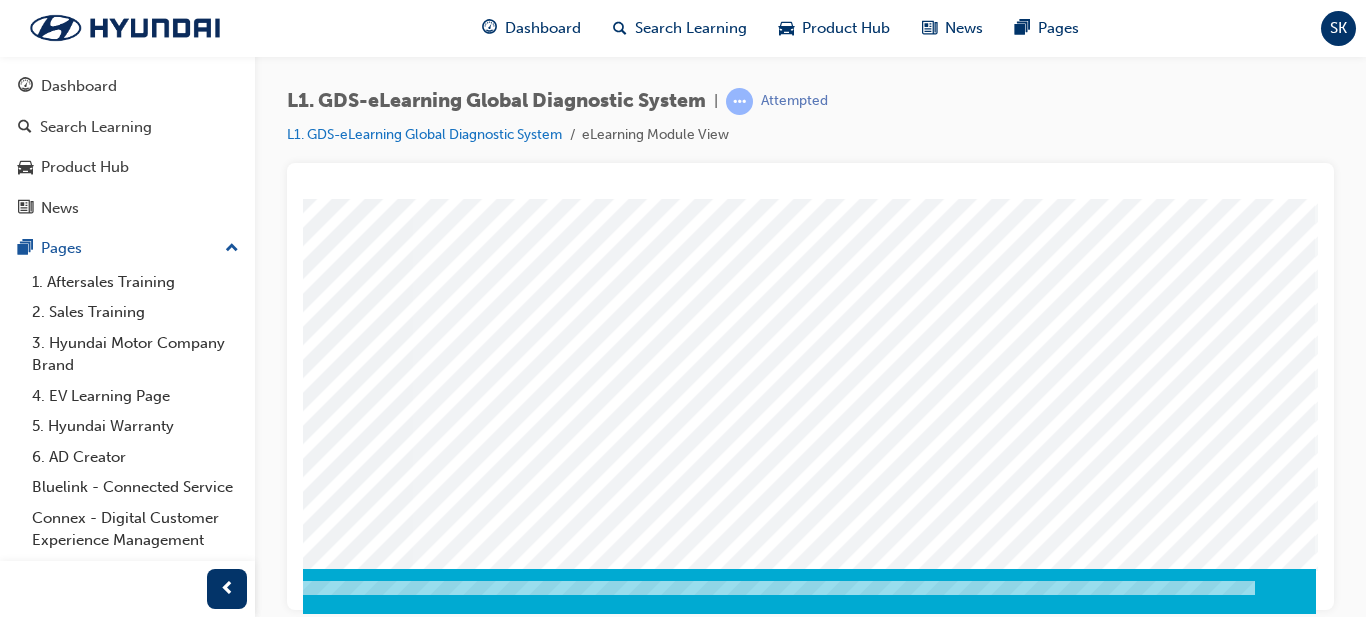 scroll, scrollTop: 0, scrollLeft: 0, axis: both 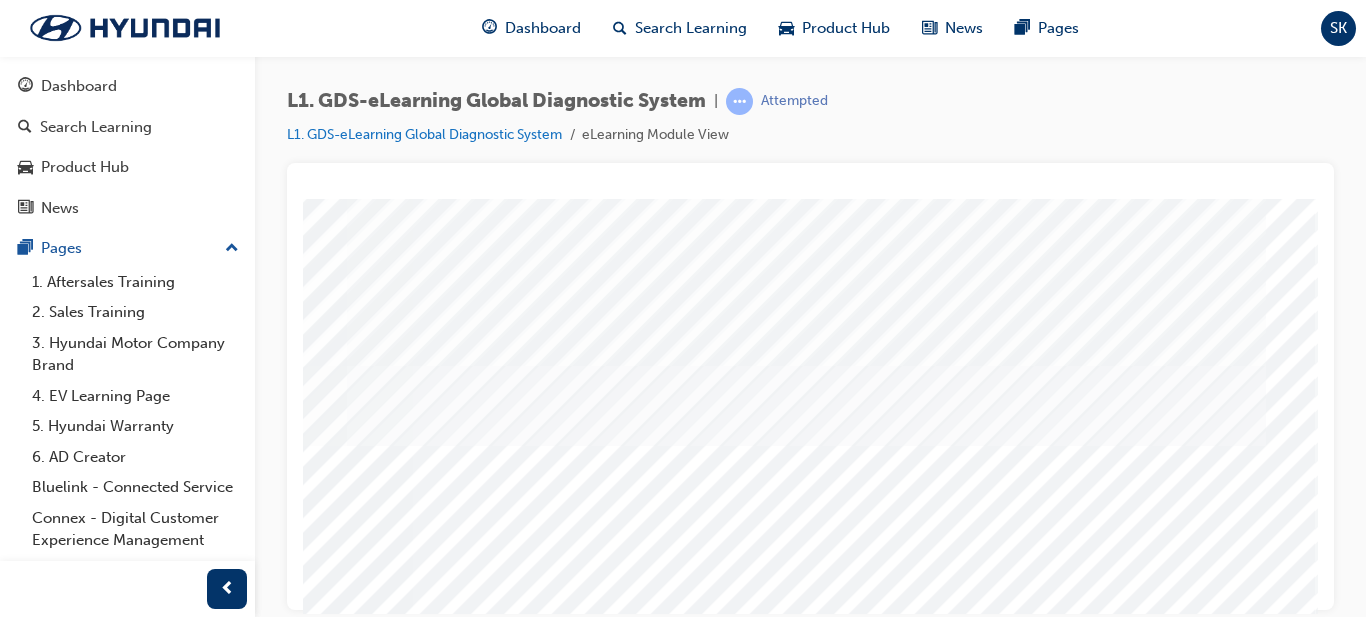 click at bounding box center [66, 3898] 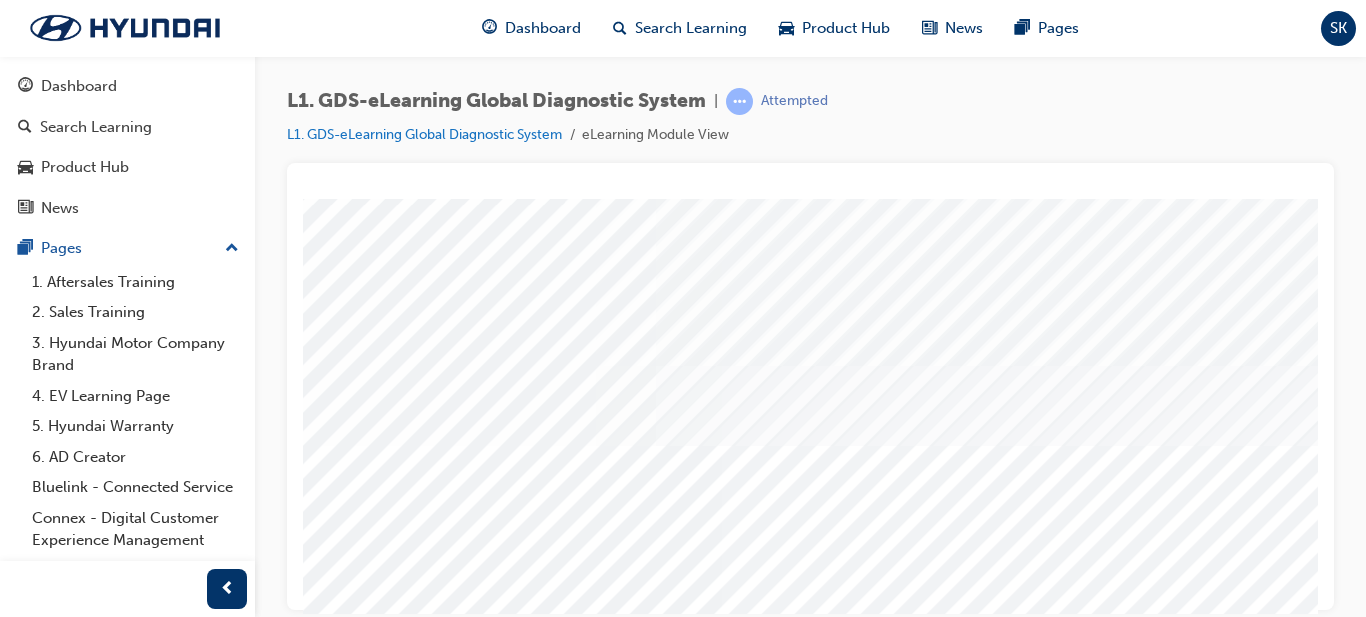 scroll, scrollTop: 144, scrollLeft: 0, axis: vertical 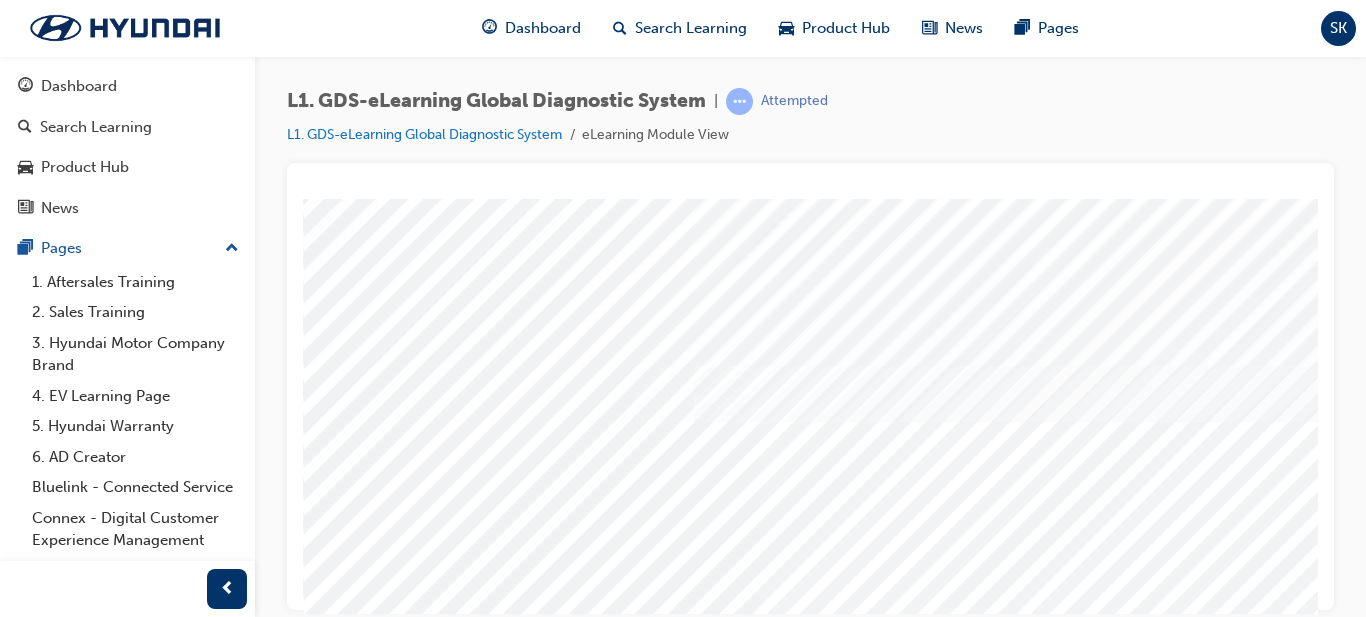 click at bounding box center (428, 2422) 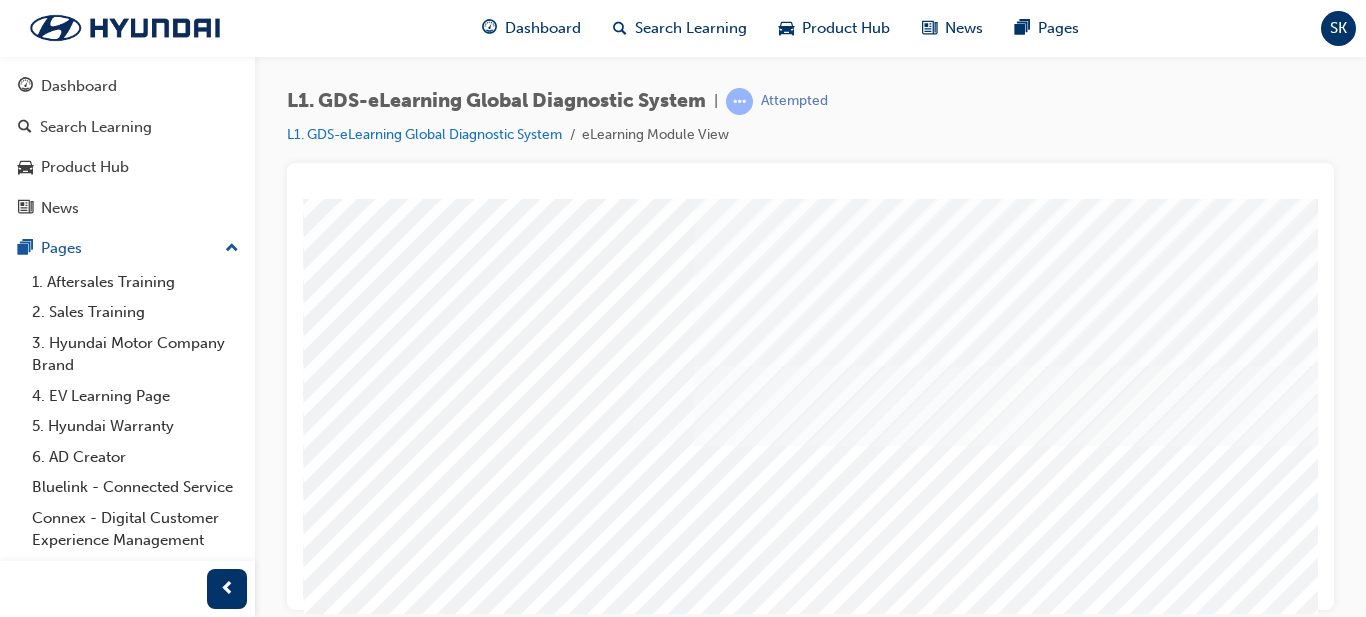 click at bounding box center [428, 2482] 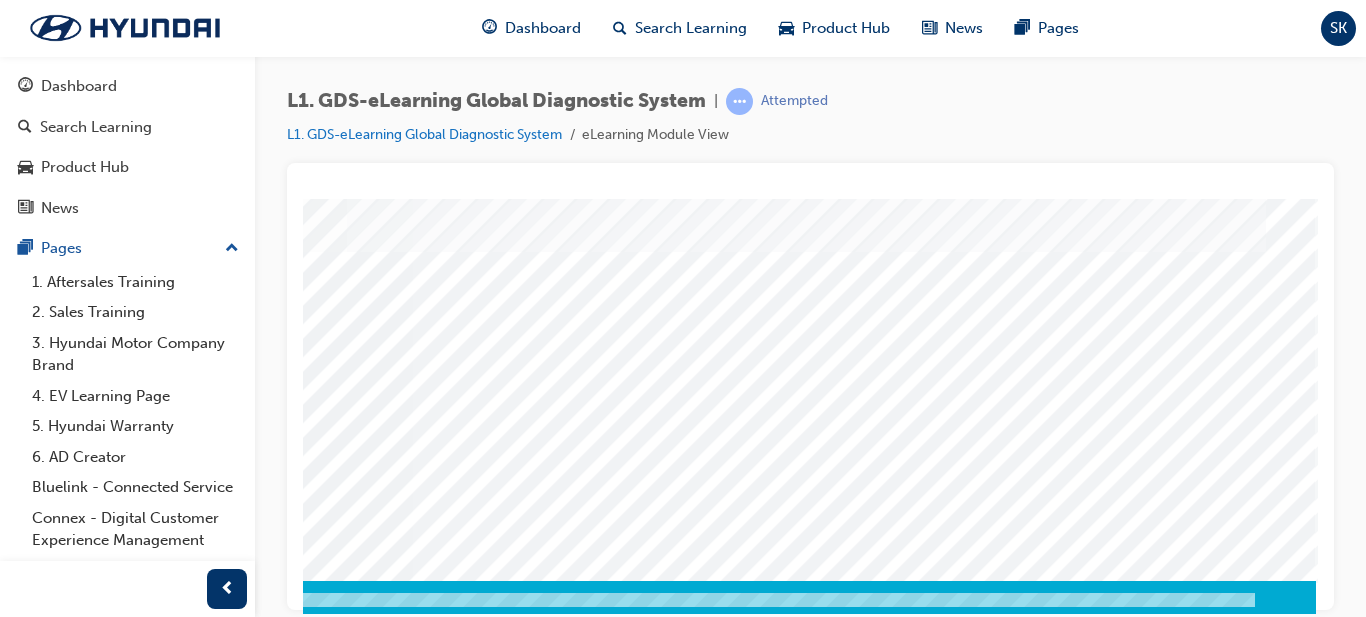 scroll, scrollTop: 350, scrollLeft: 360, axis: both 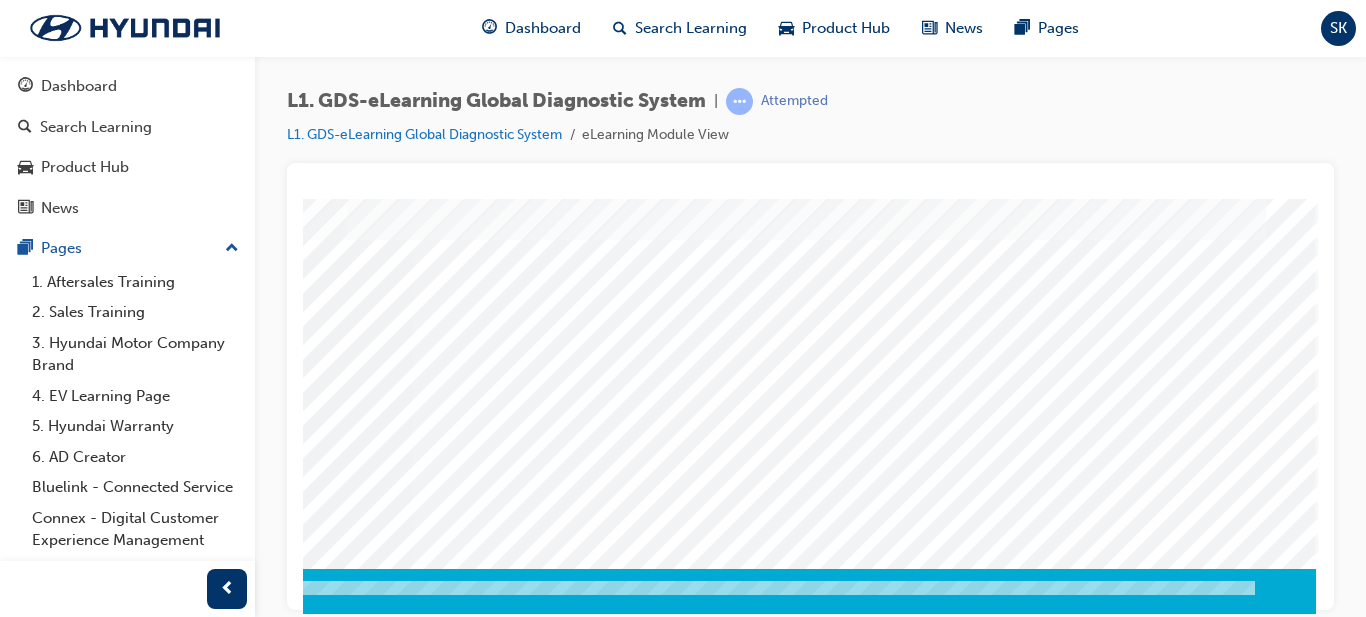 click at bounding box center [26, 2373] 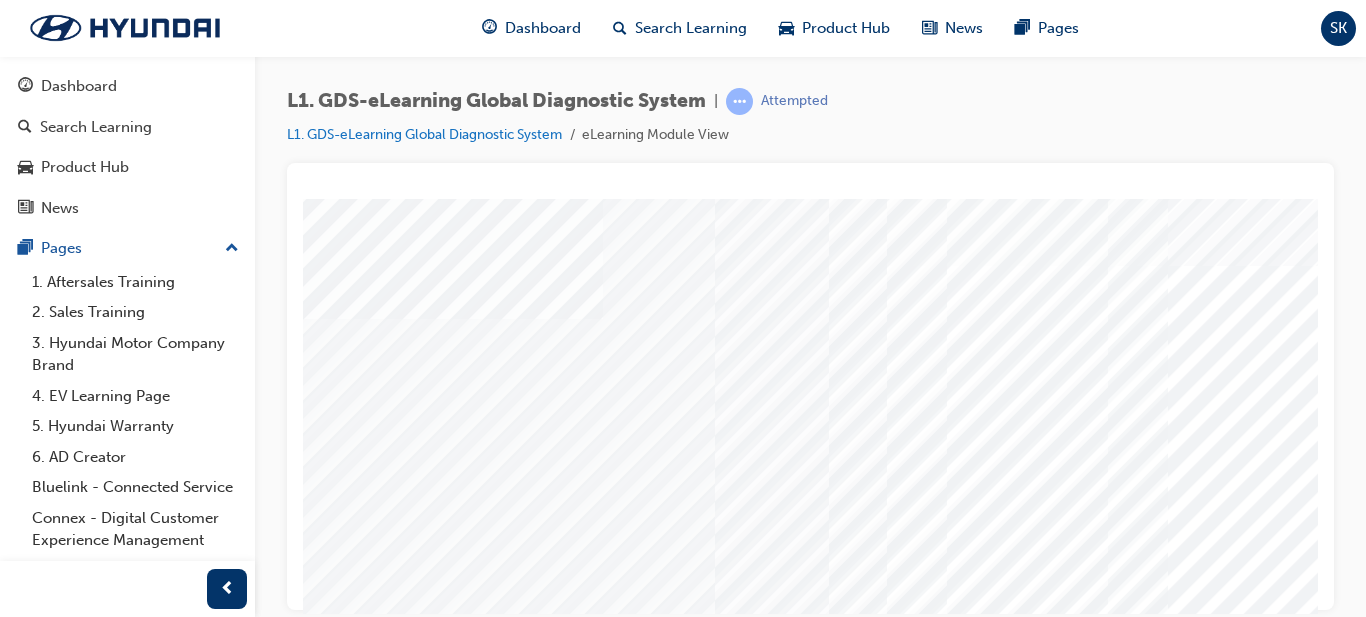 scroll, scrollTop: 29, scrollLeft: 0, axis: vertical 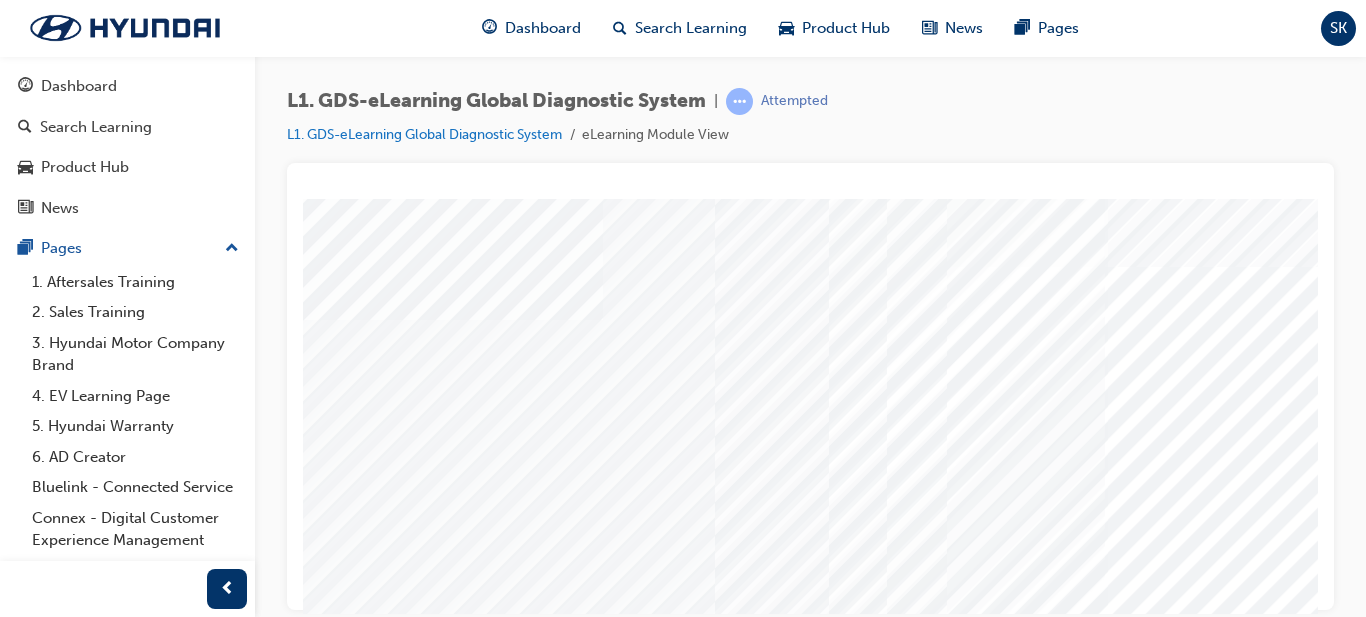 click at bounding box center [328, 6679] 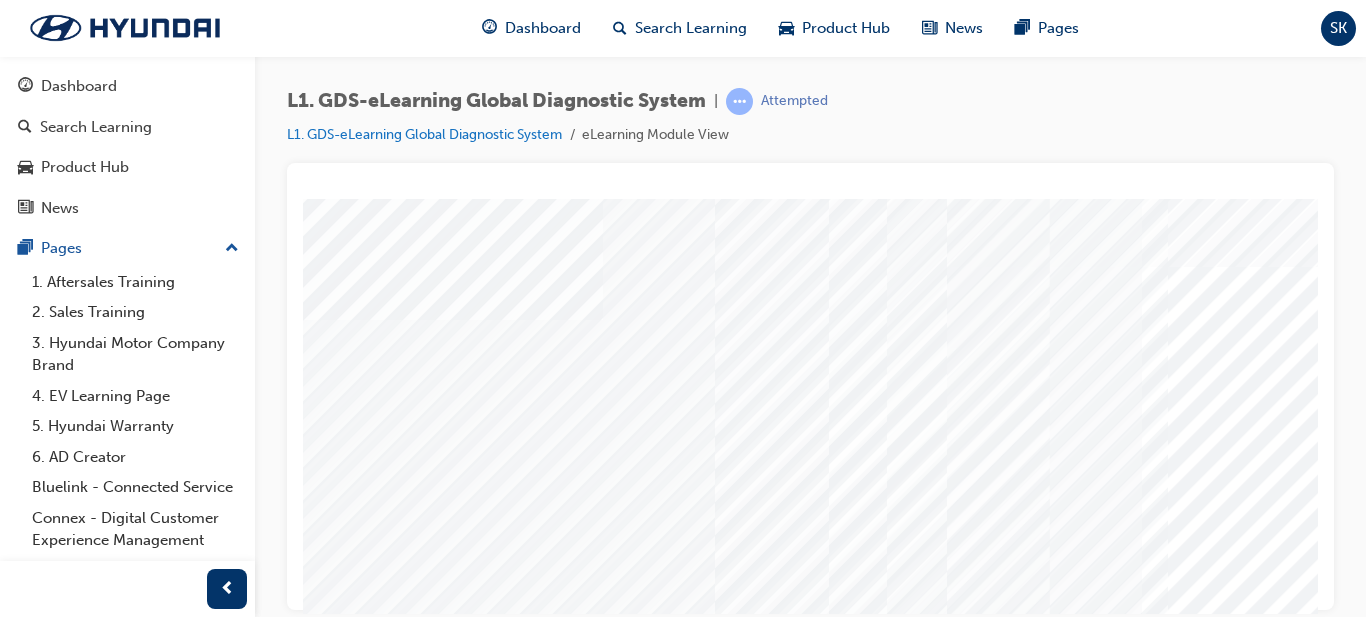 click at bounding box center [328, 6729] 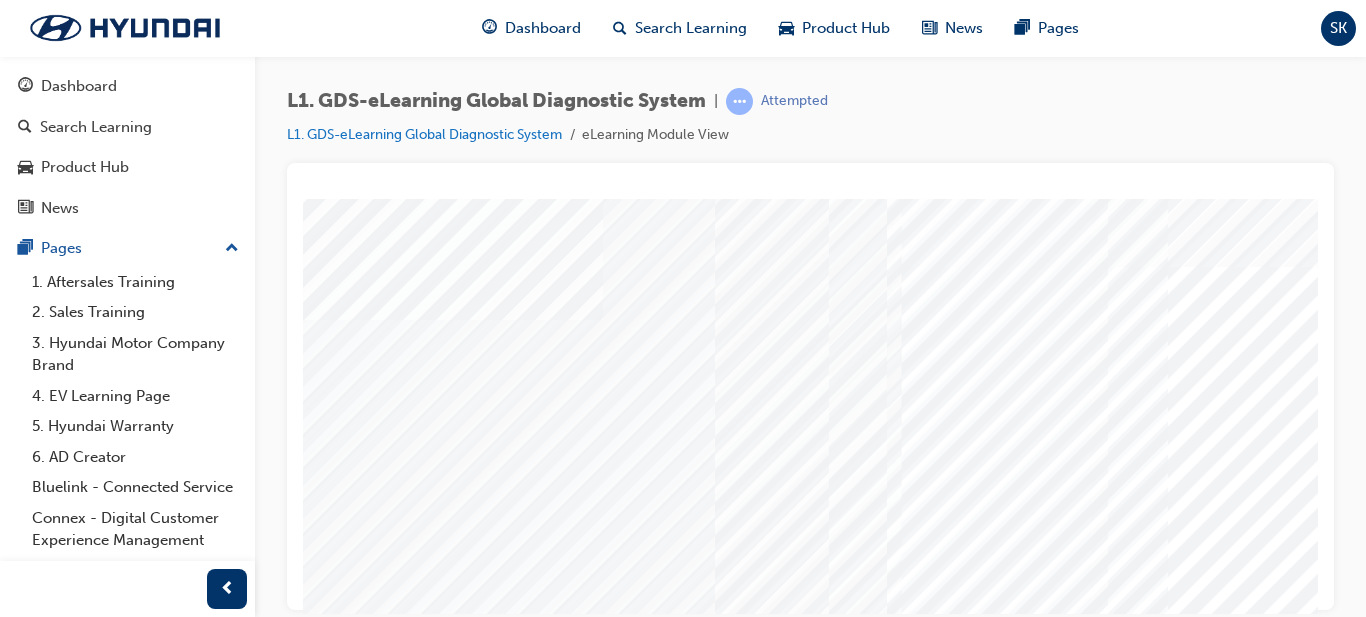 click at bounding box center [328, 6779] 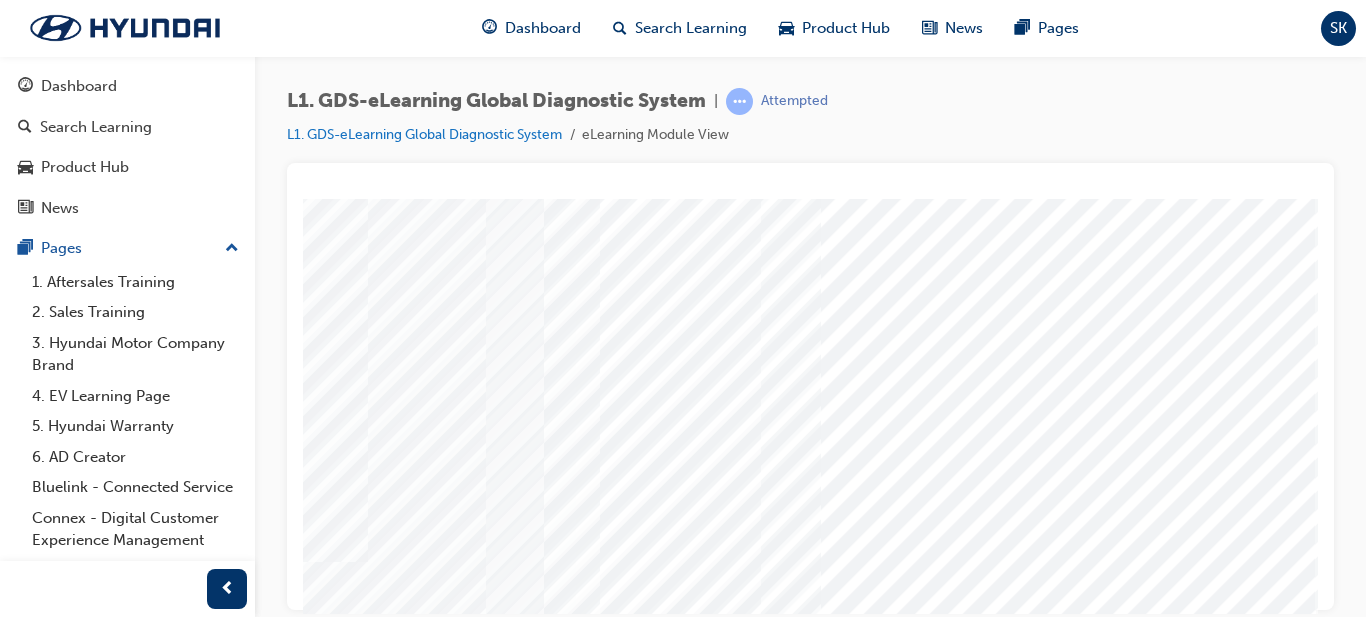 scroll, scrollTop: 0, scrollLeft: 360, axis: horizontal 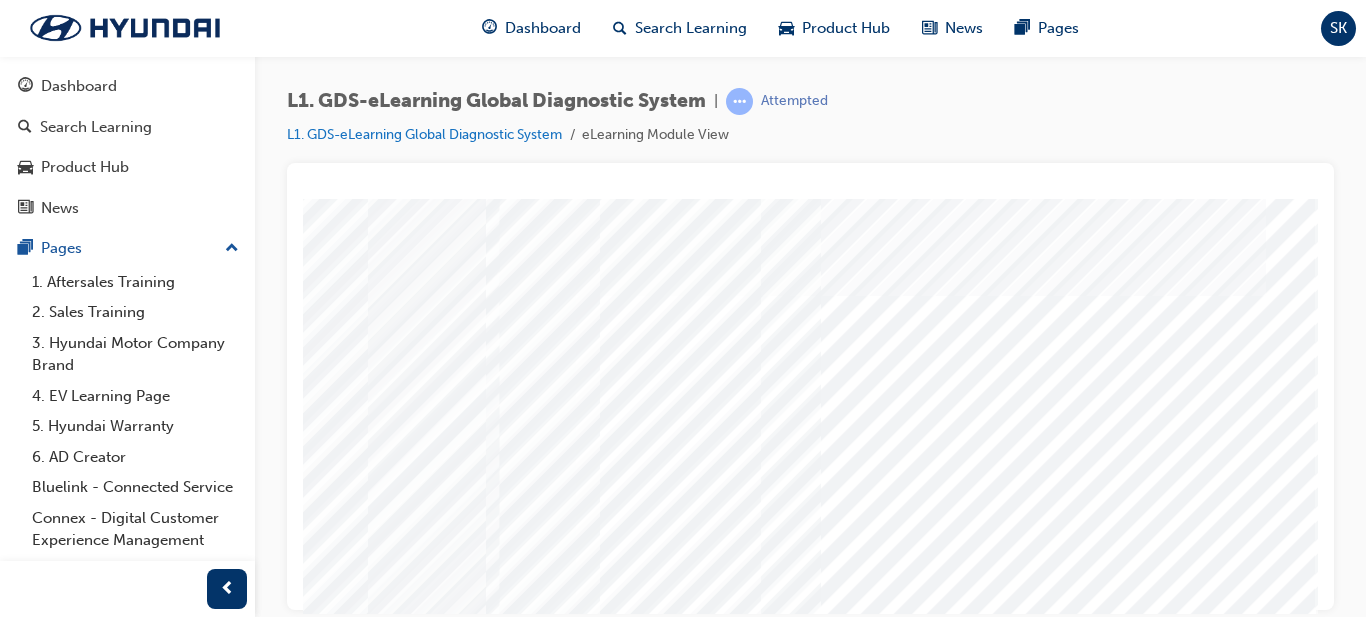 click at bounding box center [-19, 6858] 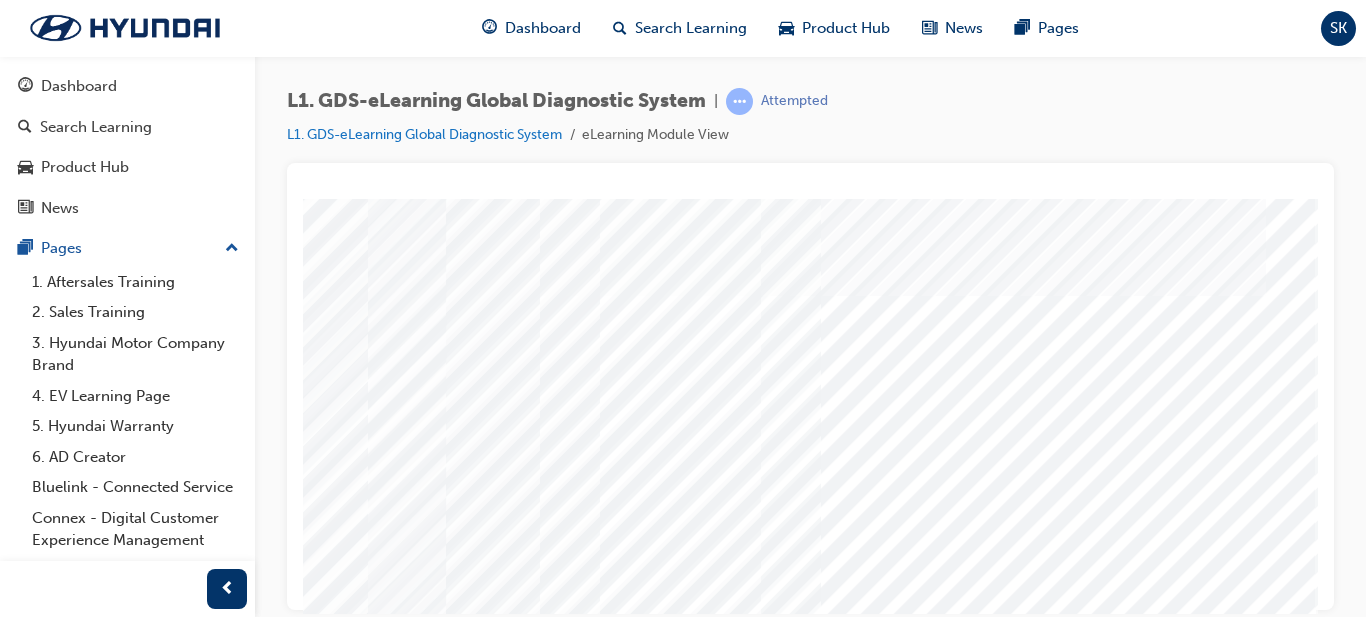 click at bounding box center [-19, 6908] 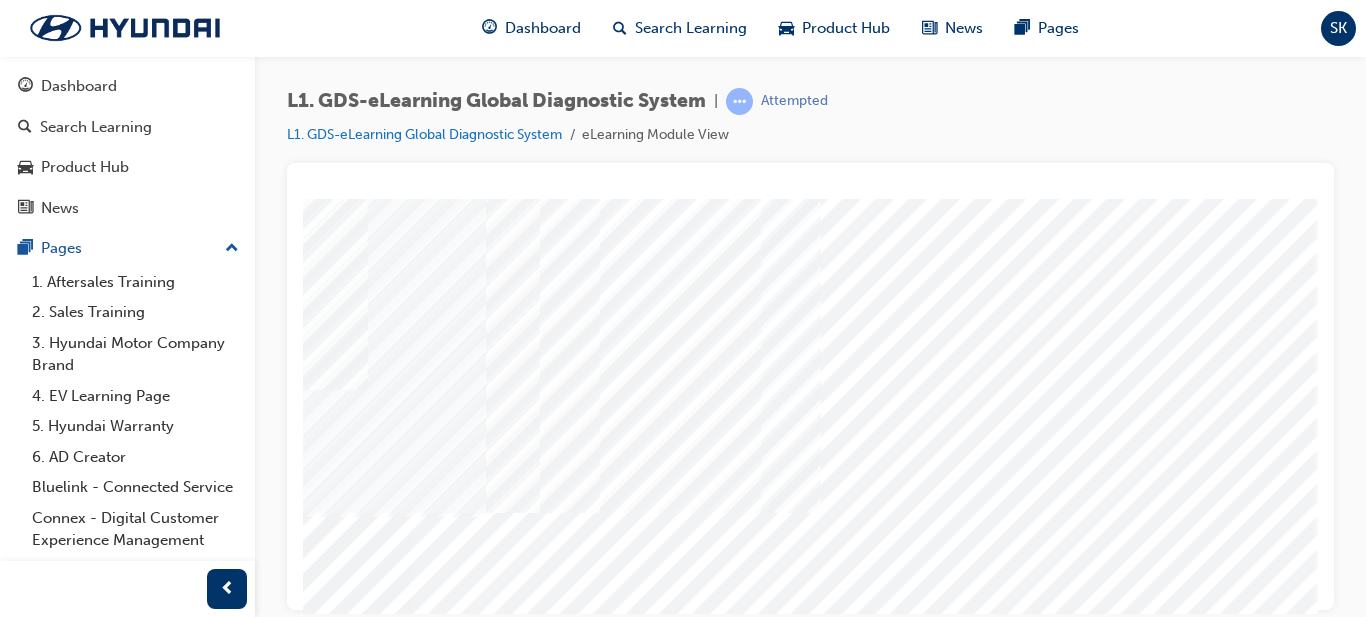 scroll, scrollTop: 350, scrollLeft: 360, axis: both 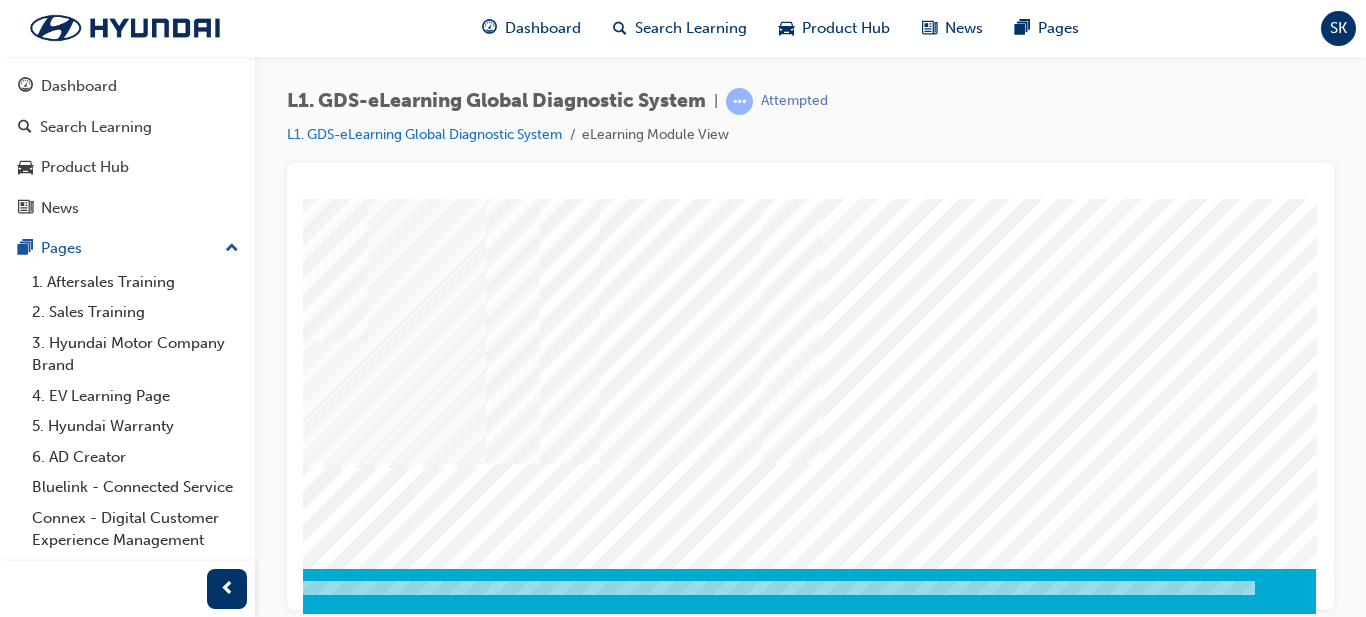 click at bounding box center (26, 3717) 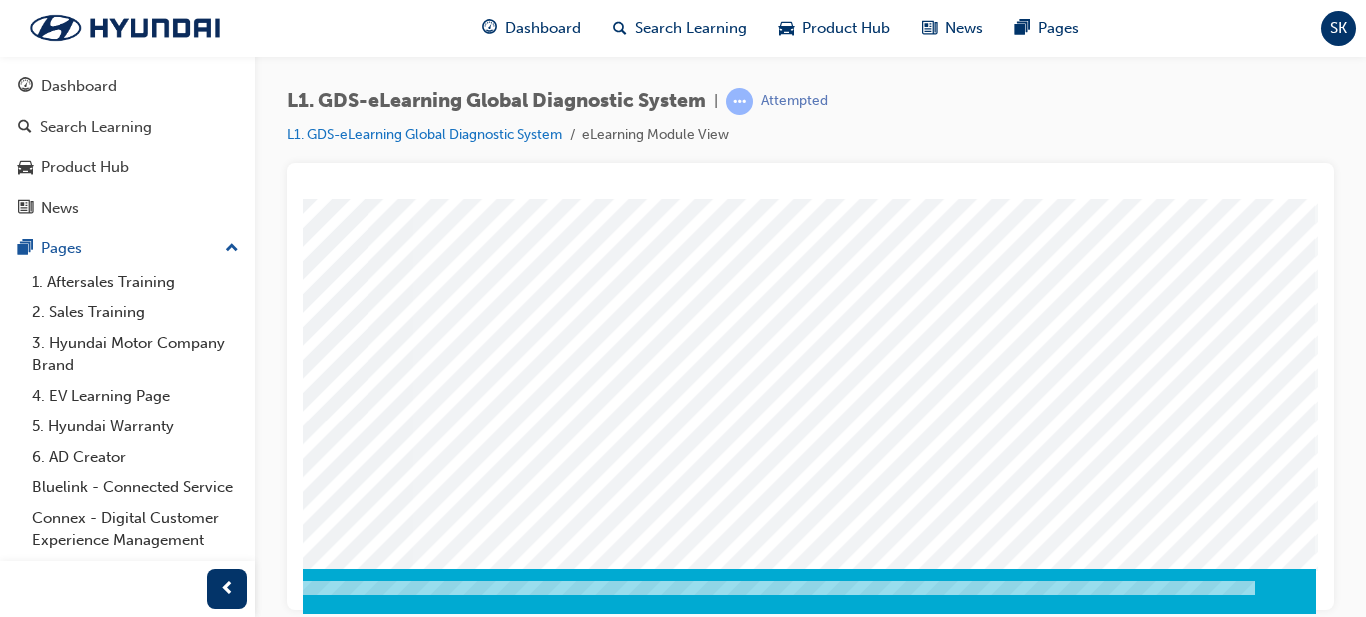 scroll, scrollTop: 0, scrollLeft: 0, axis: both 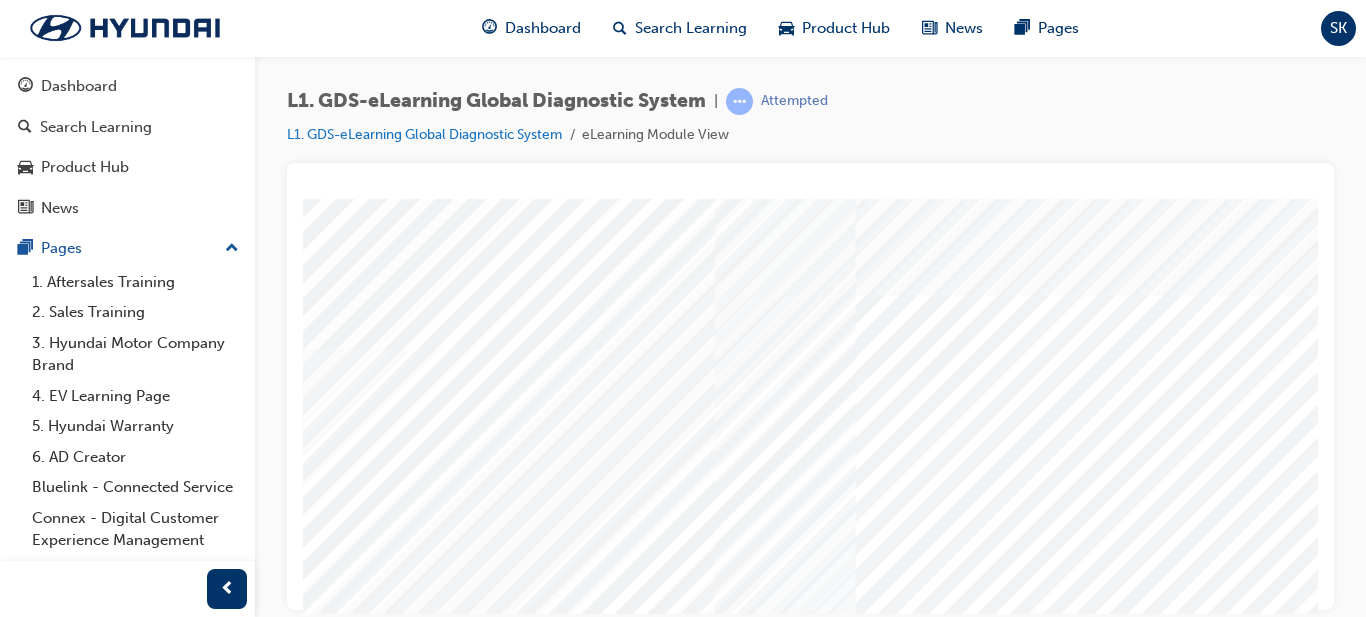 click at bounding box center [328, 5178] 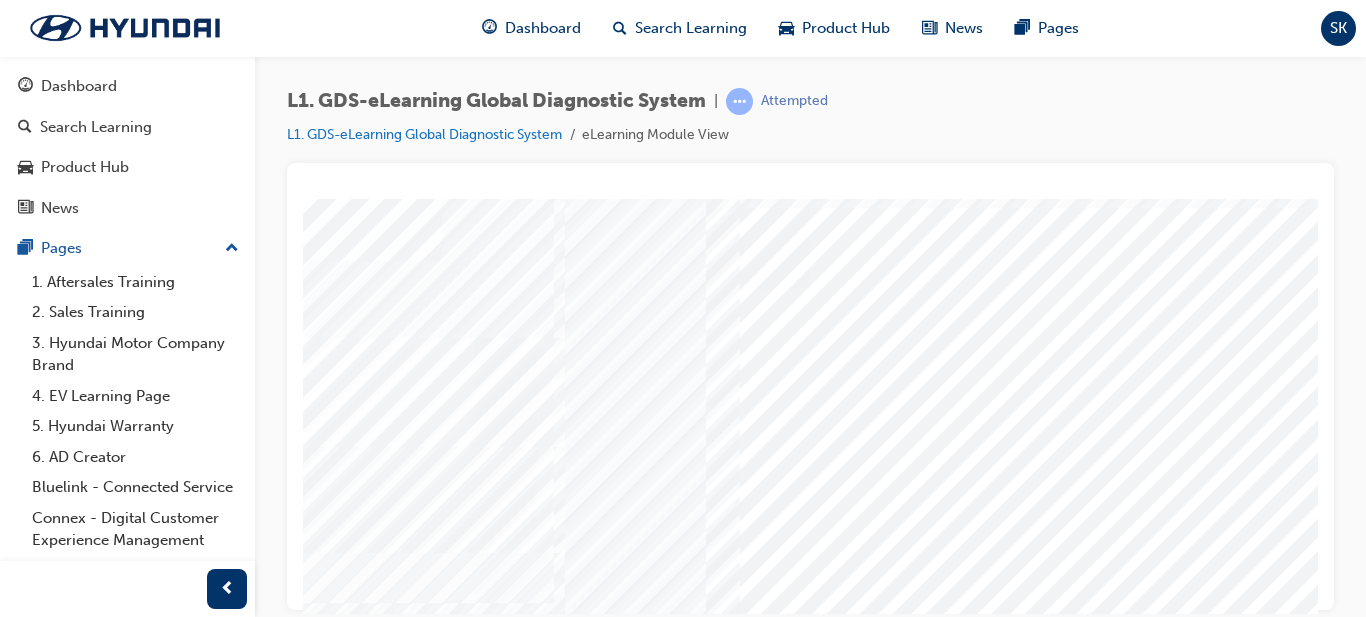 scroll, scrollTop: 89, scrollLeft: 161, axis: both 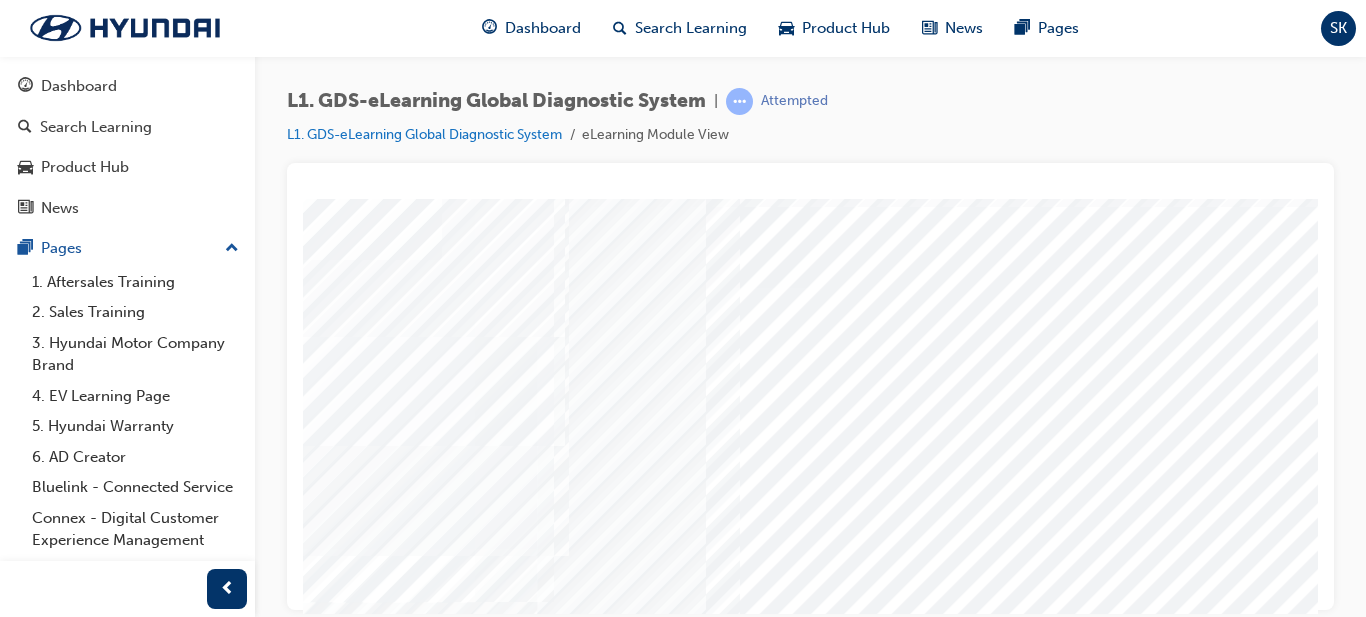click at bounding box center [167, 7353] 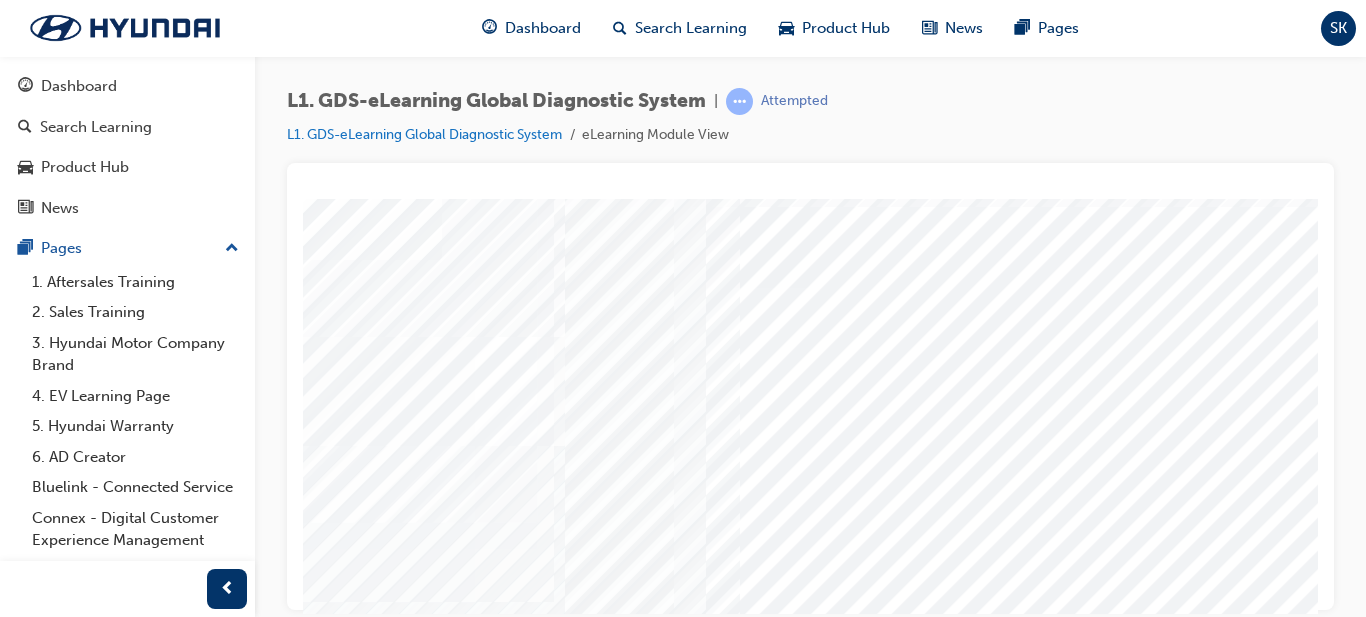 click at bounding box center [167, 7403] 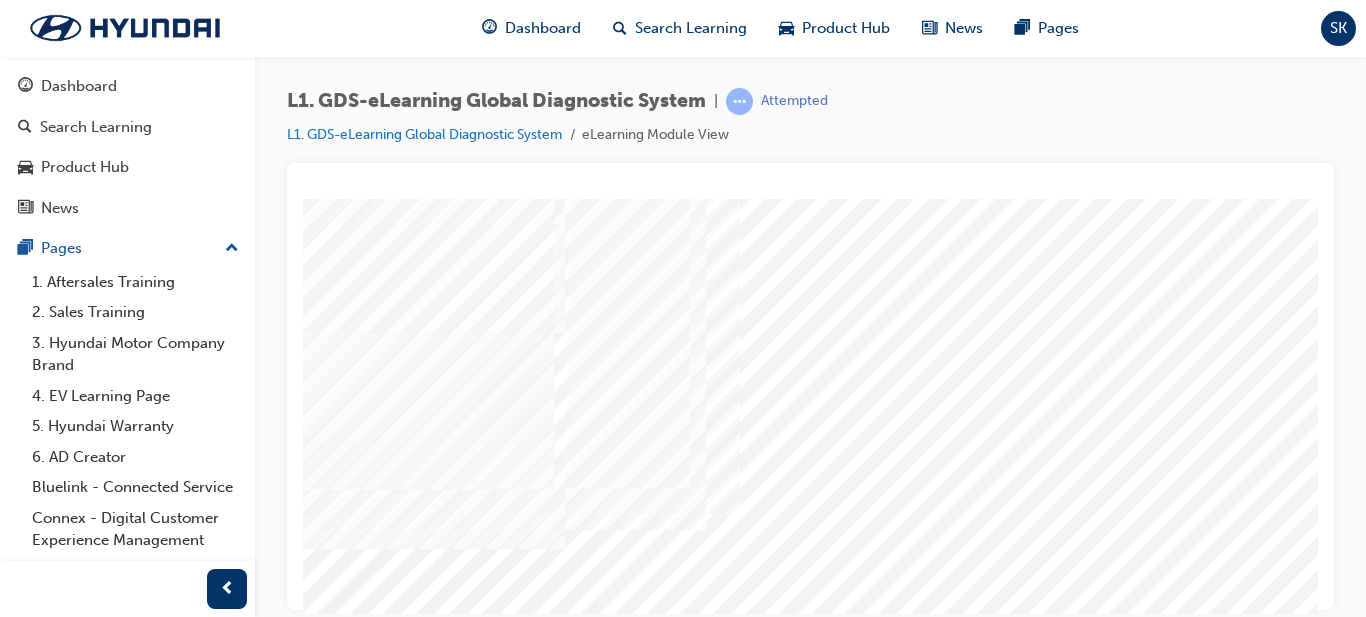 scroll, scrollTop: 203, scrollLeft: 161, axis: both 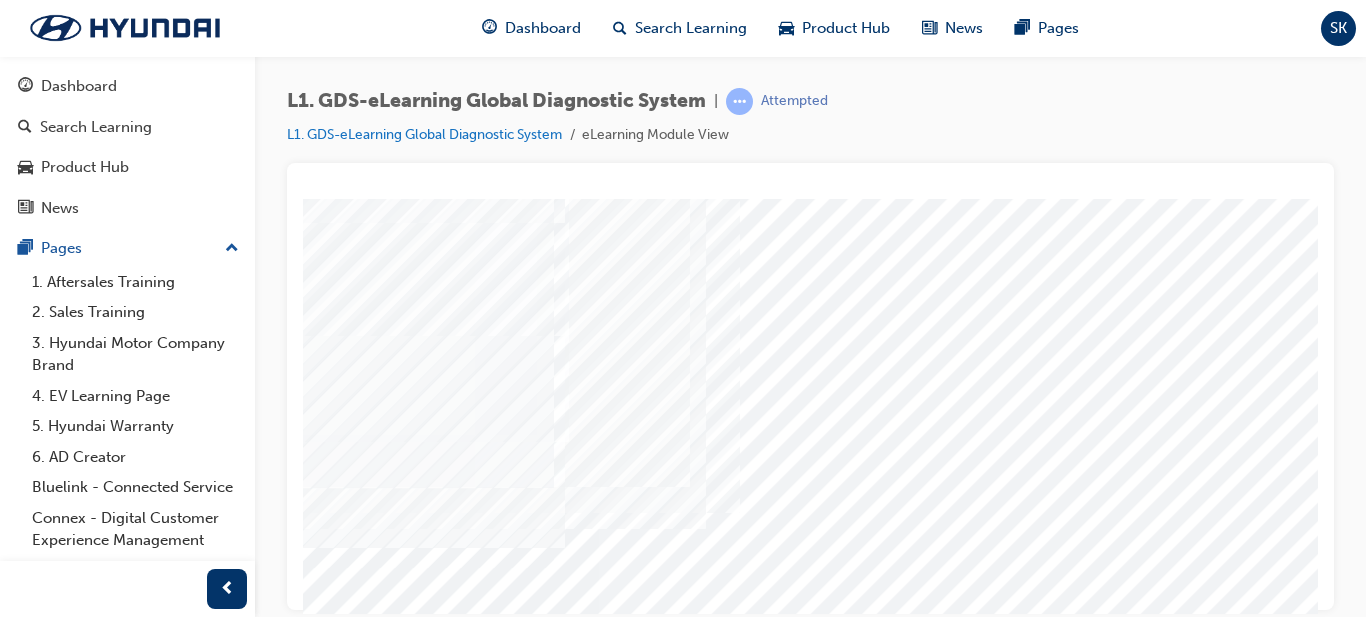 click at bounding box center (167, 7339) 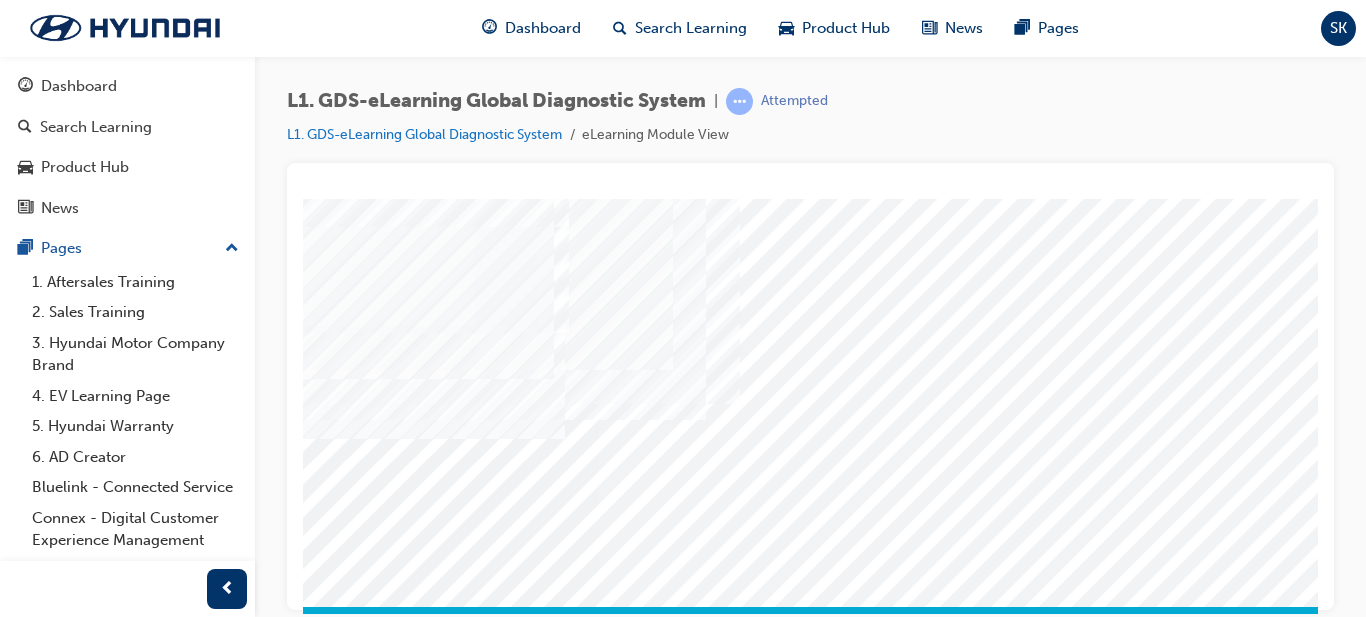 scroll, scrollTop: 313, scrollLeft: 161, axis: both 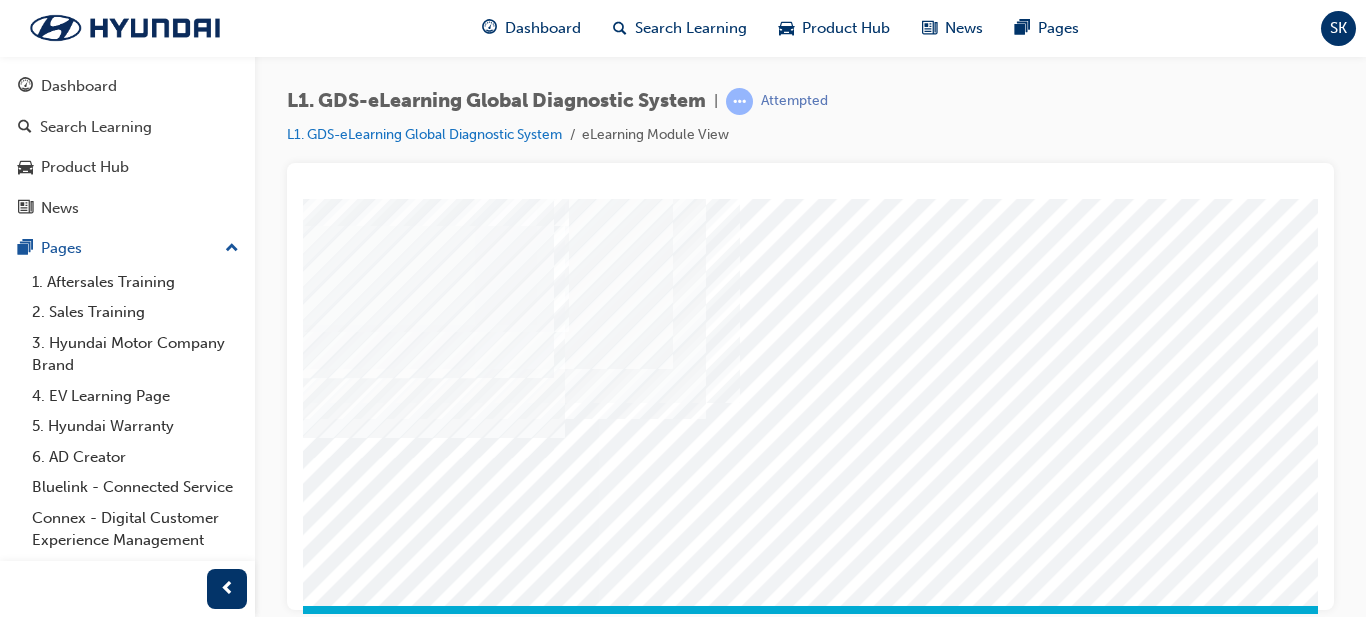 click at bounding box center [167, 7279] 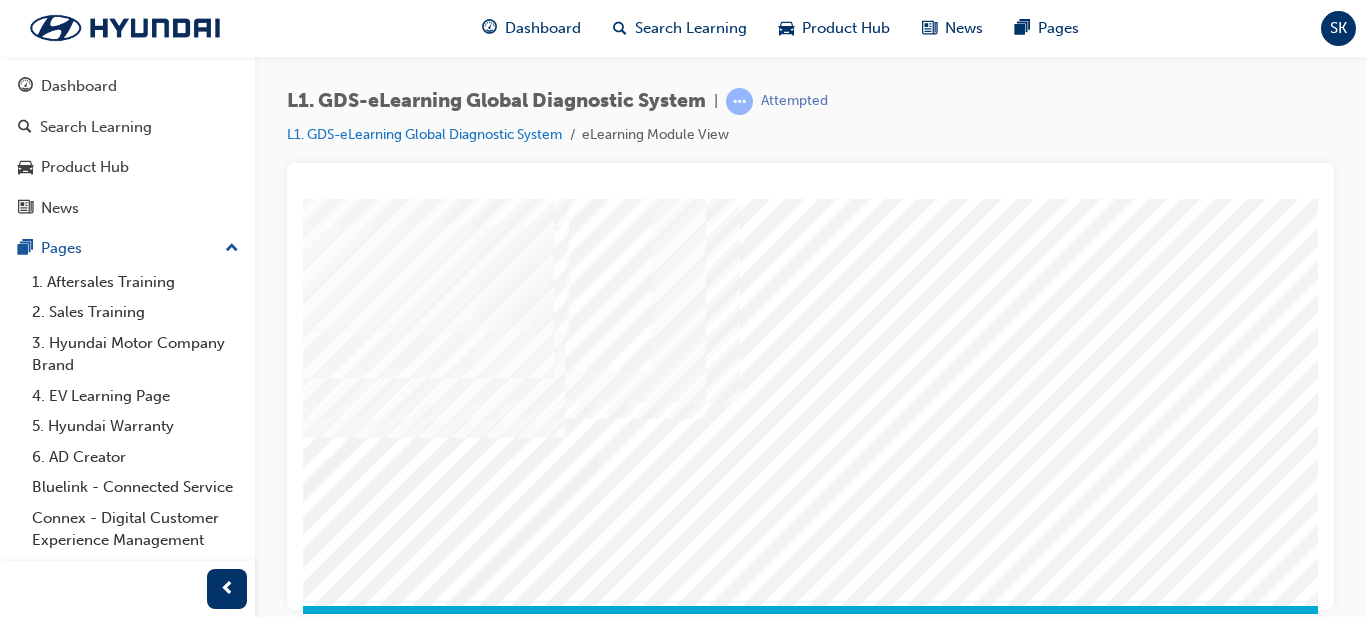 scroll, scrollTop: 313, scrollLeft: 360, axis: both 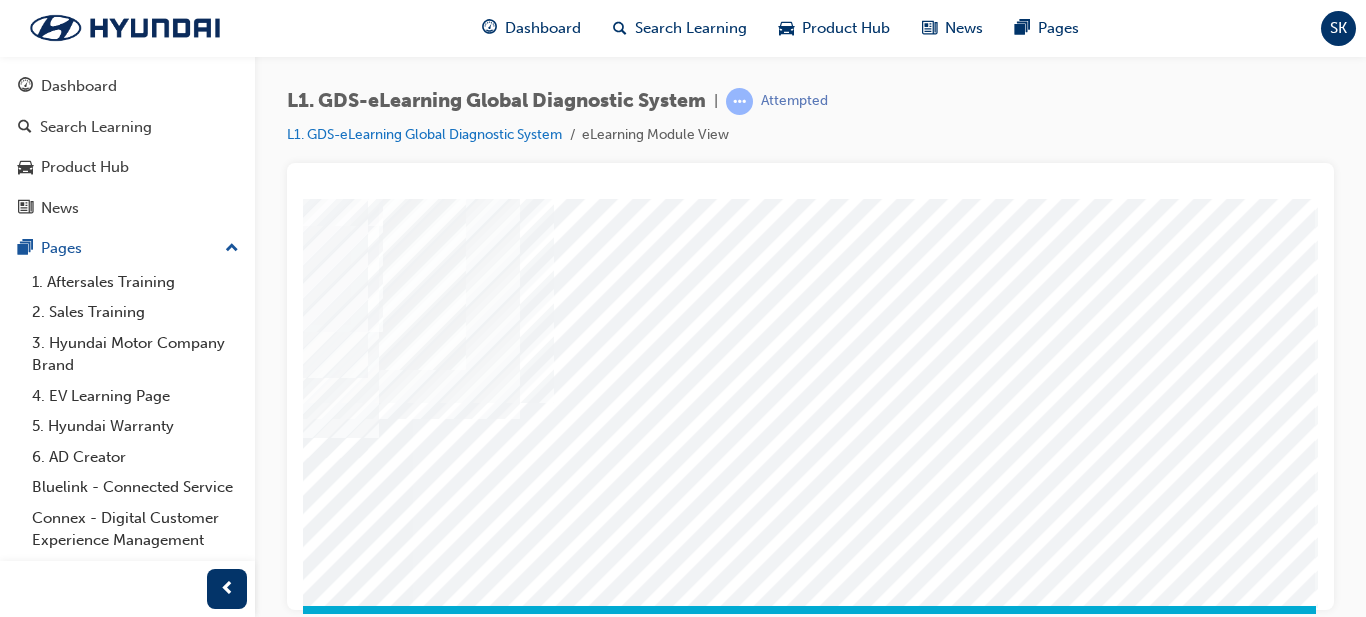 click at bounding box center (26, 3754) 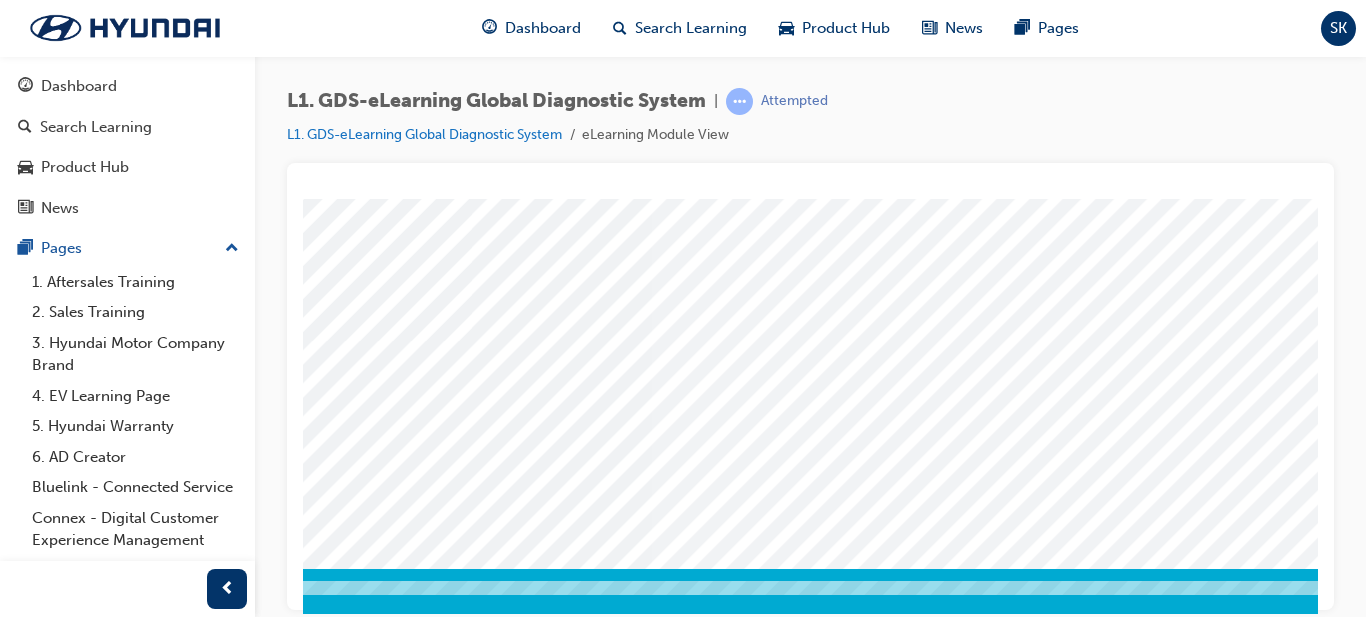scroll, scrollTop: 350, scrollLeft: 247, axis: both 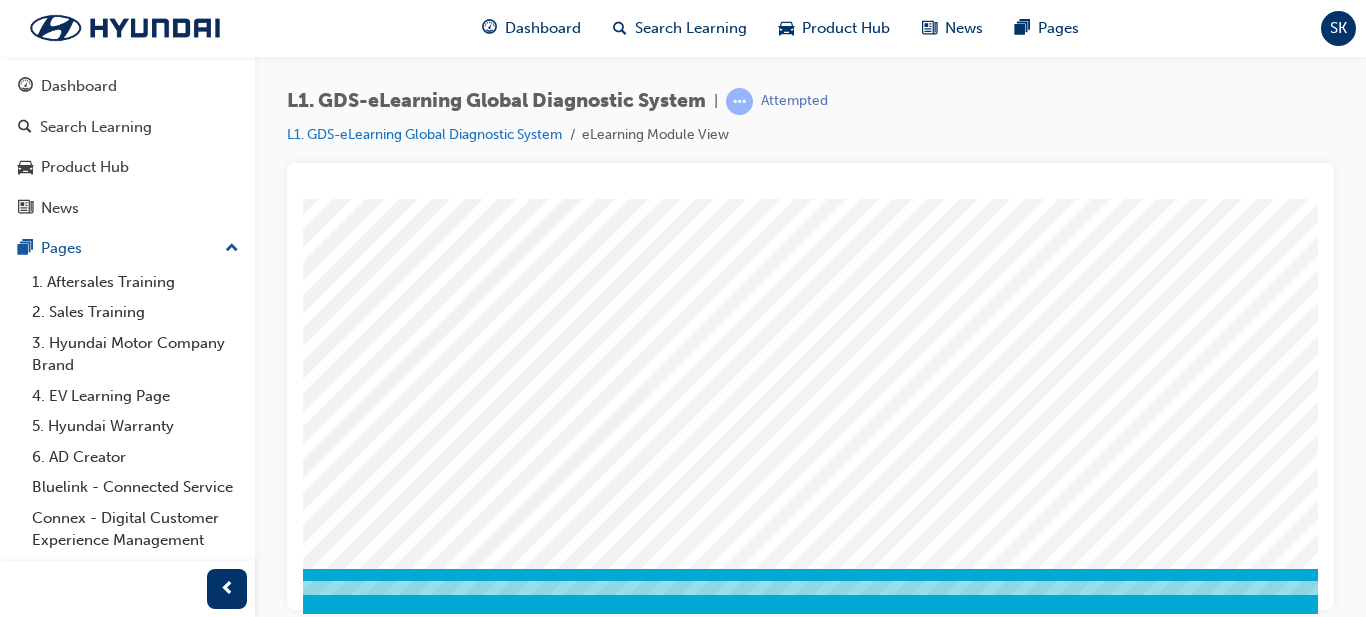 click at bounding box center [81, 7568] 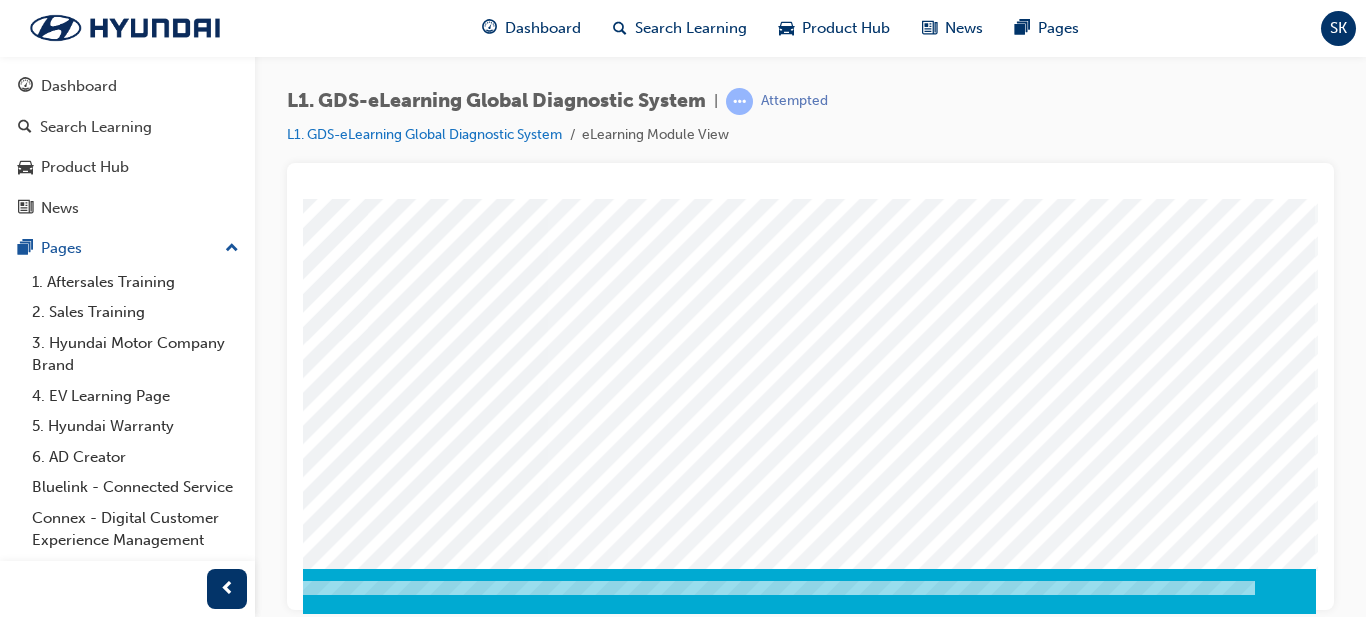 scroll, scrollTop: 350, scrollLeft: 360, axis: both 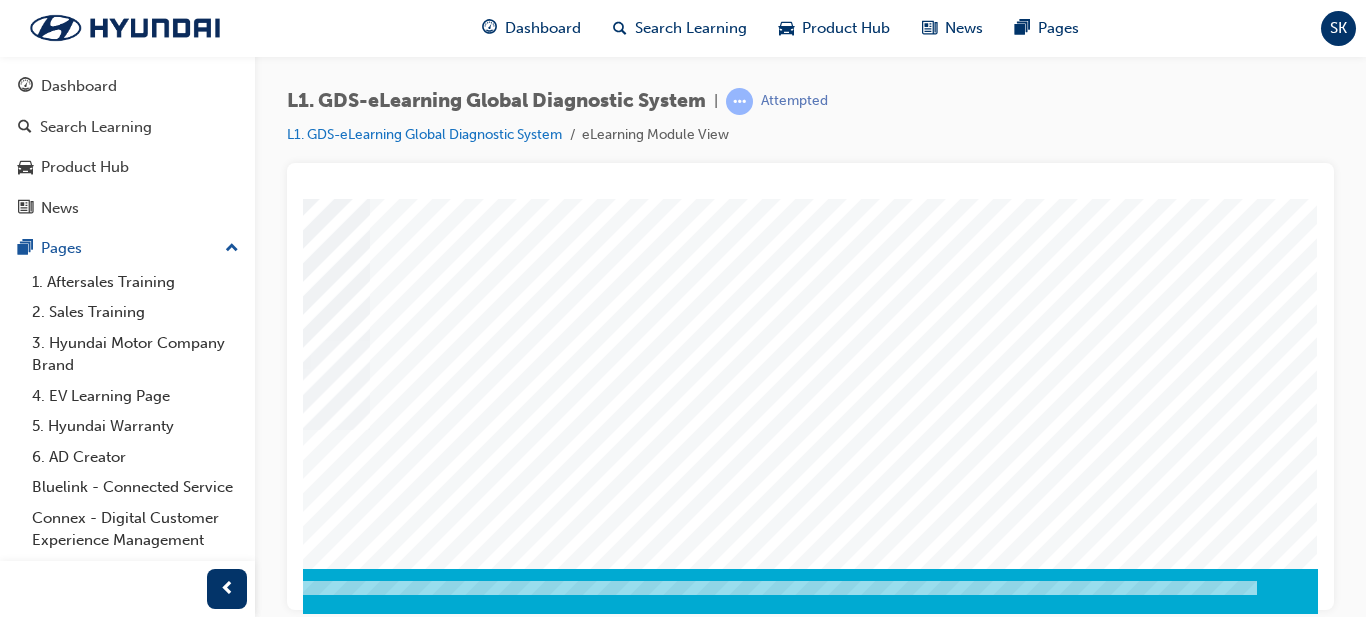 click at bounding box center [164, 4256] 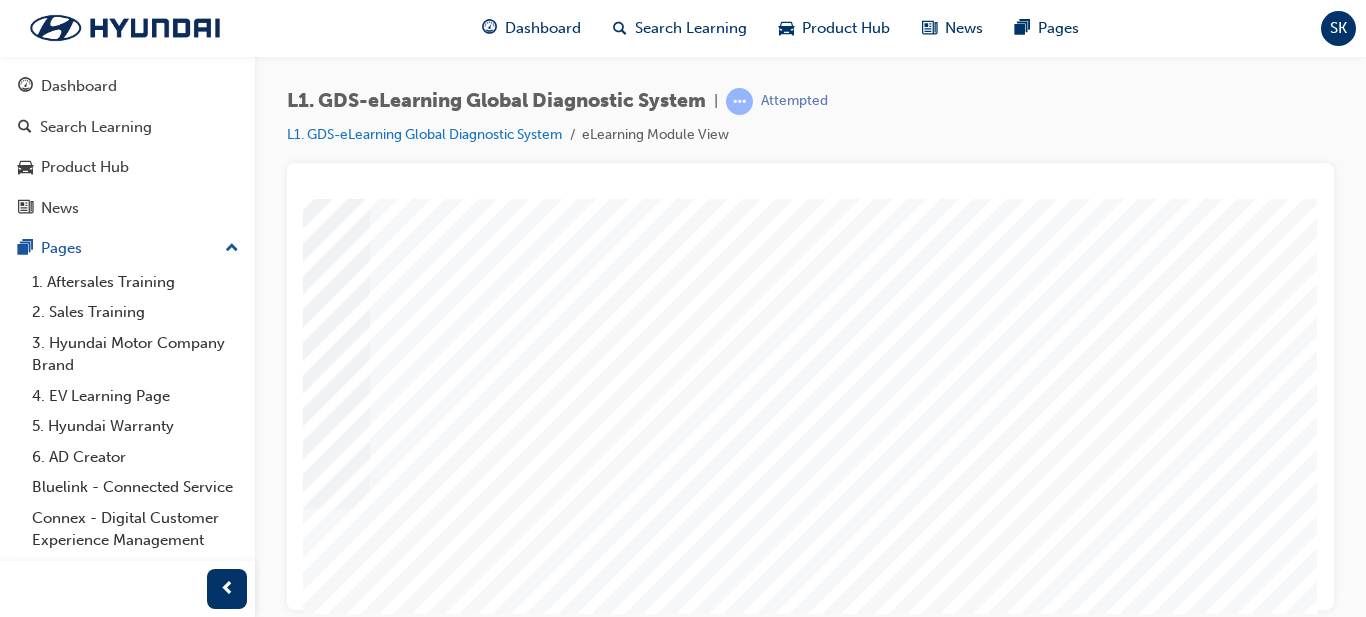 scroll, scrollTop: 270, scrollLeft: 360, axis: both 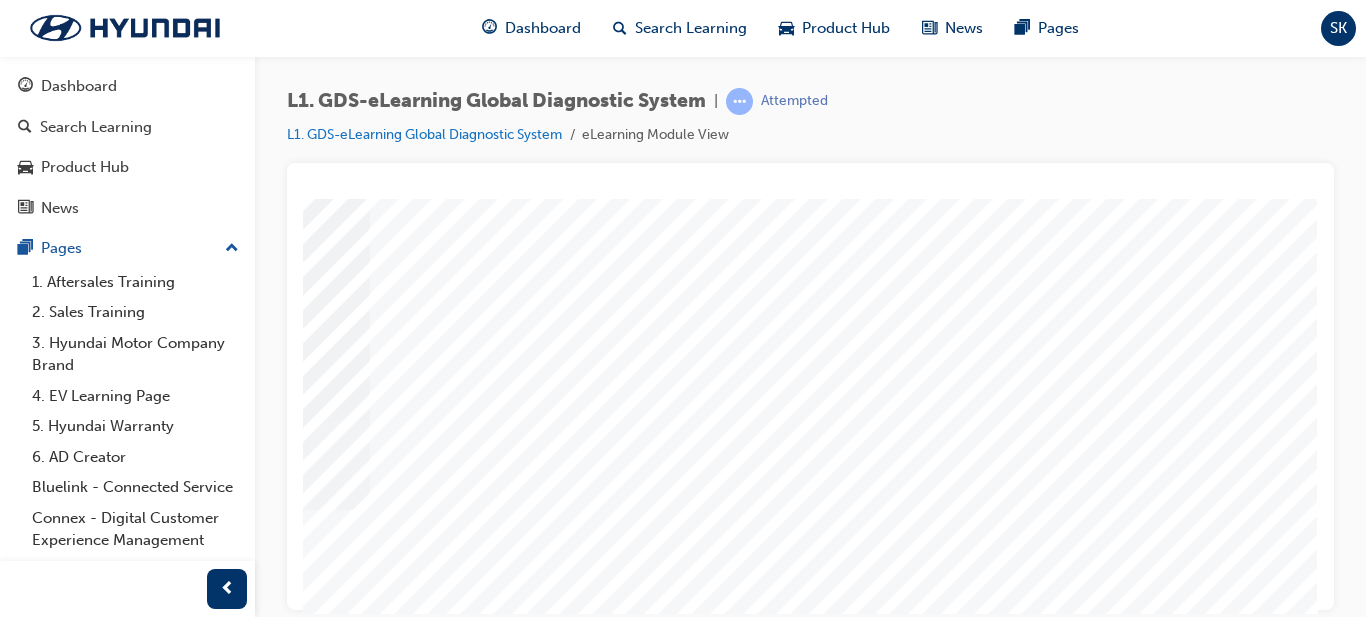 click at bounding box center (28, 3467) 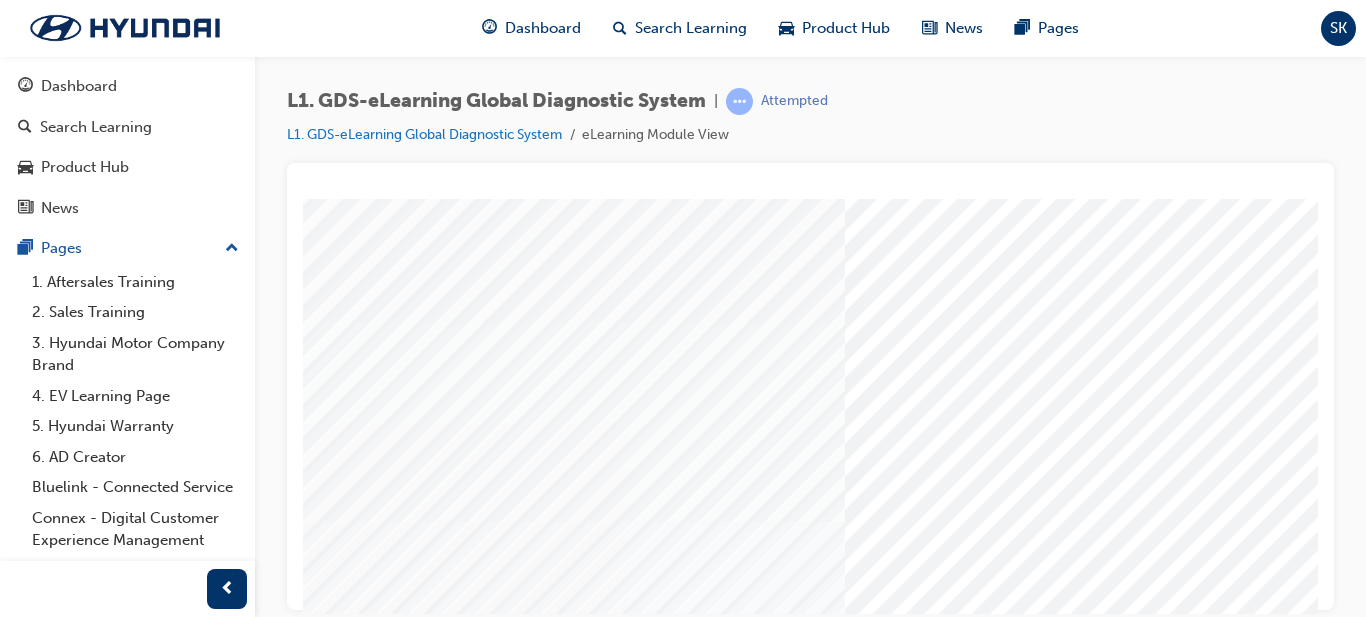 scroll, scrollTop: 203, scrollLeft: 134, axis: both 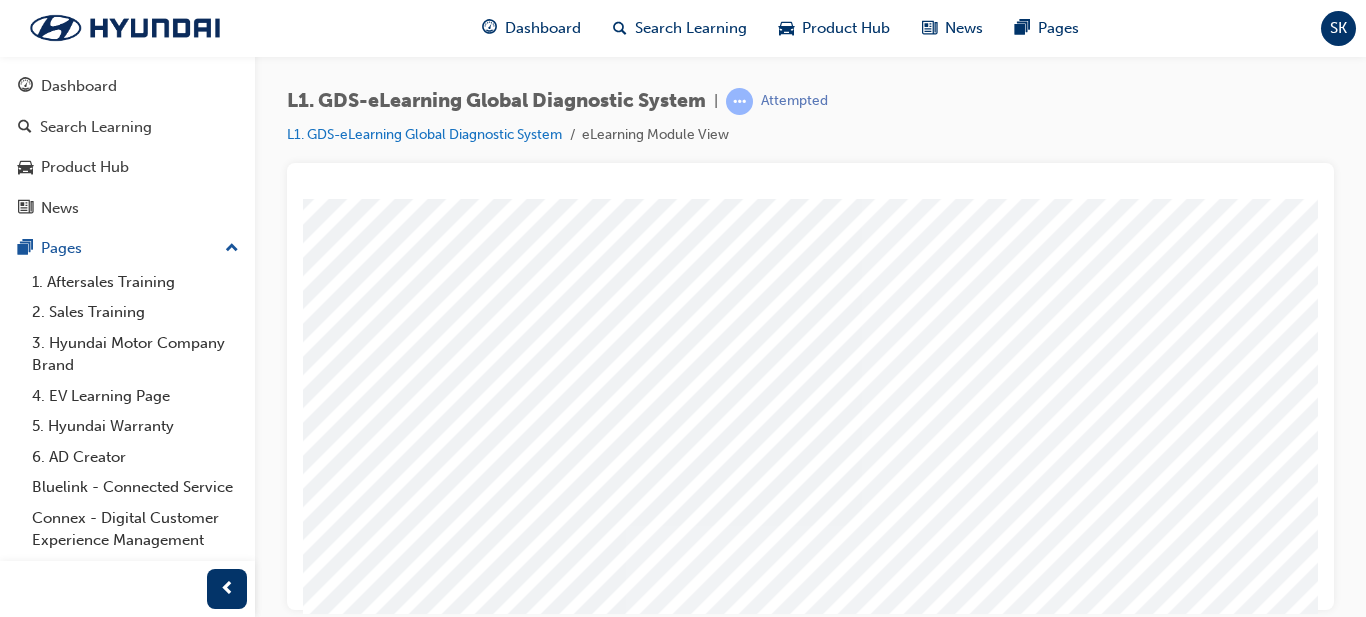 drag, startPoint x: 896, startPoint y: 510, endPoint x: 900, endPoint y: 426, distance: 84.095184 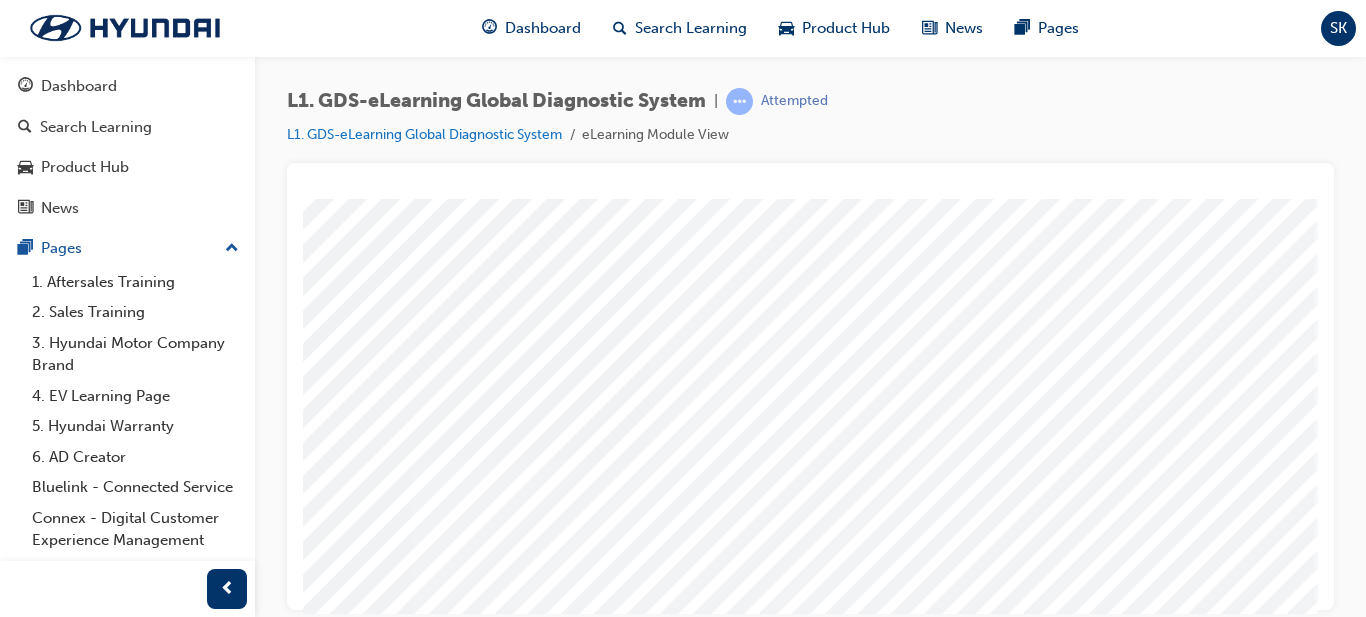 scroll, scrollTop: 270, scrollLeft: 360, axis: both 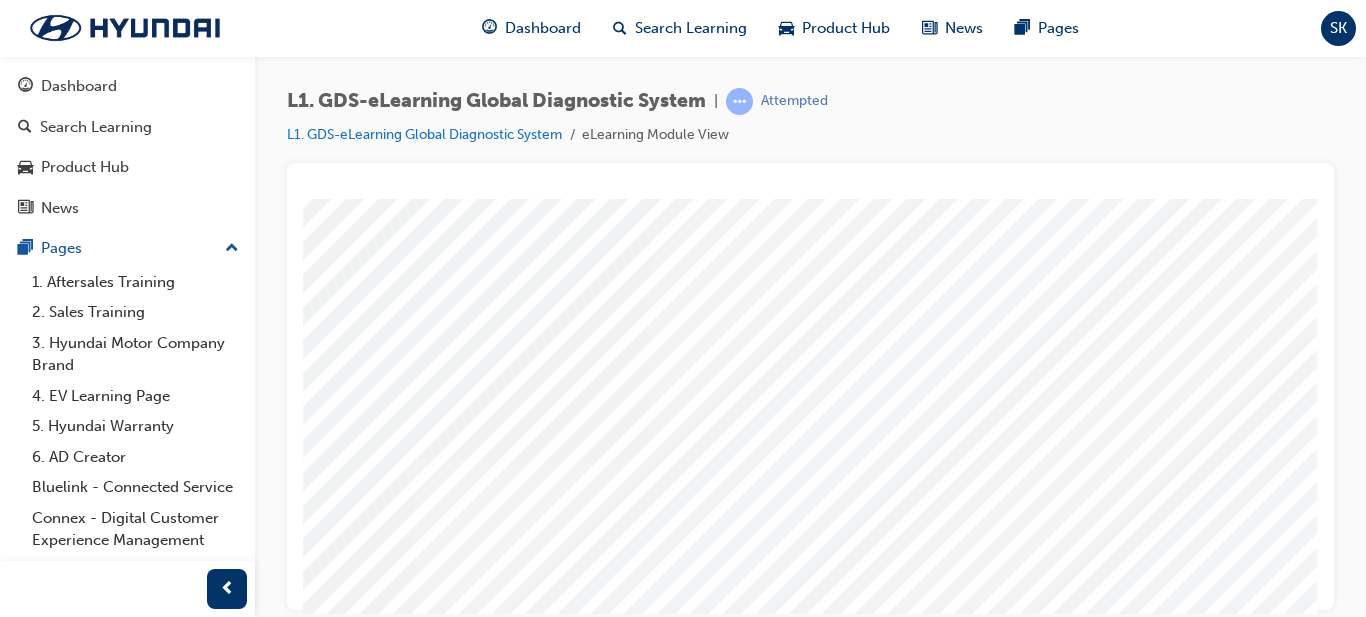 click at bounding box center [43, 5694] 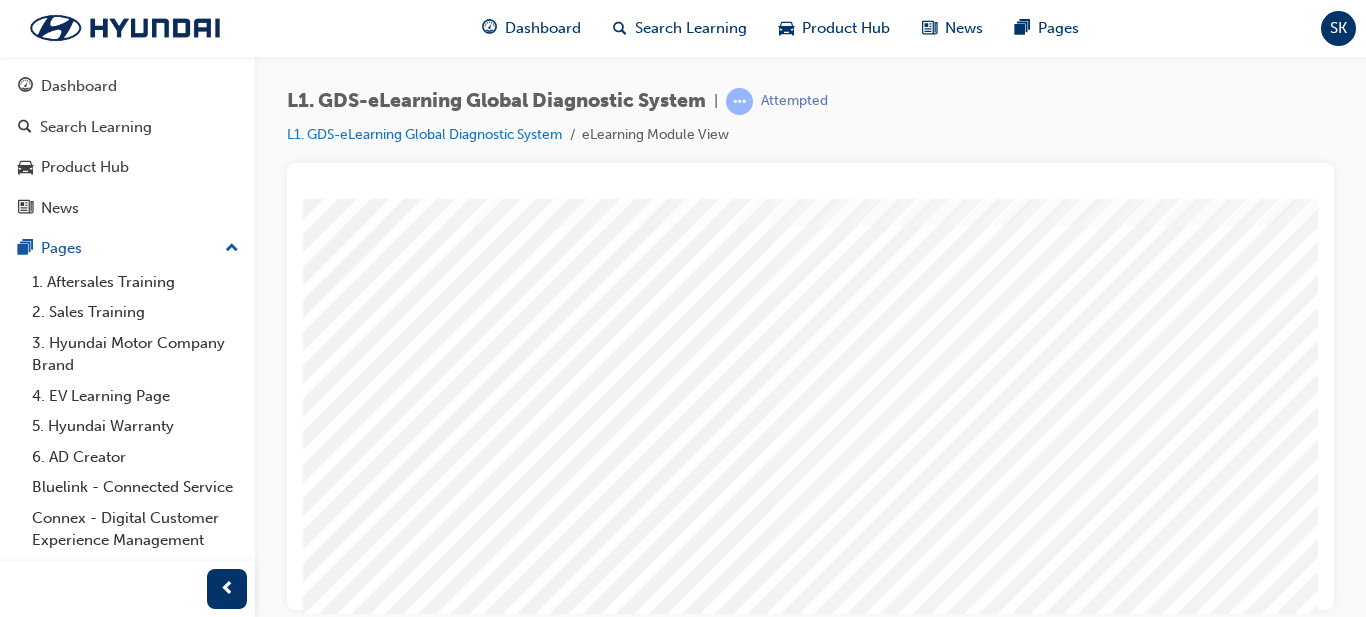 scroll, scrollTop: 70, scrollLeft: 226, axis: both 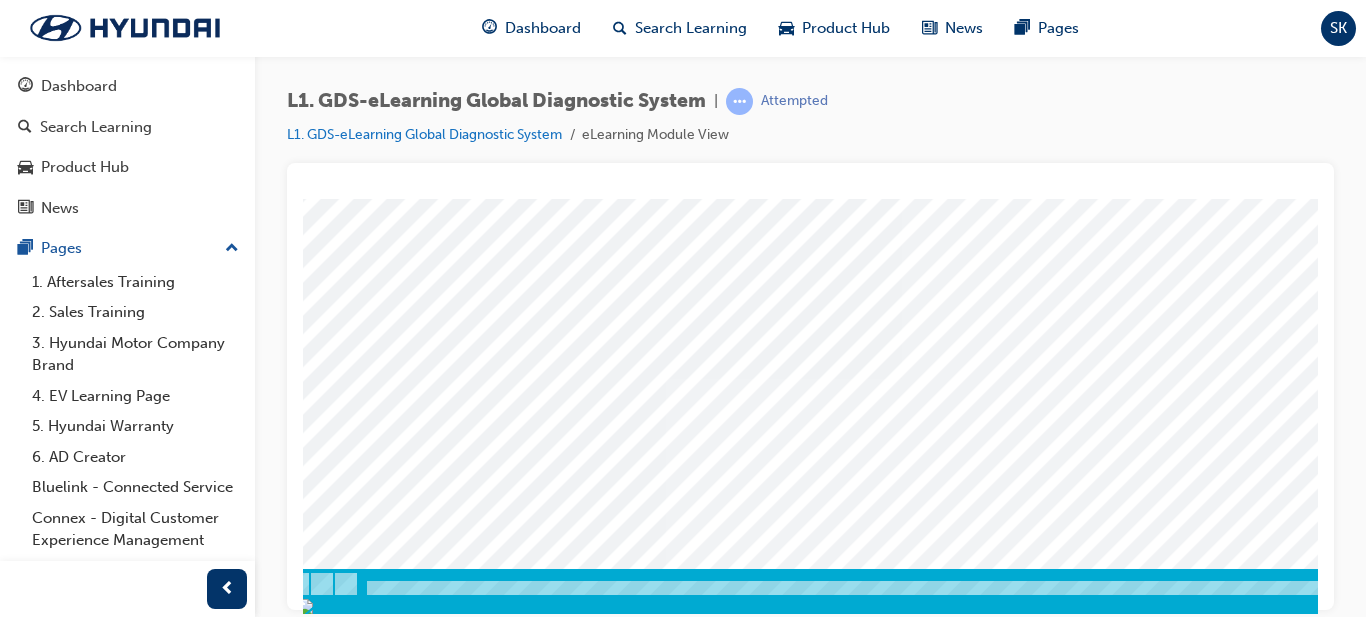 click at bounding box center [296, 5576] 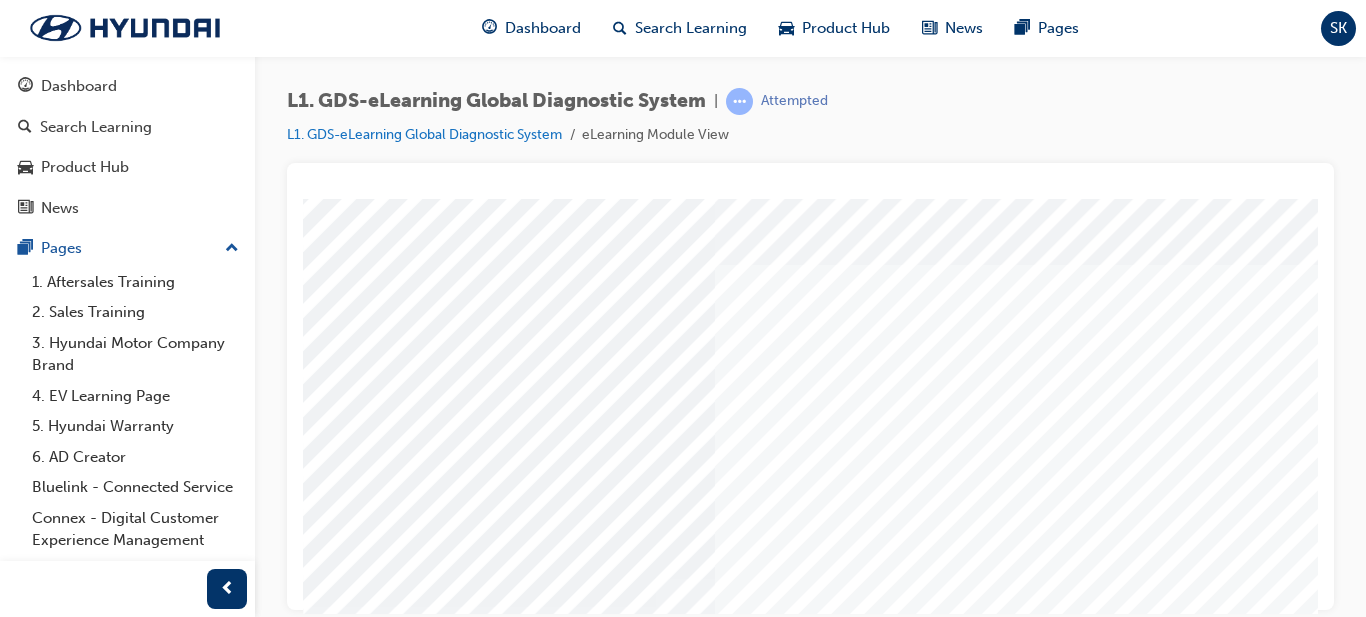 scroll, scrollTop: 110, scrollLeft: 0, axis: vertical 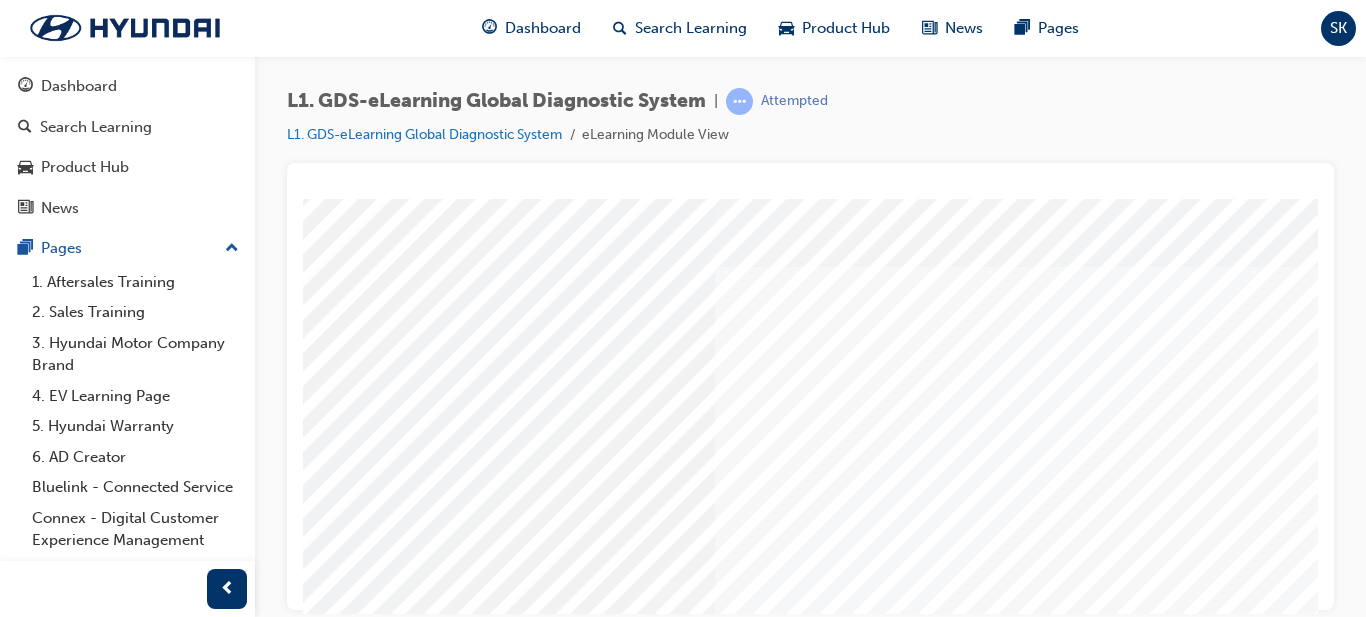 click at bounding box center [509, 4552] 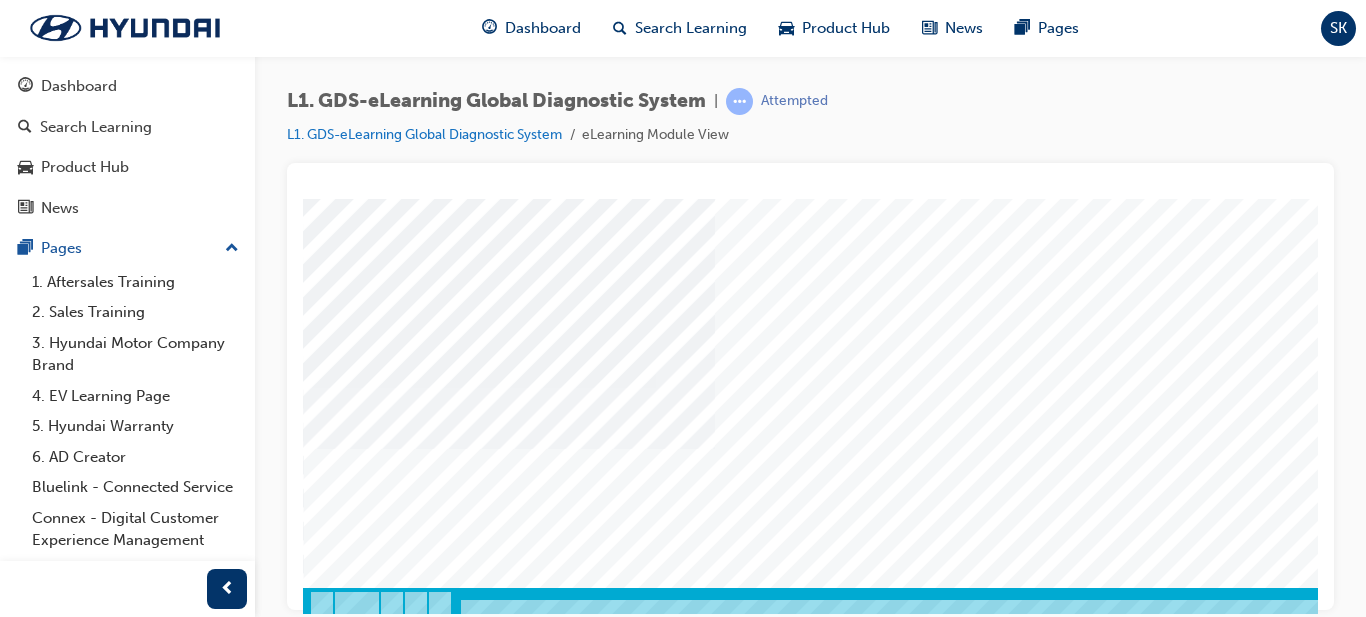 scroll, scrollTop: 350, scrollLeft: 0, axis: vertical 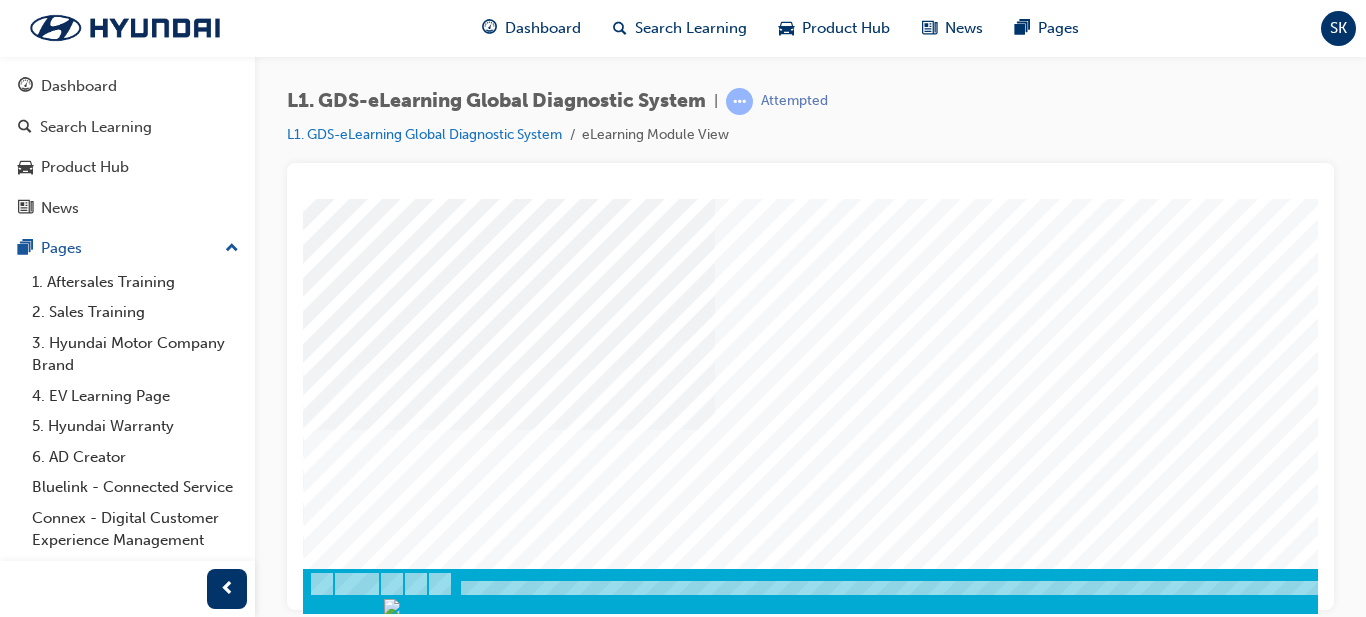 click at bounding box center [373, 768] 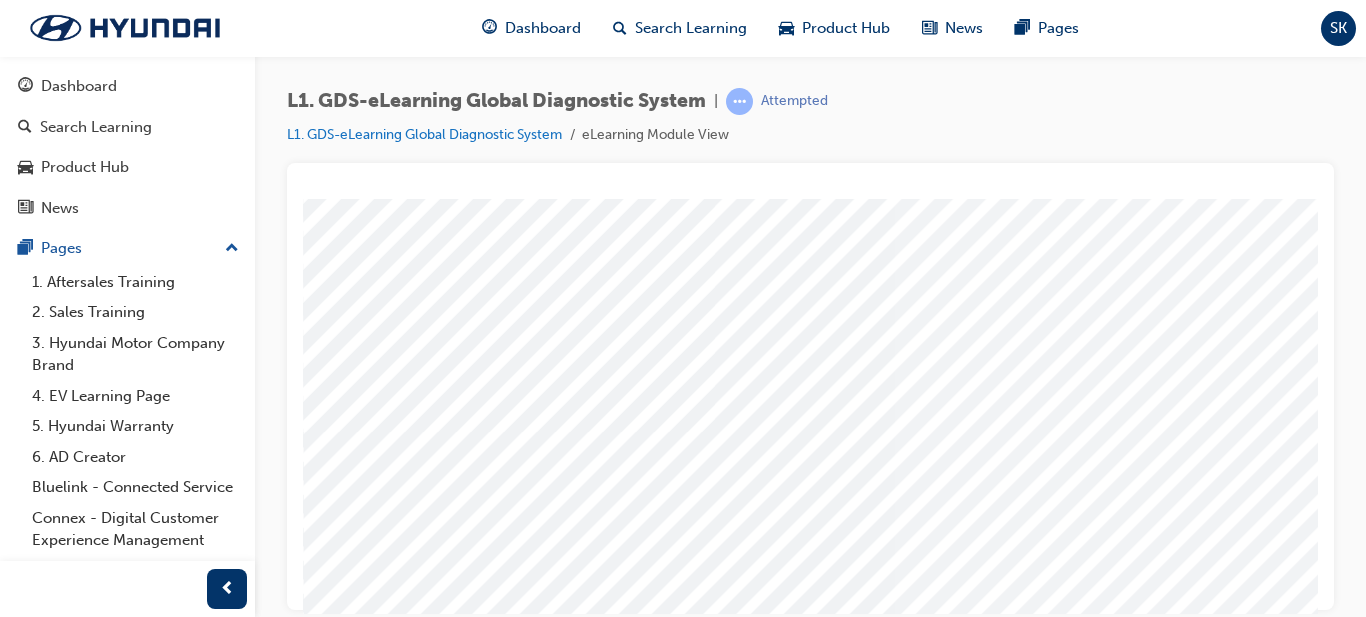 scroll, scrollTop: 260, scrollLeft: 0, axis: vertical 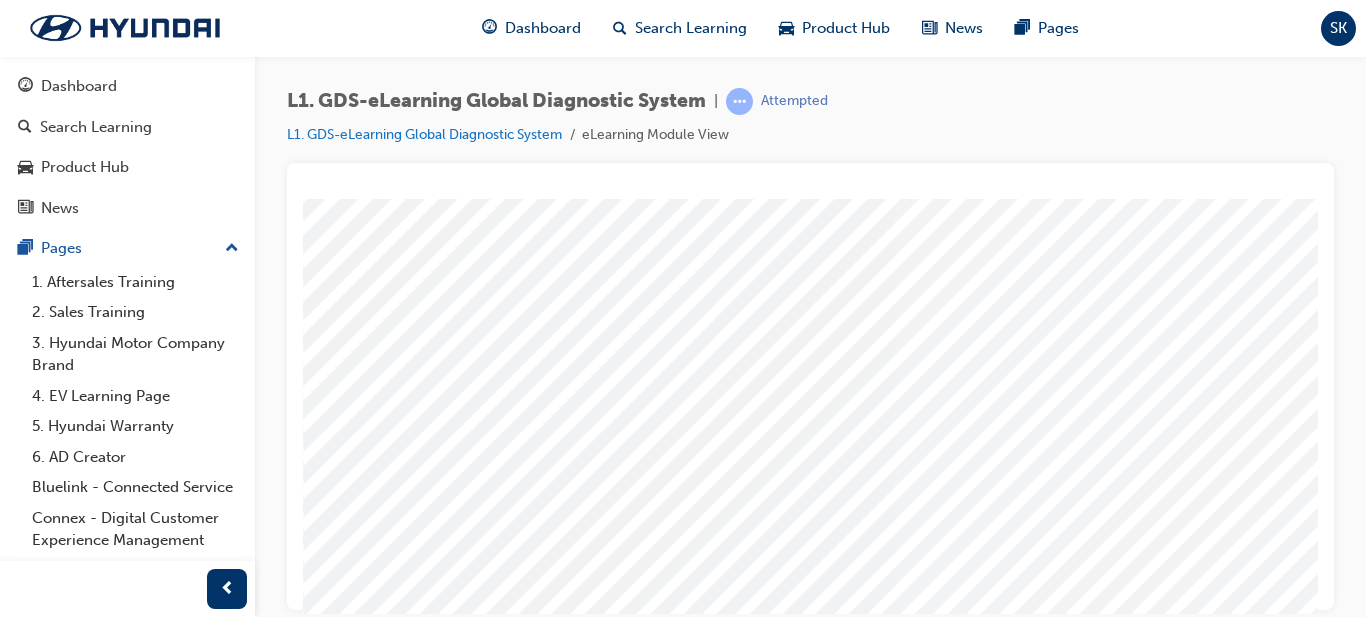click at bounding box center (328, 5458) 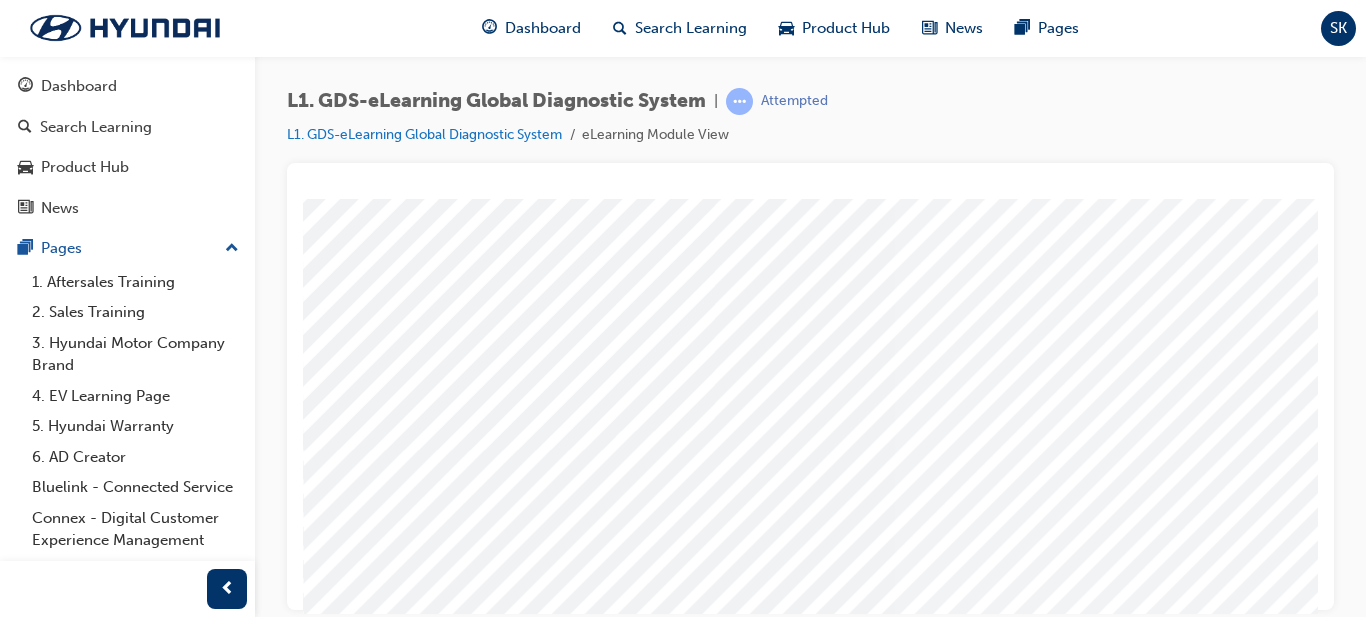 click at bounding box center (328, 7658) 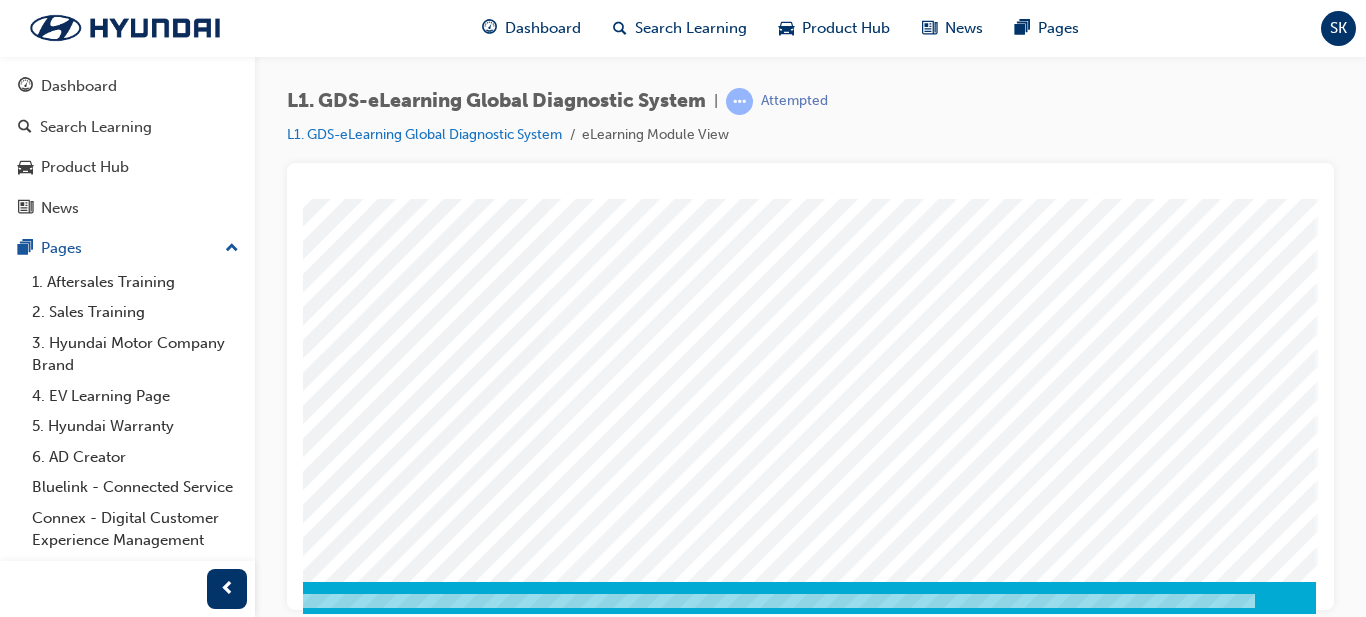 scroll, scrollTop: 349, scrollLeft: 360, axis: both 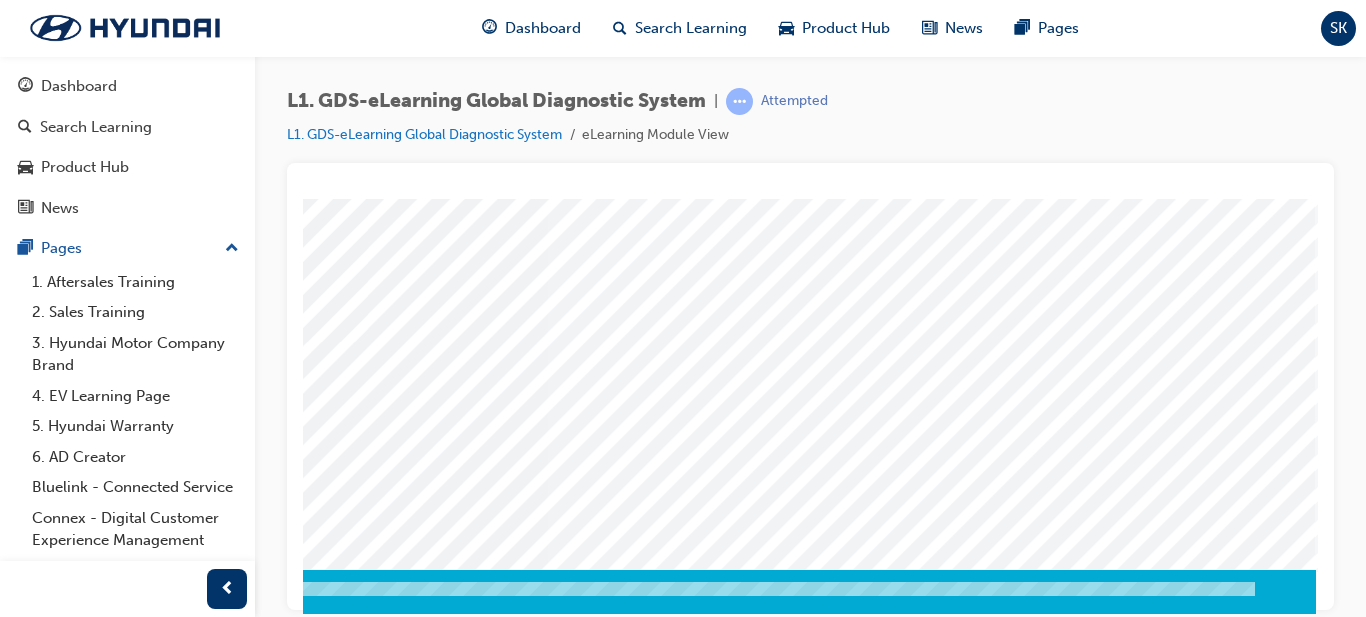 click at bounding box center [26, 7471] 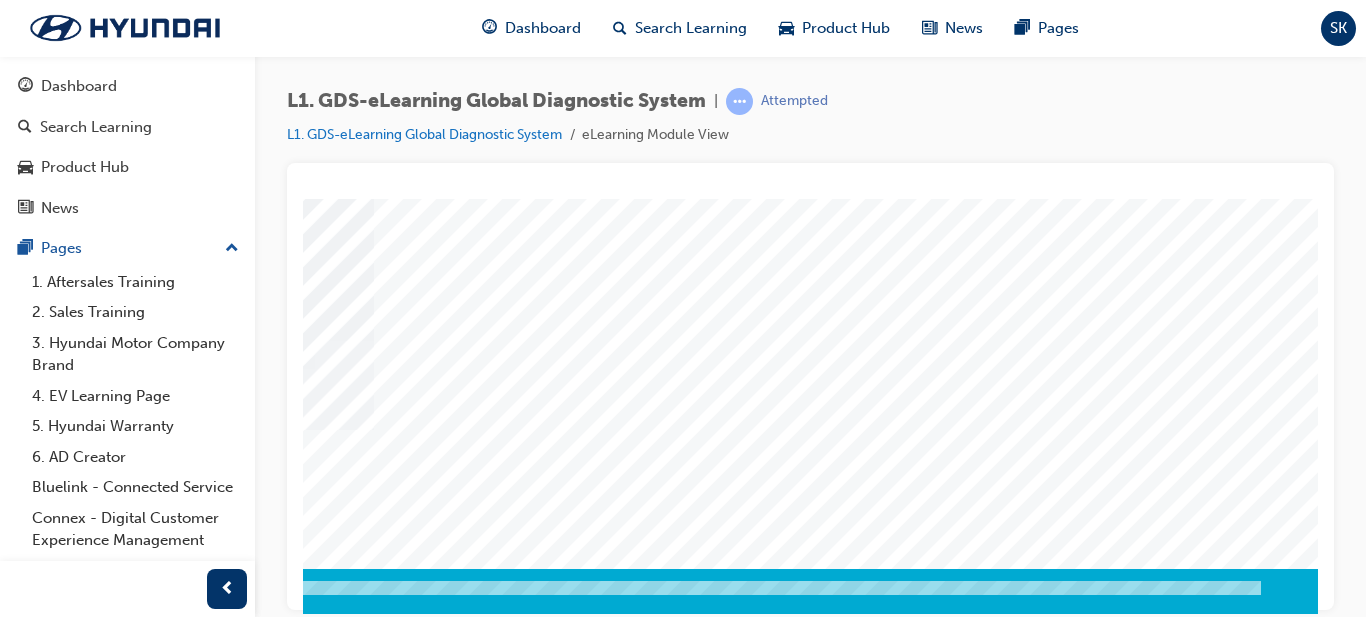 scroll, scrollTop: 350, scrollLeft: 342, axis: both 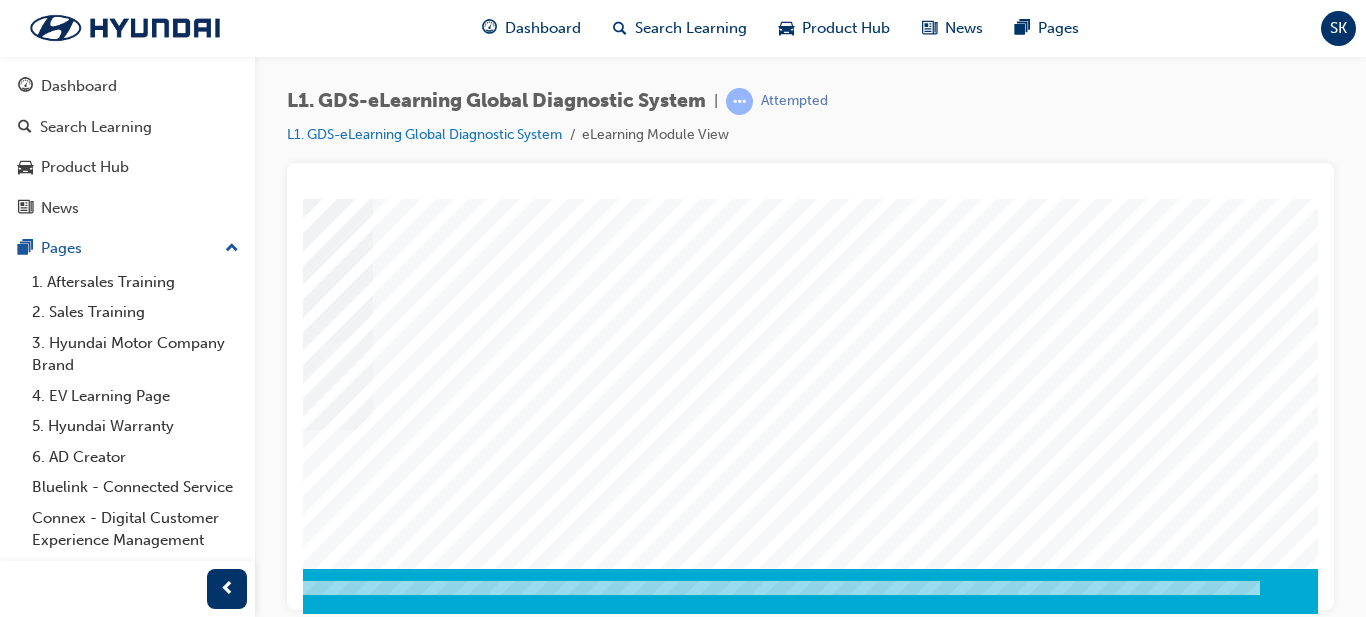 click at bounding box center (31, 3287) 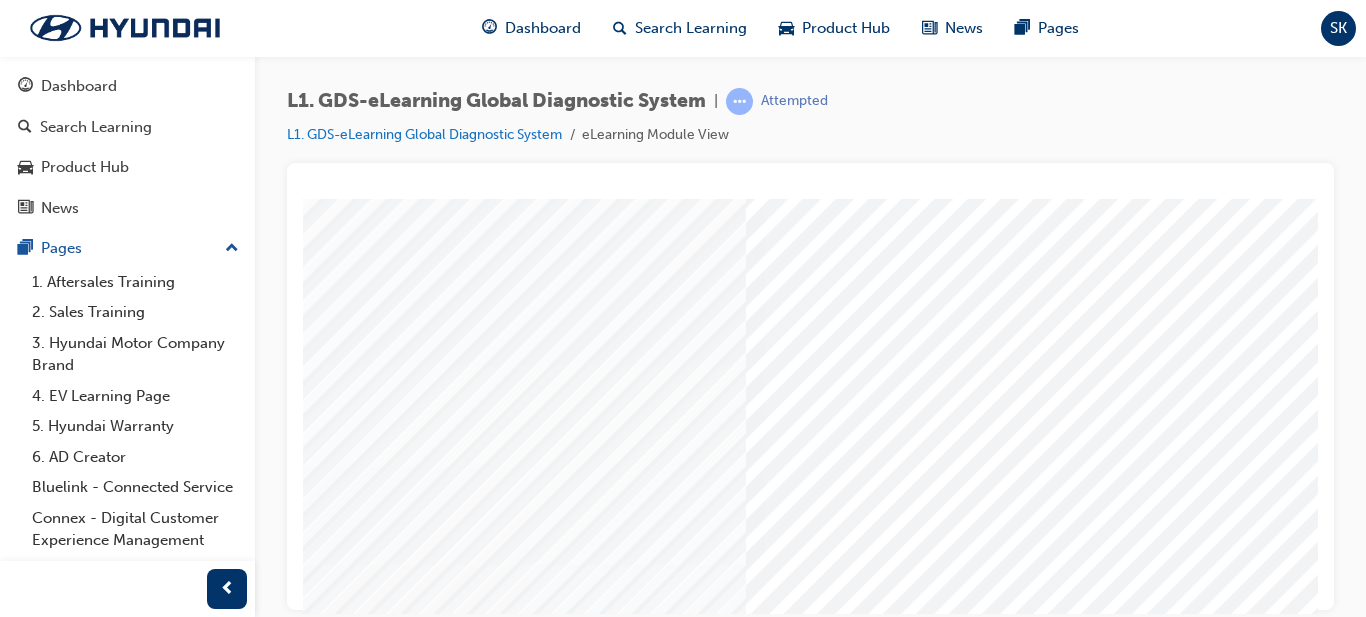 scroll, scrollTop: 160, scrollLeft: 233, axis: both 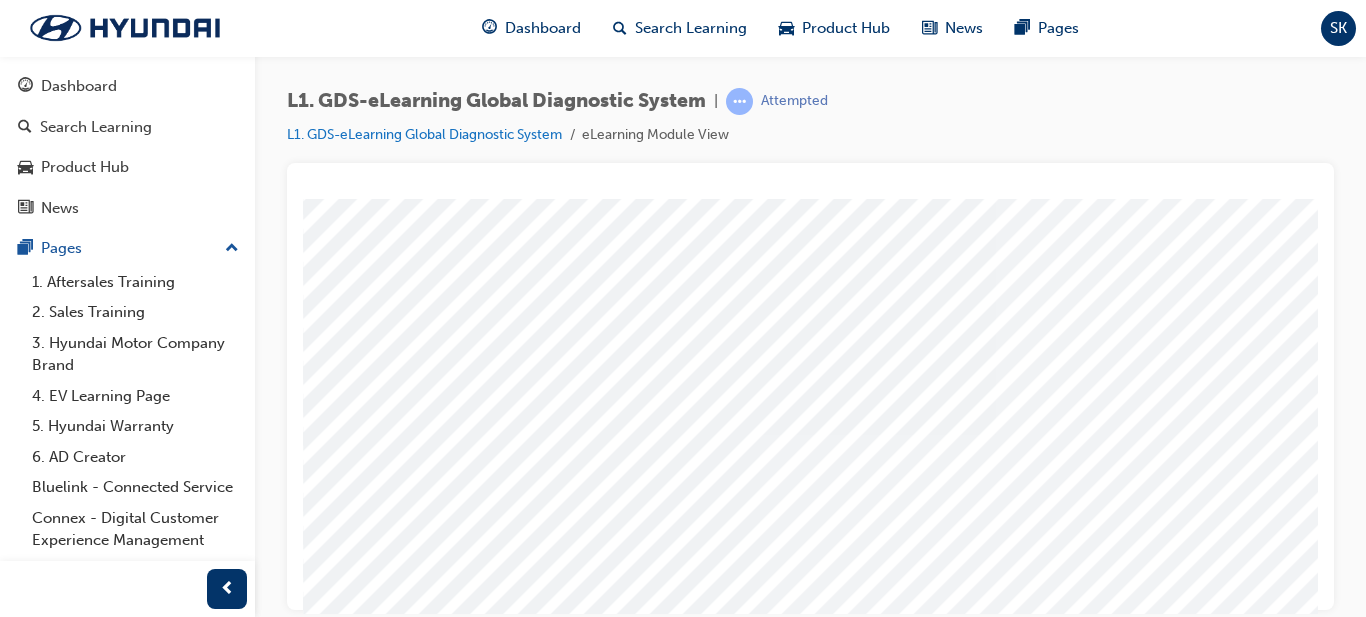 click at bounding box center [390, 5670] 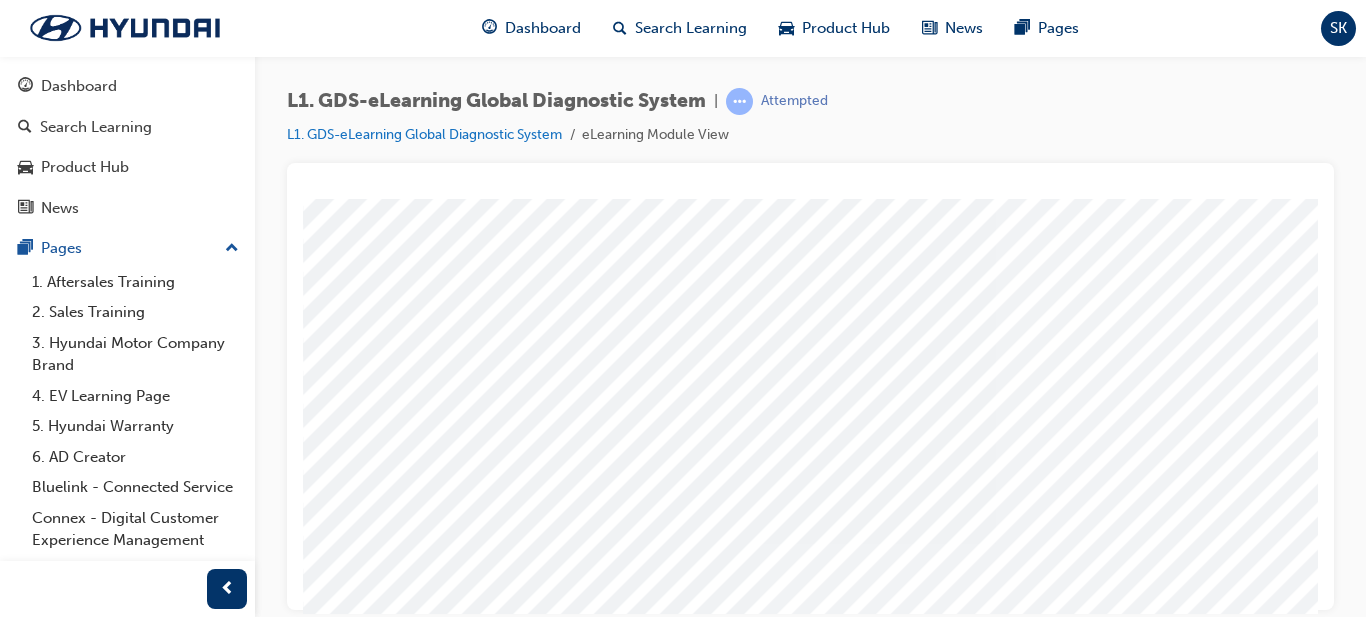 scroll, scrollTop: 184, scrollLeft: 0, axis: vertical 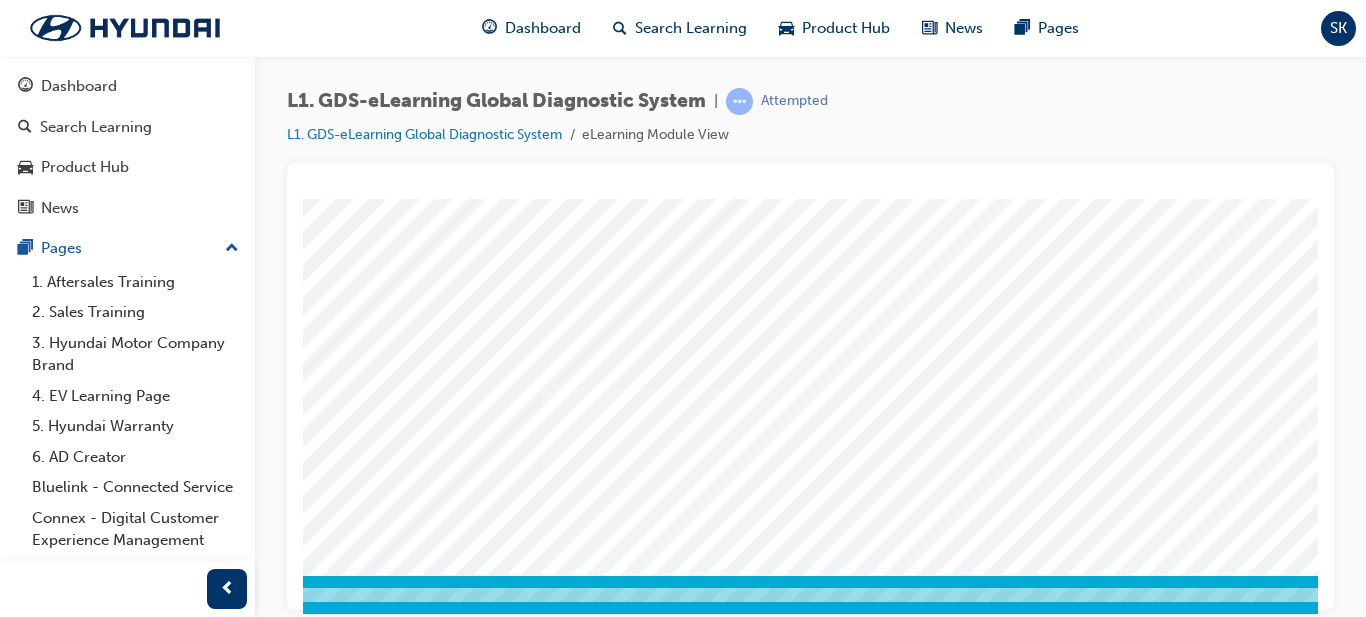 click at bounding box center (172, 5583) 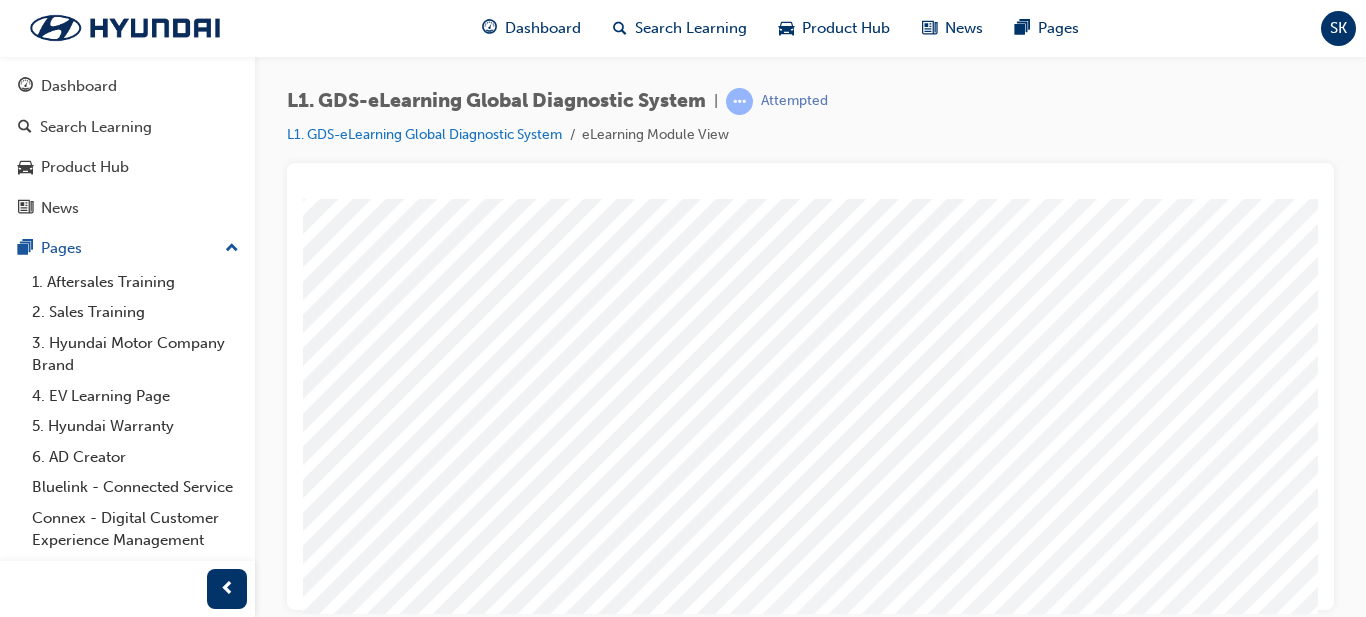 scroll, scrollTop: 150, scrollLeft: 33, axis: both 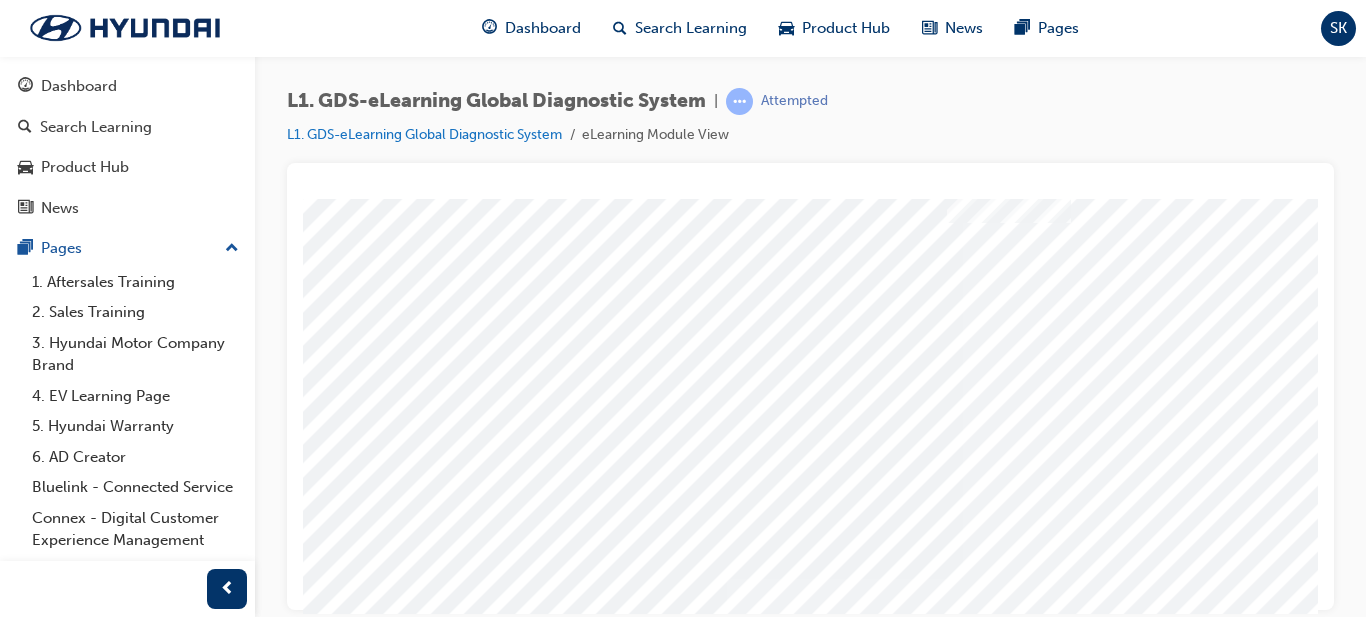 drag, startPoint x: 526, startPoint y: 389, endPoint x: 1035, endPoint y: 155, distance: 560.21155 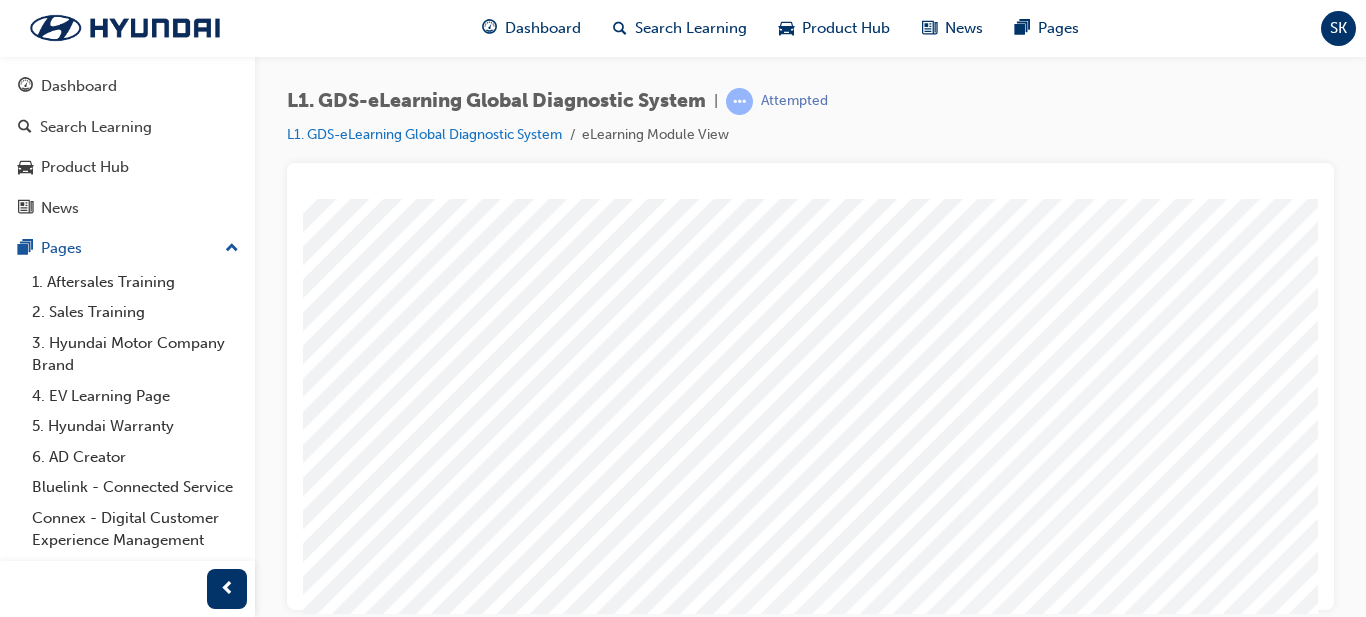 drag, startPoint x: 1022, startPoint y: 198, endPoint x: 1024, endPoint y: 279, distance: 81.02469 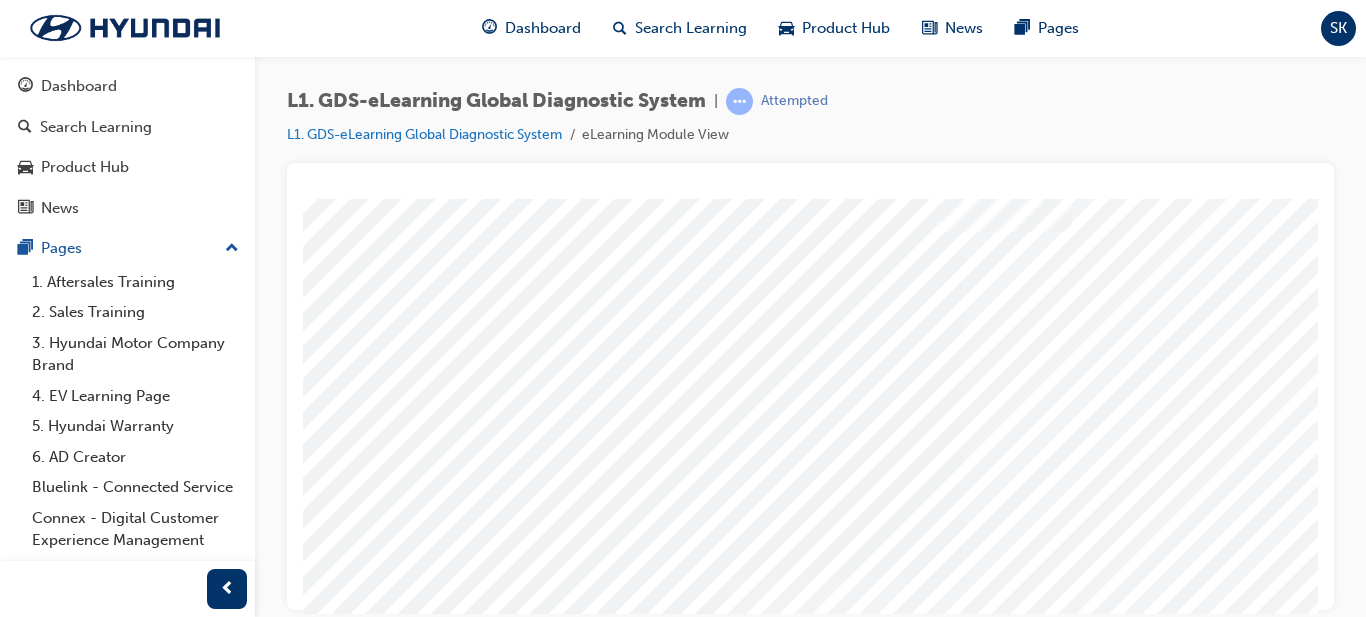 drag, startPoint x: 357, startPoint y: 396, endPoint x: 1050, endPoint y: 151, distance: 735.0333 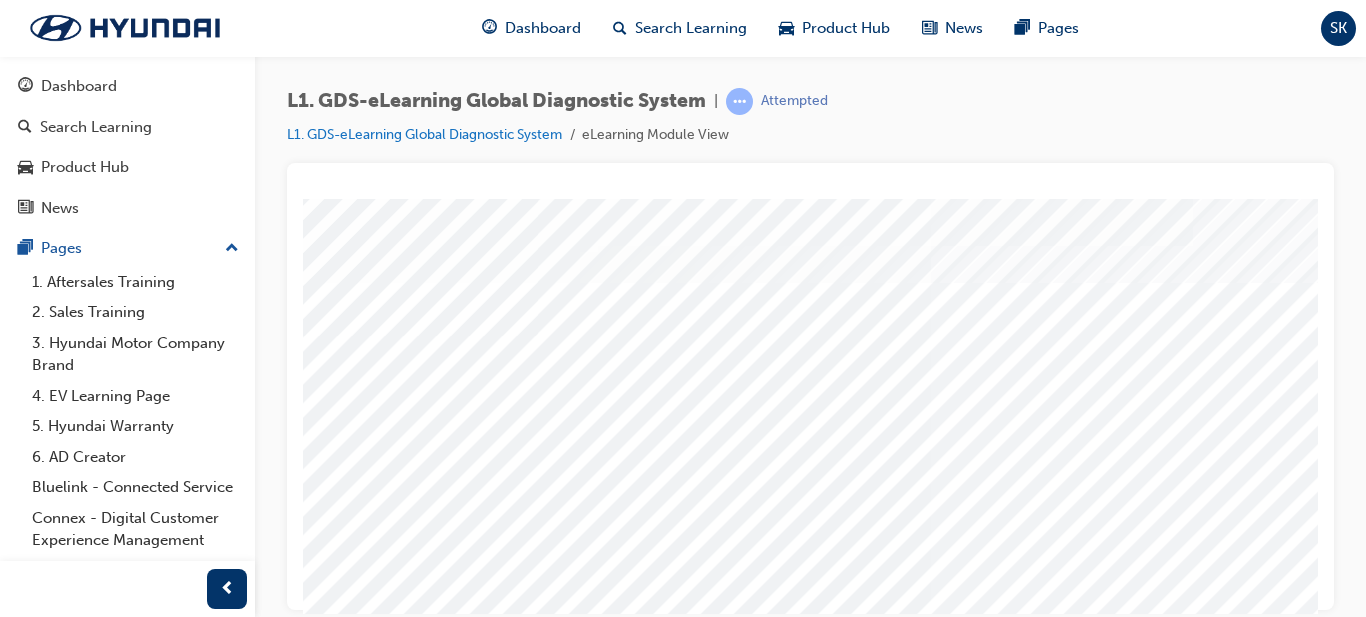 scroll, scrollTop: 5, scrollLeft: 65, axis: both 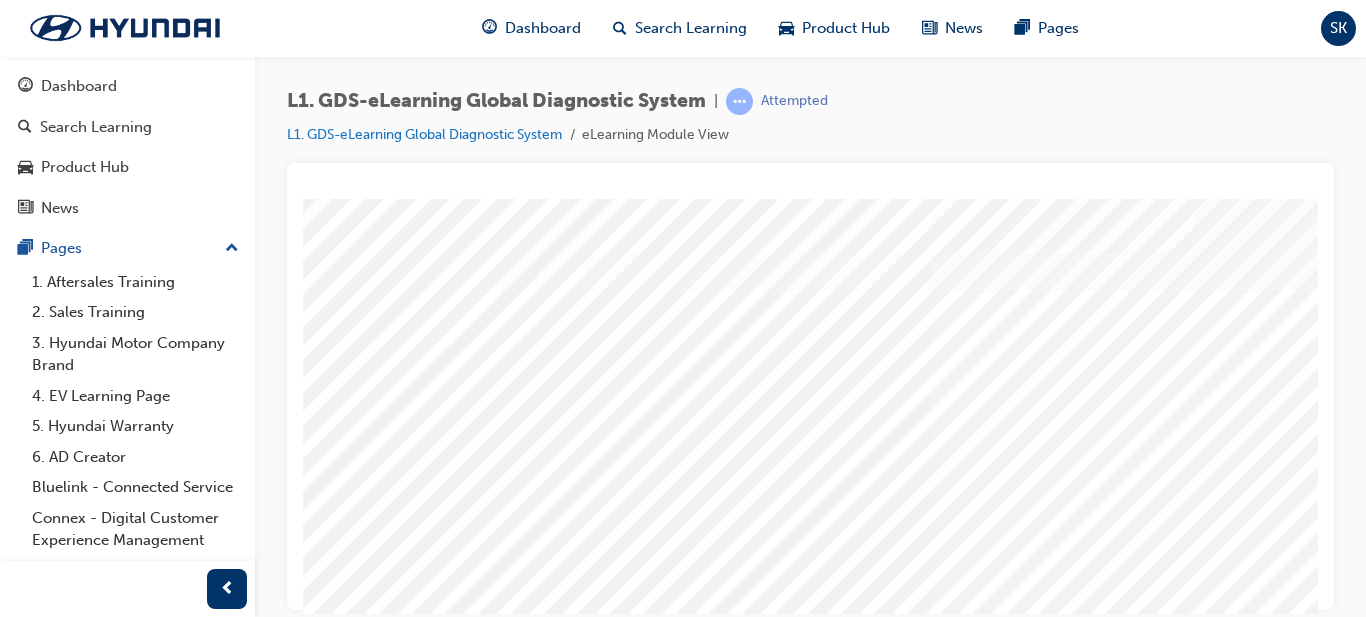 drag, startPoint x: 980, startPoint y: 320, endPoint x: 990, endPoint y: 397, distance: 77.64664 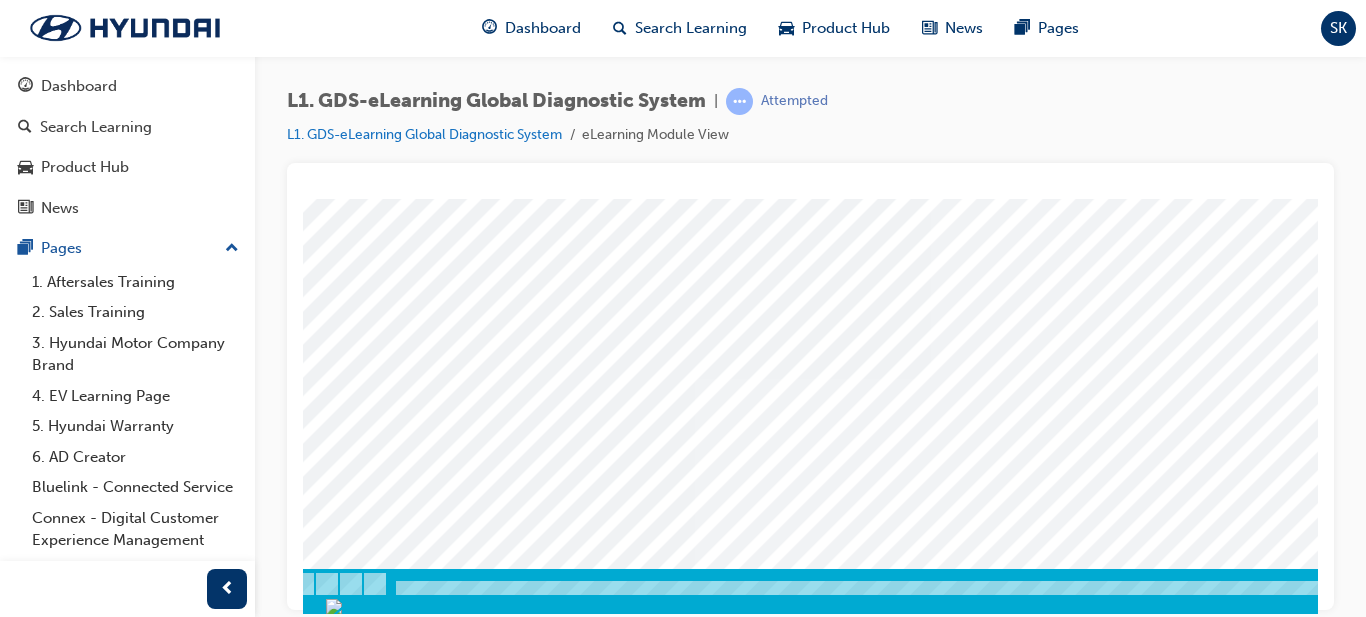 click at bounding box center (325, 5576) 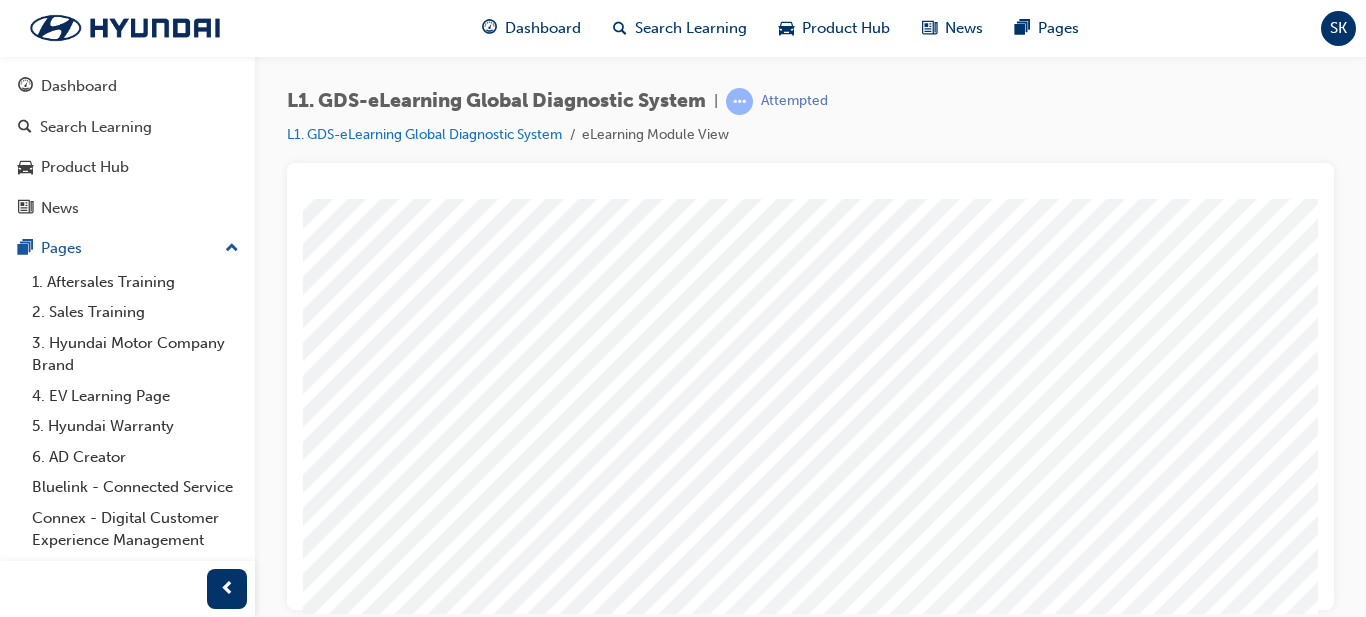 scroll, scrollTop: 185, scrollLeft: 65, axis: both 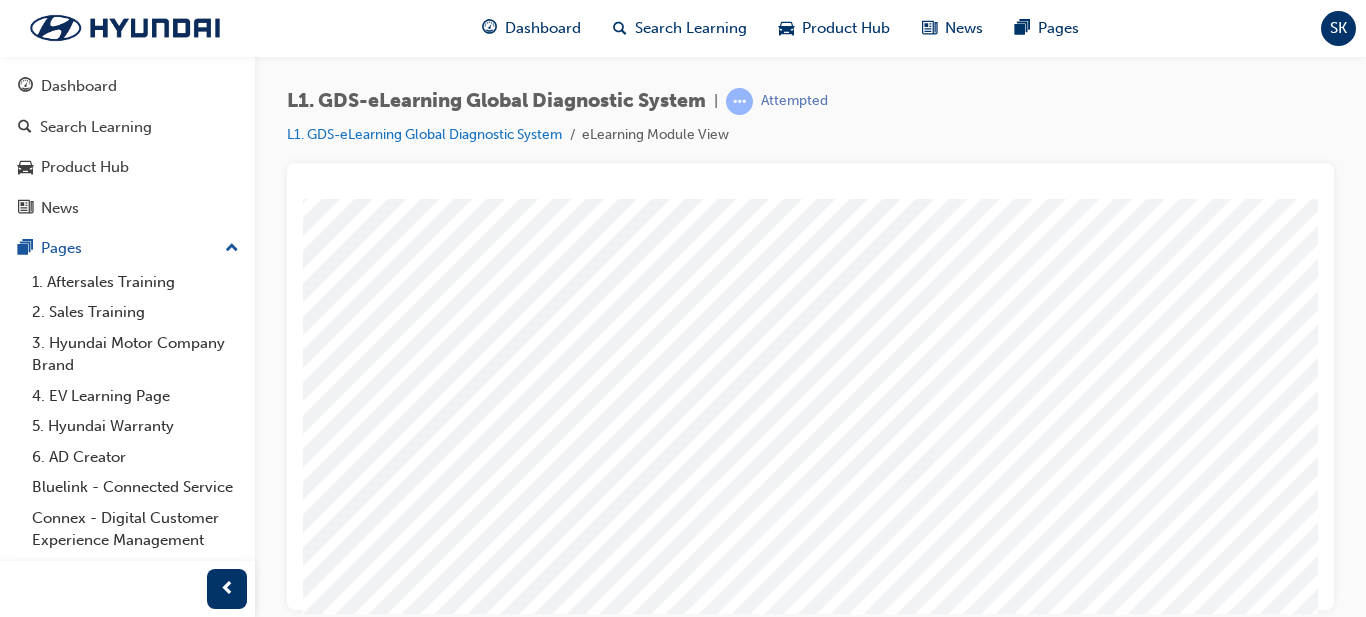 click at bounding box center (325, 5680) 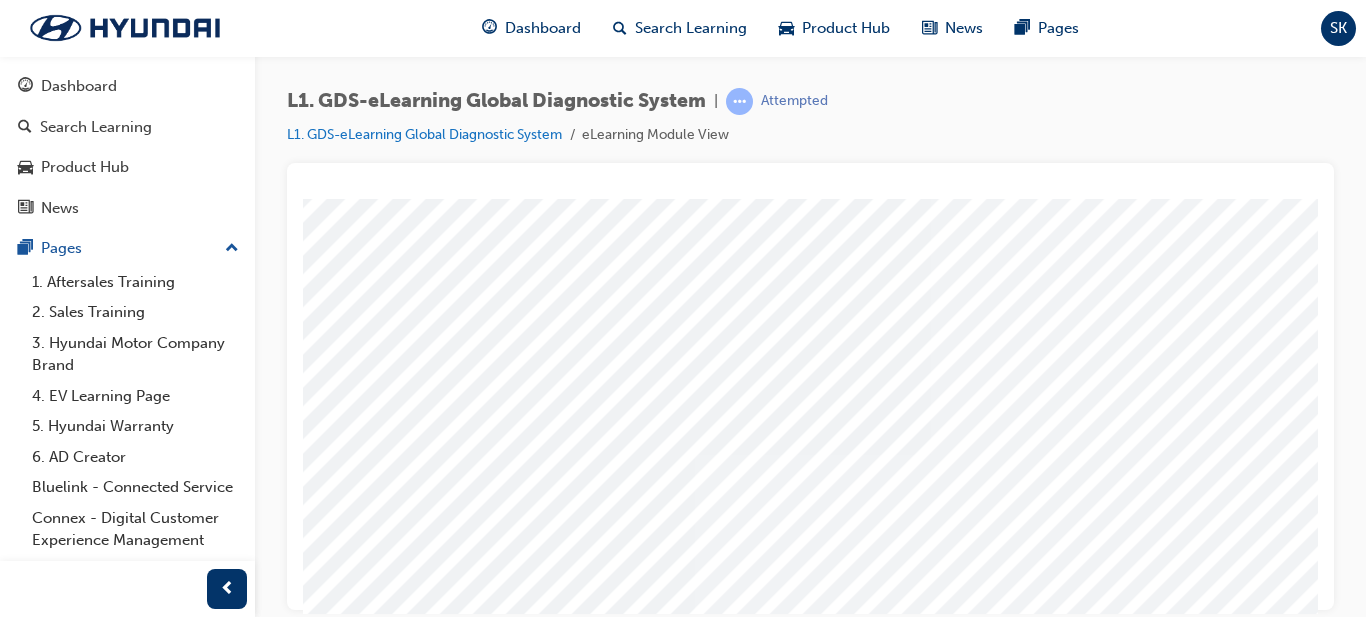 scroll, scrollTop: 275, scrollLeft: 65, axis: both 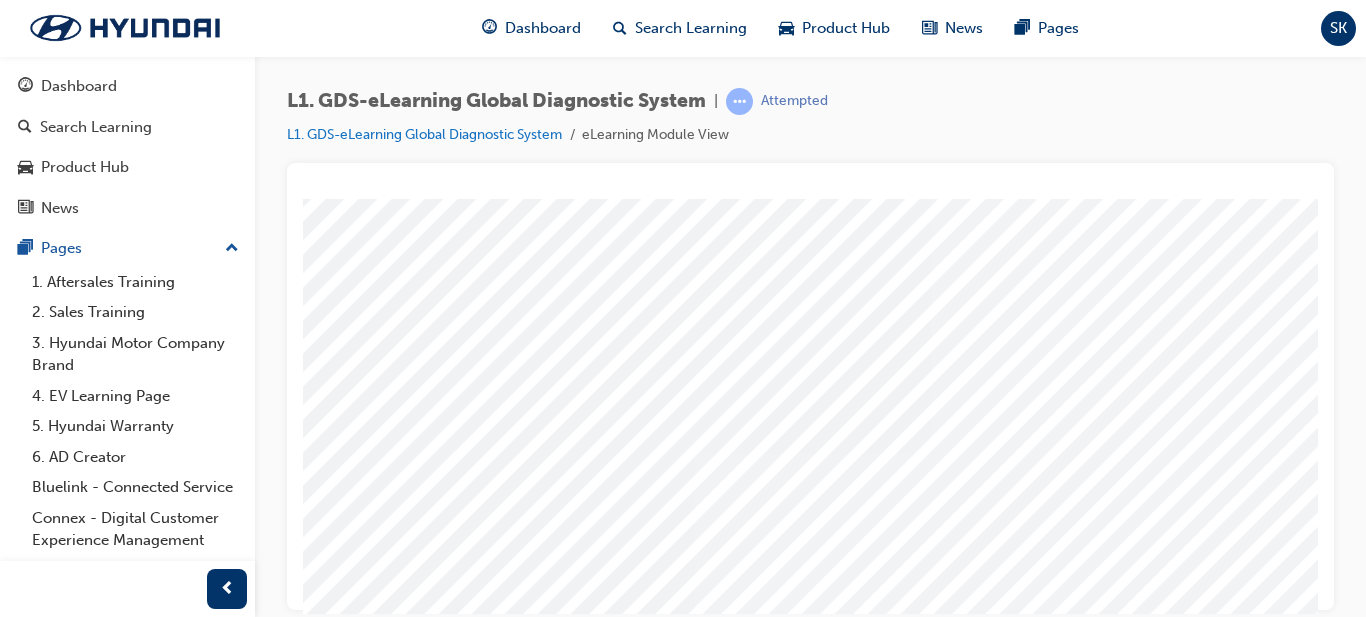 click at bounding box center [308, 2107] 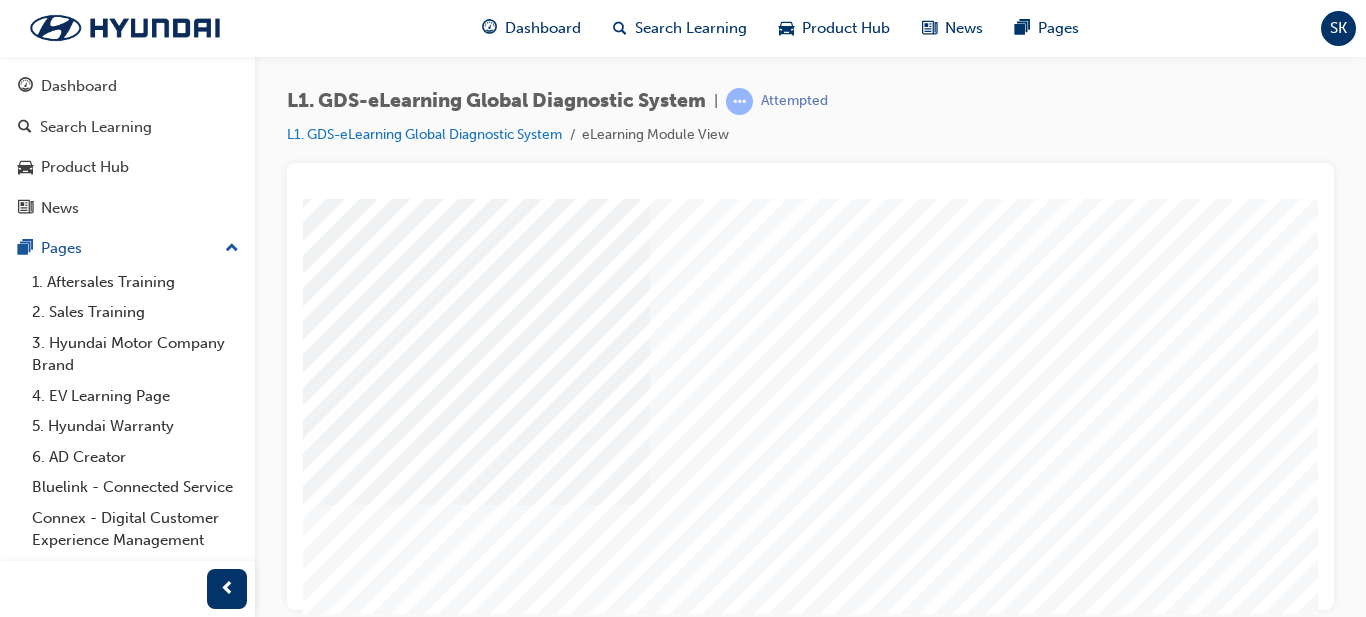 scroll, scrollTop: 0, scrollLeft: 0, axis: both 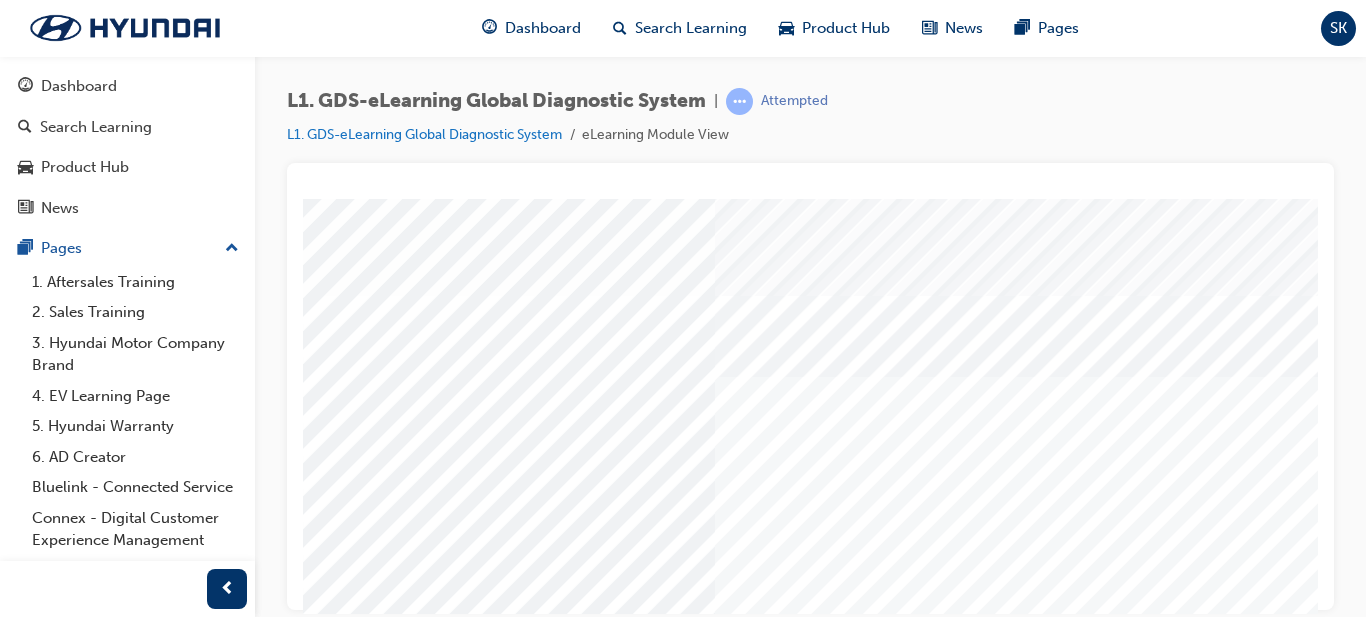 click at bounding box center [509, 2849] 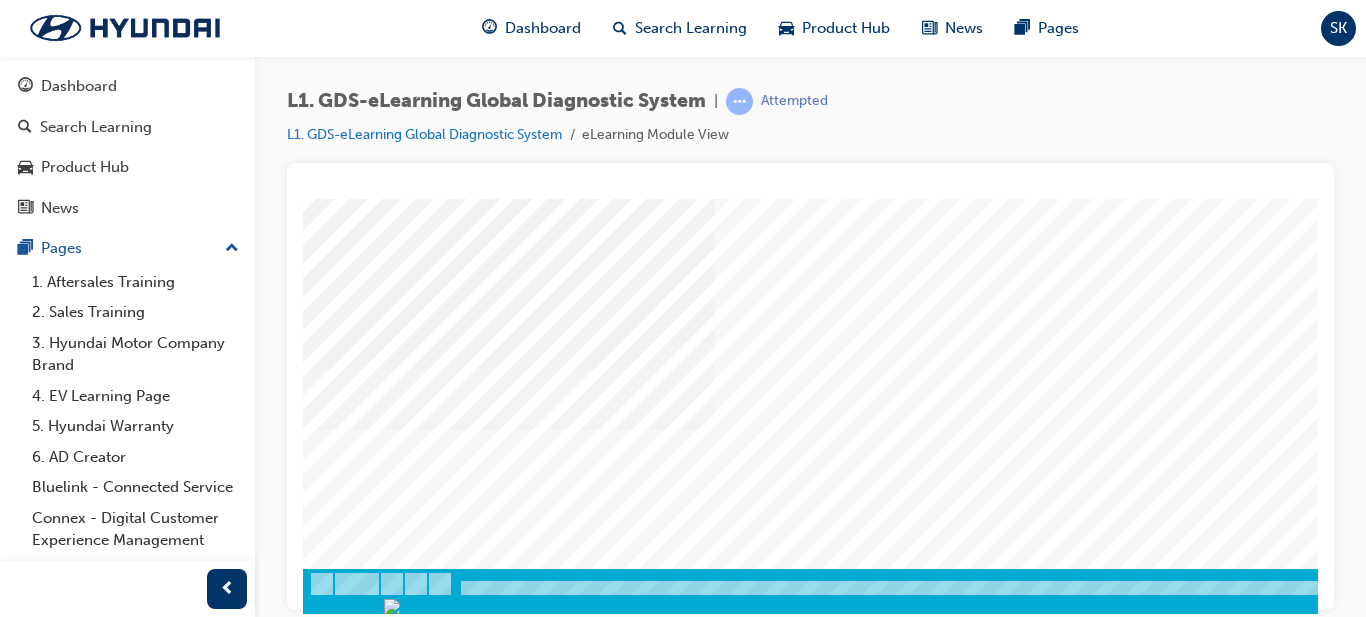 click at bounding box center [373, 768] 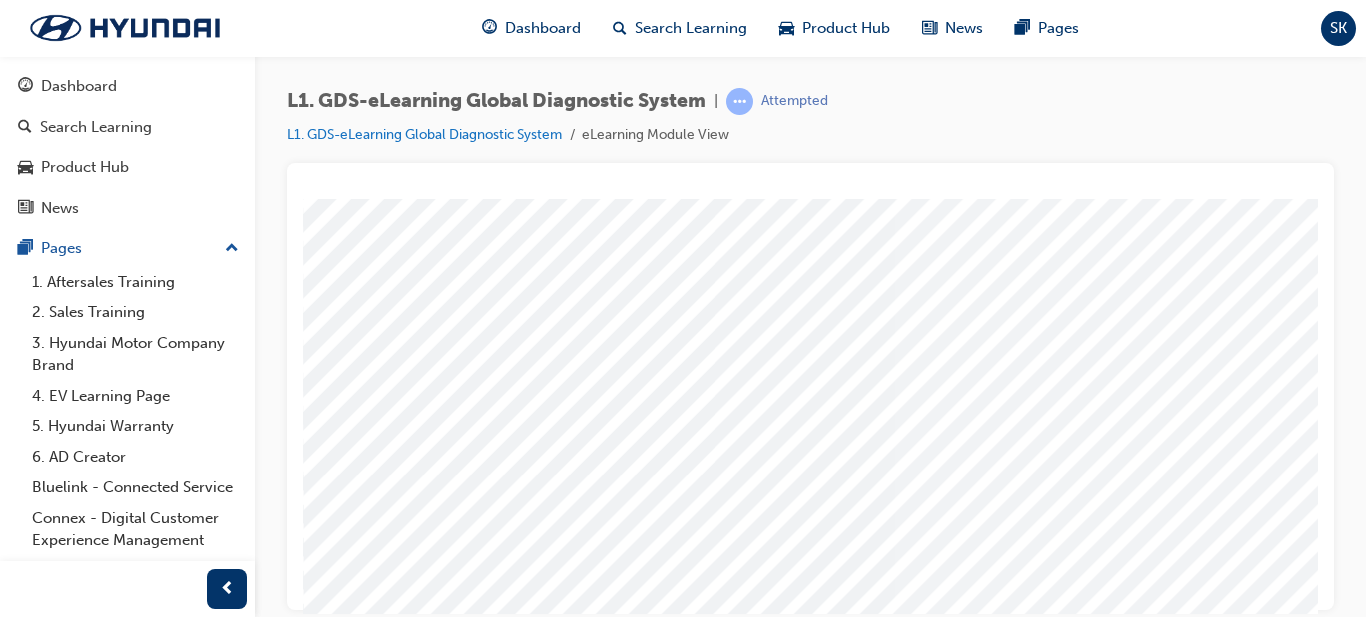 scroll, scrollTop: 350, scrollLeft: 0, axis: vertical 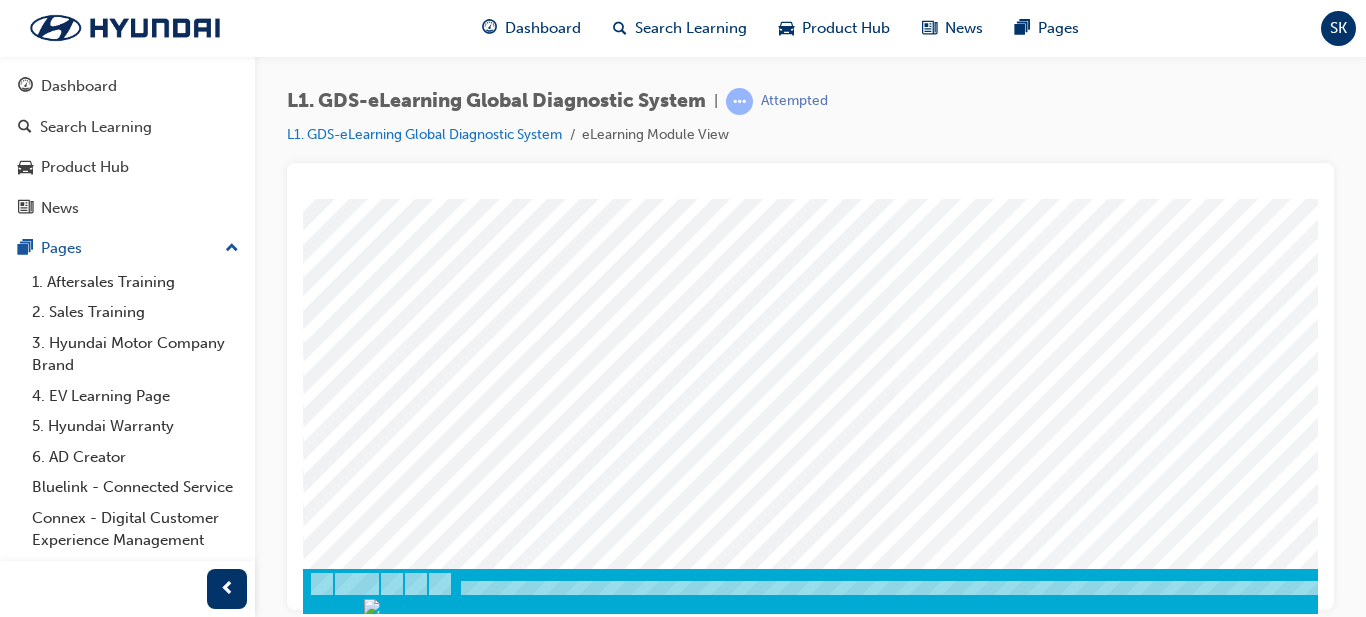 click at bounding box center (373, 8739) 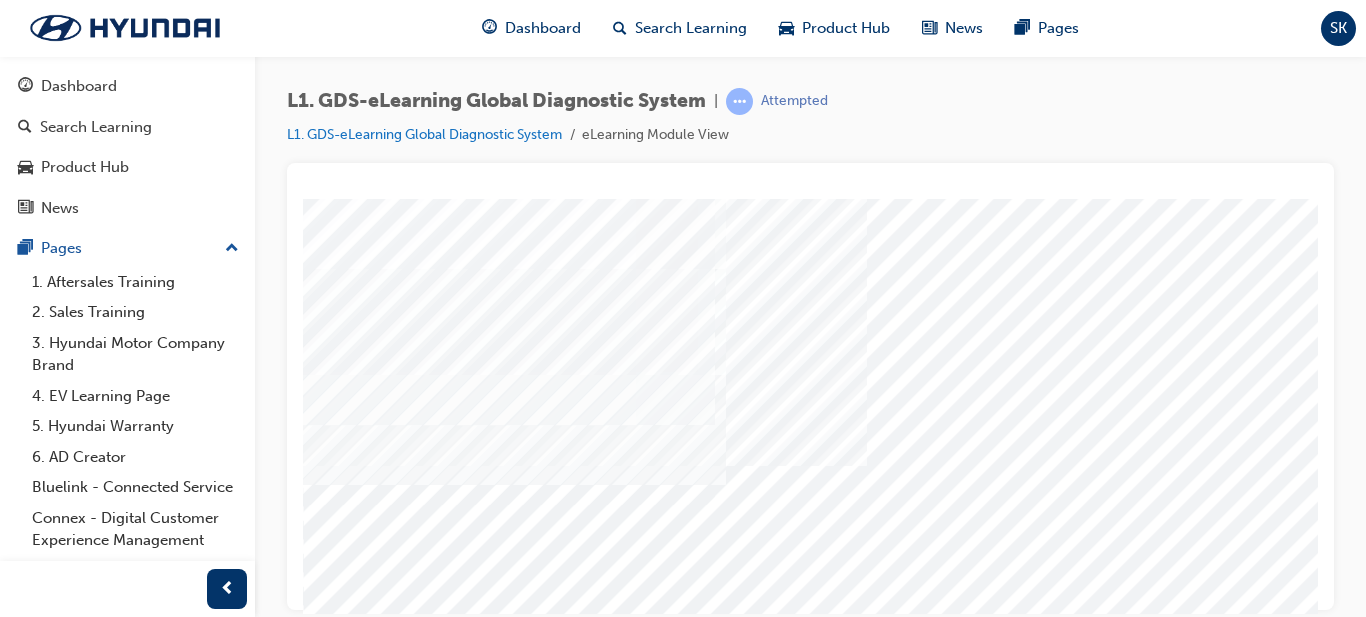 scroll, scrollTop: 267, scrollLeft: 0, axis: vertical 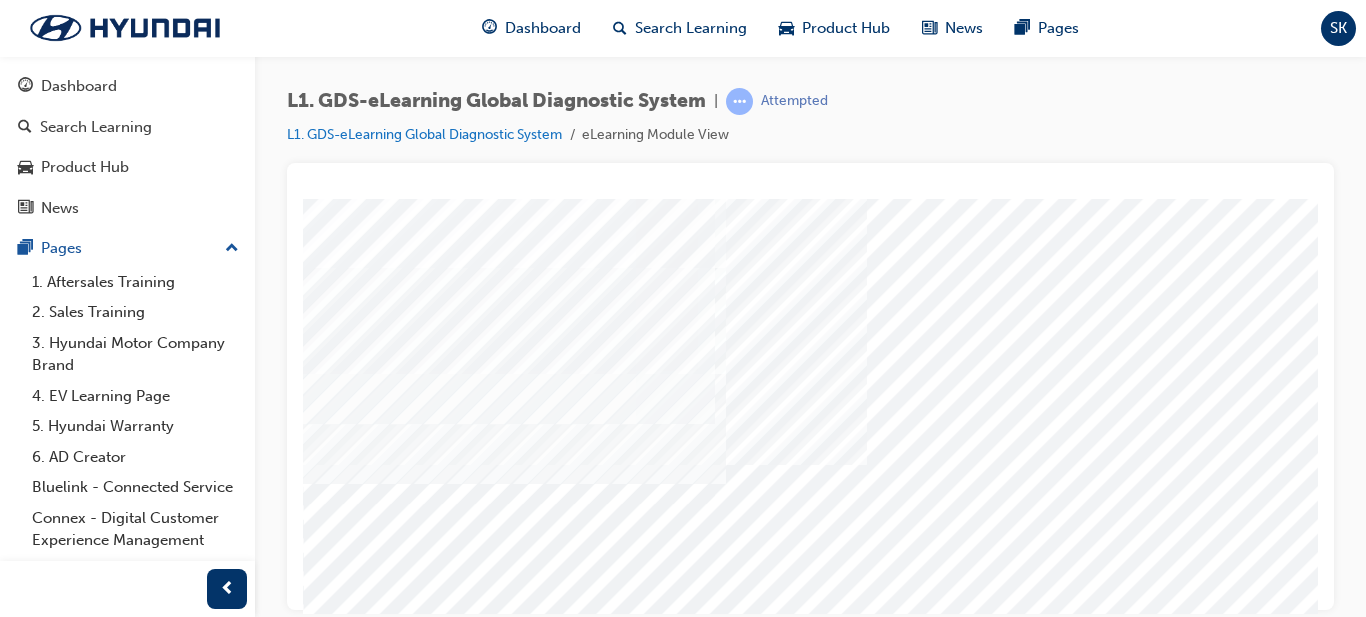 click at bounding box center (373, 2293) 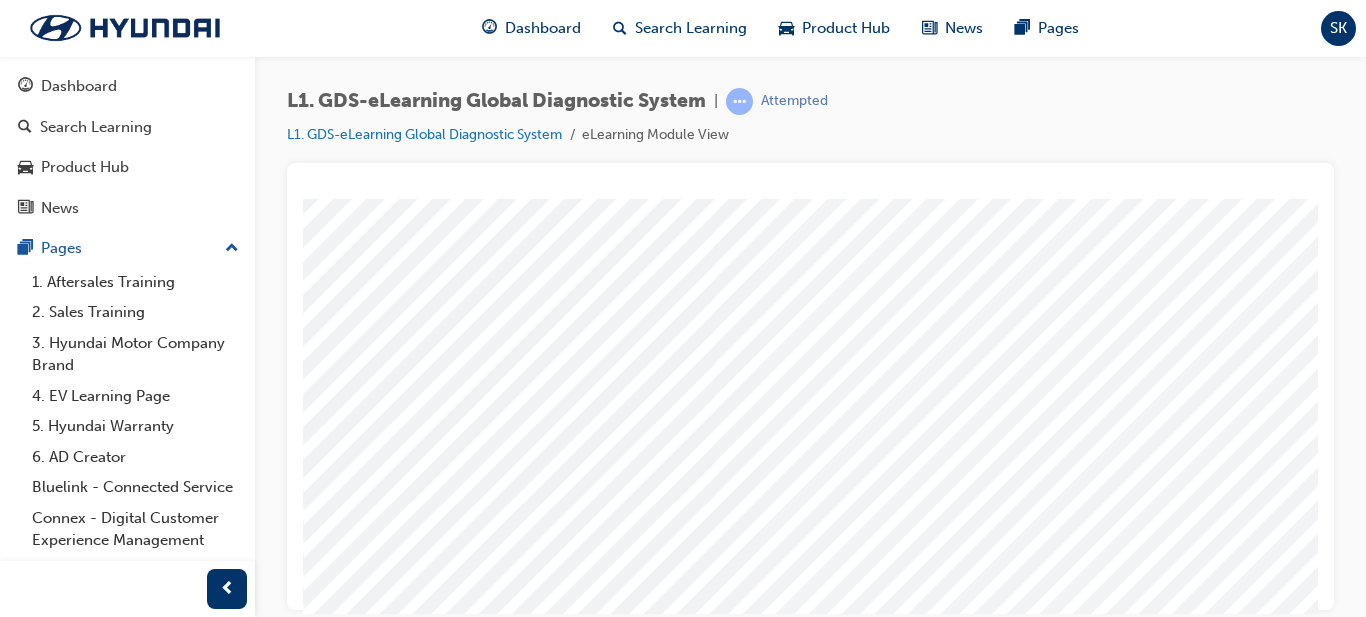 scroll, scrollTop: 0, scrollLeft: 0, axis: both 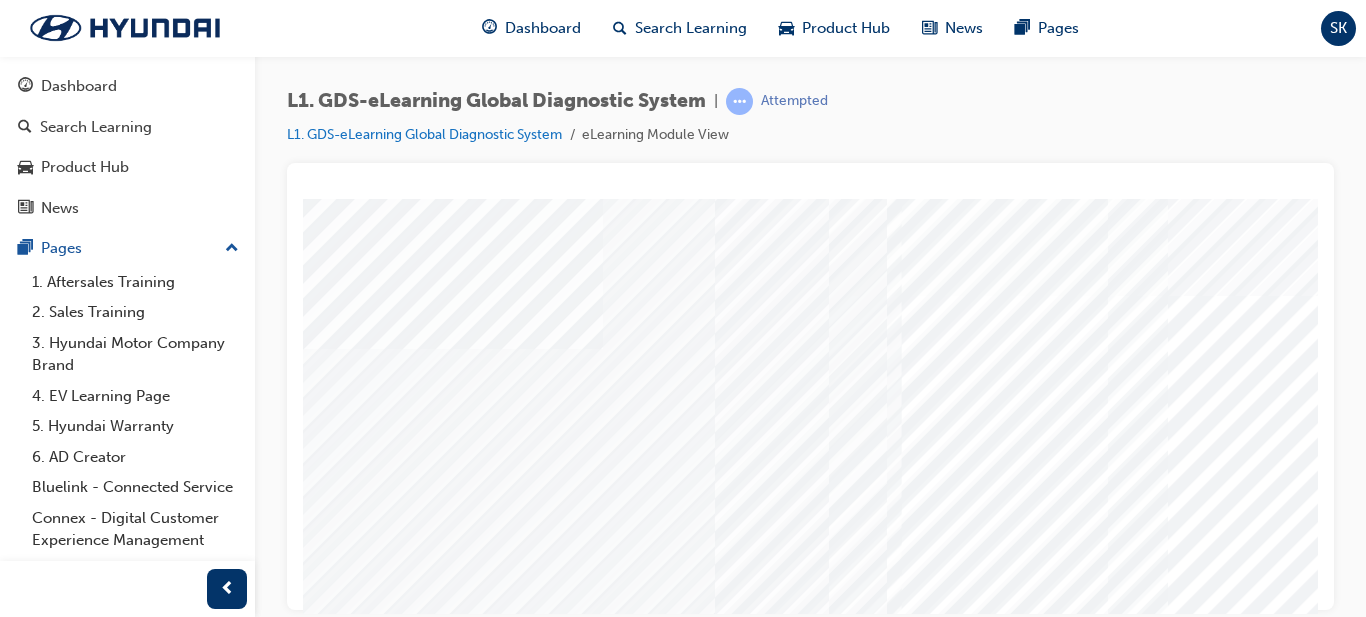 click at bounding box center (328, 6808) 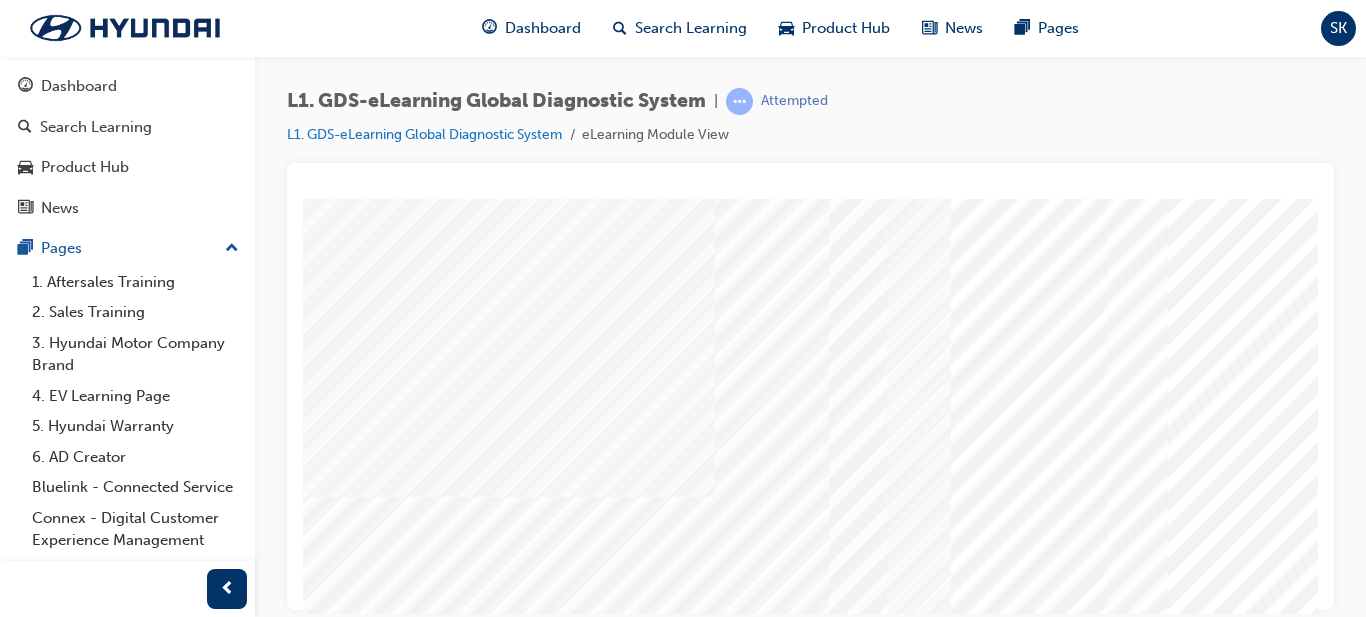 scroll, scrollTop: 350, scrollLeft: 0, axis: vertical 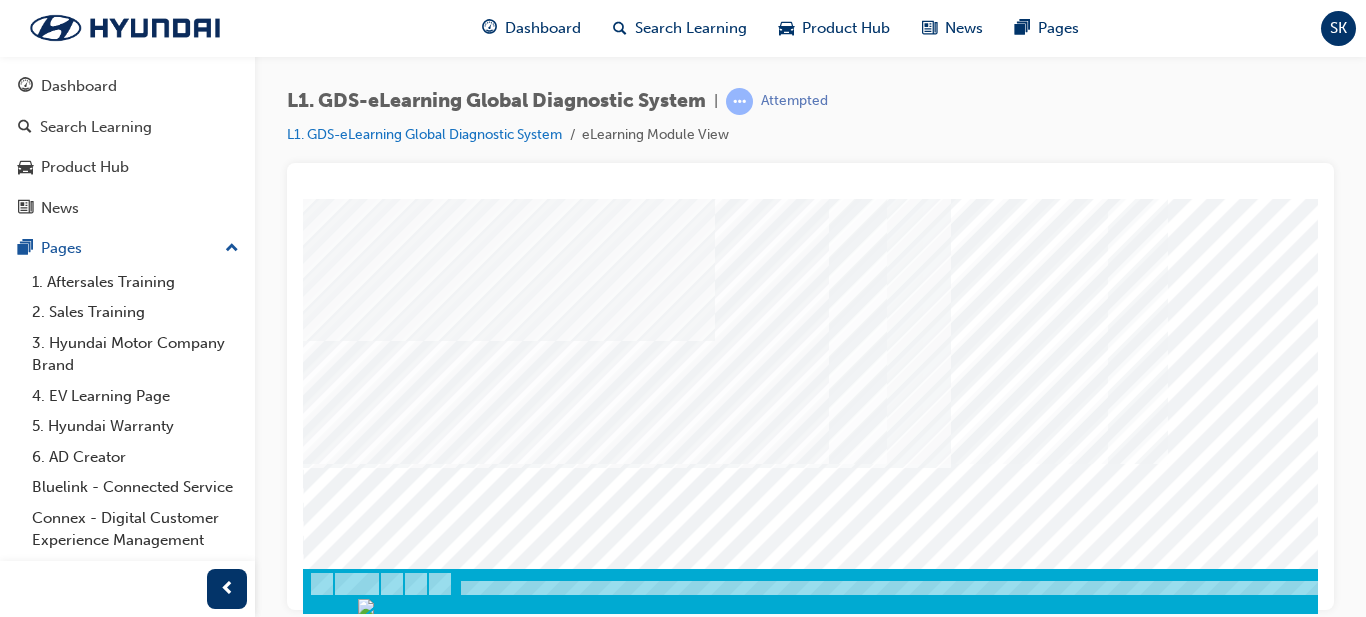 click at bounding box center (373, 2210) 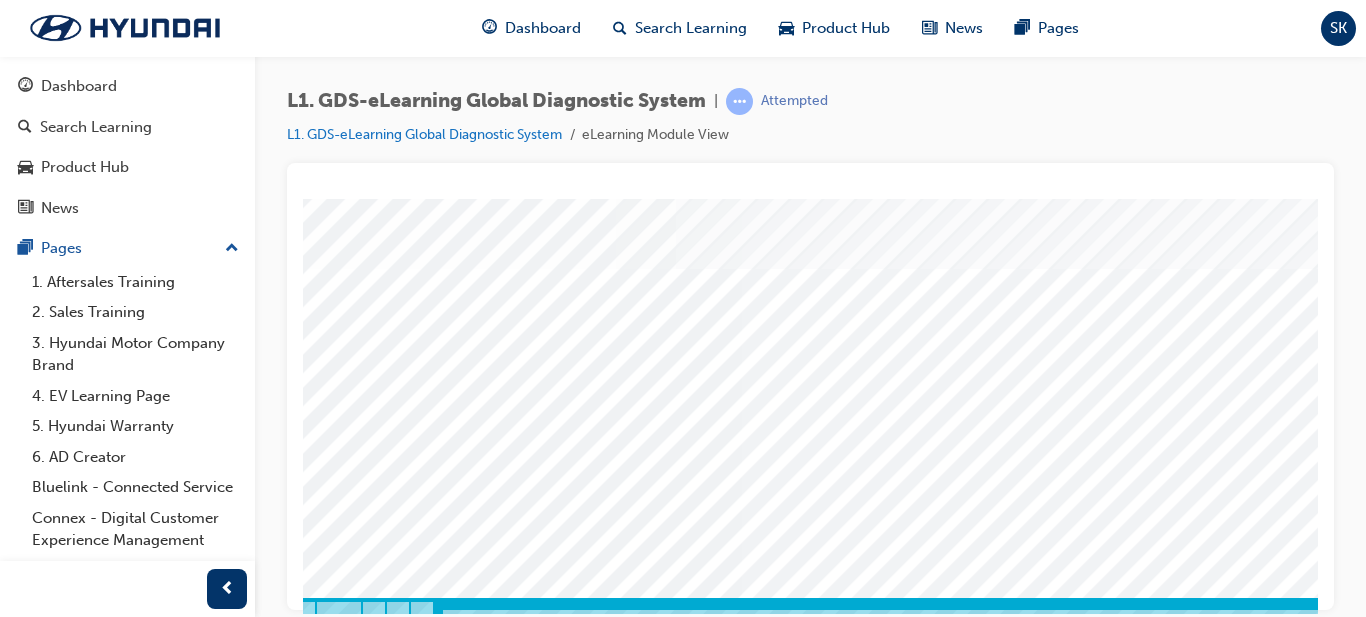 scroll, scrollTop: 327, scrollLeft: 1, axis: both 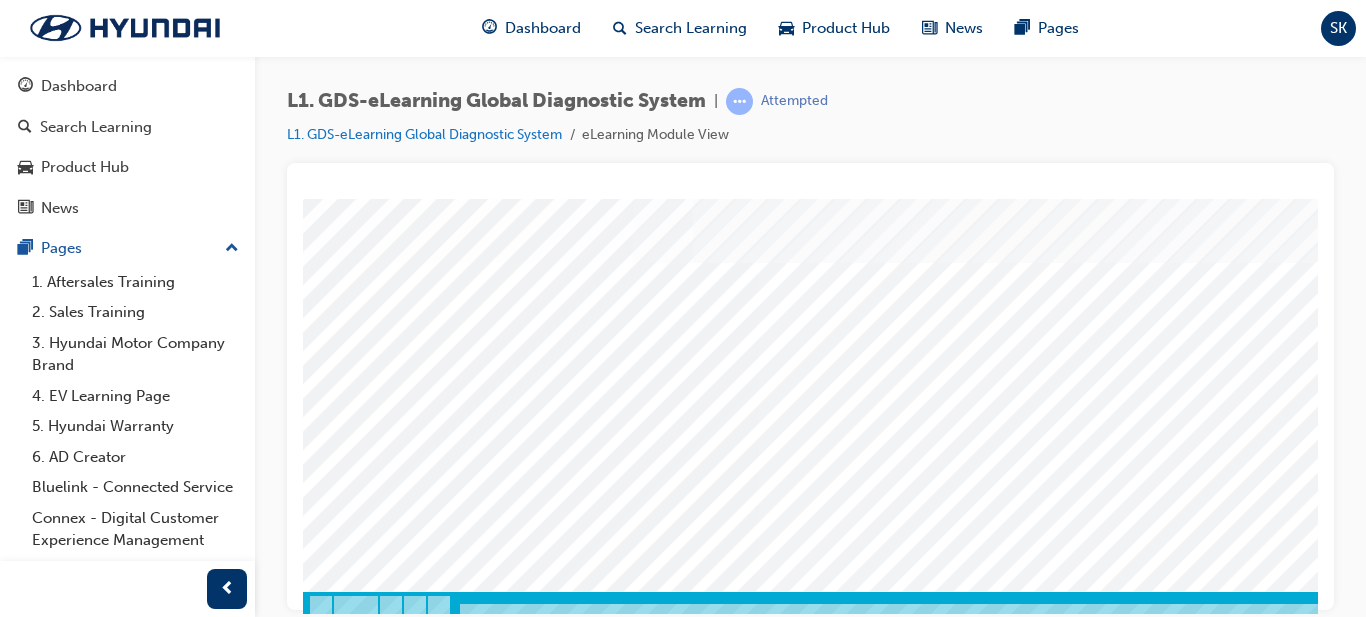 click at bounding box center (427, 2299) 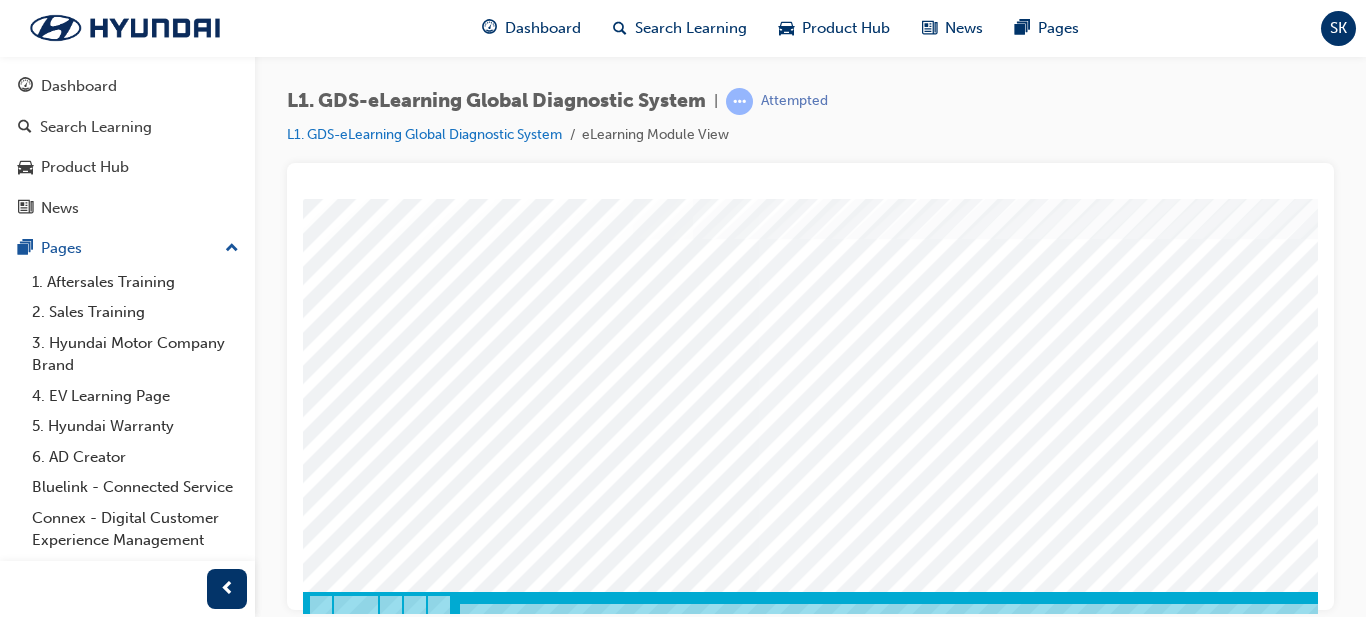 click at bounding box center (427, 2239) 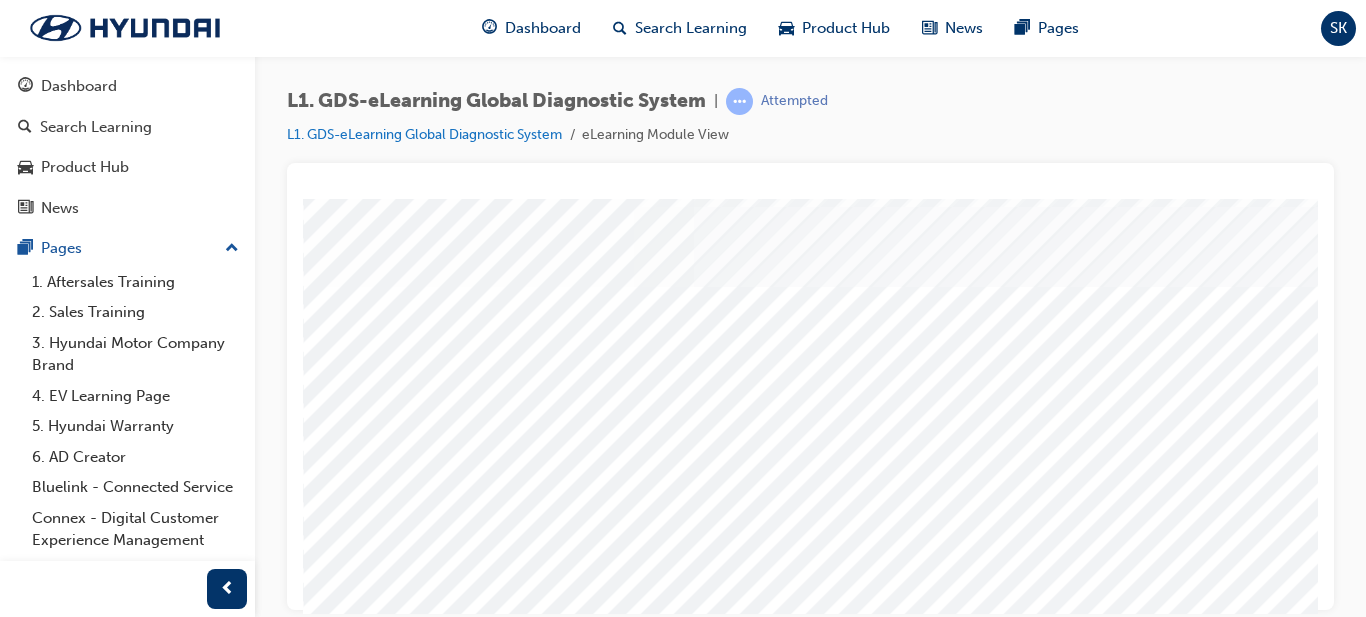 scroll, scrollTop: 305, scrollLeft: 0, axis: vertical 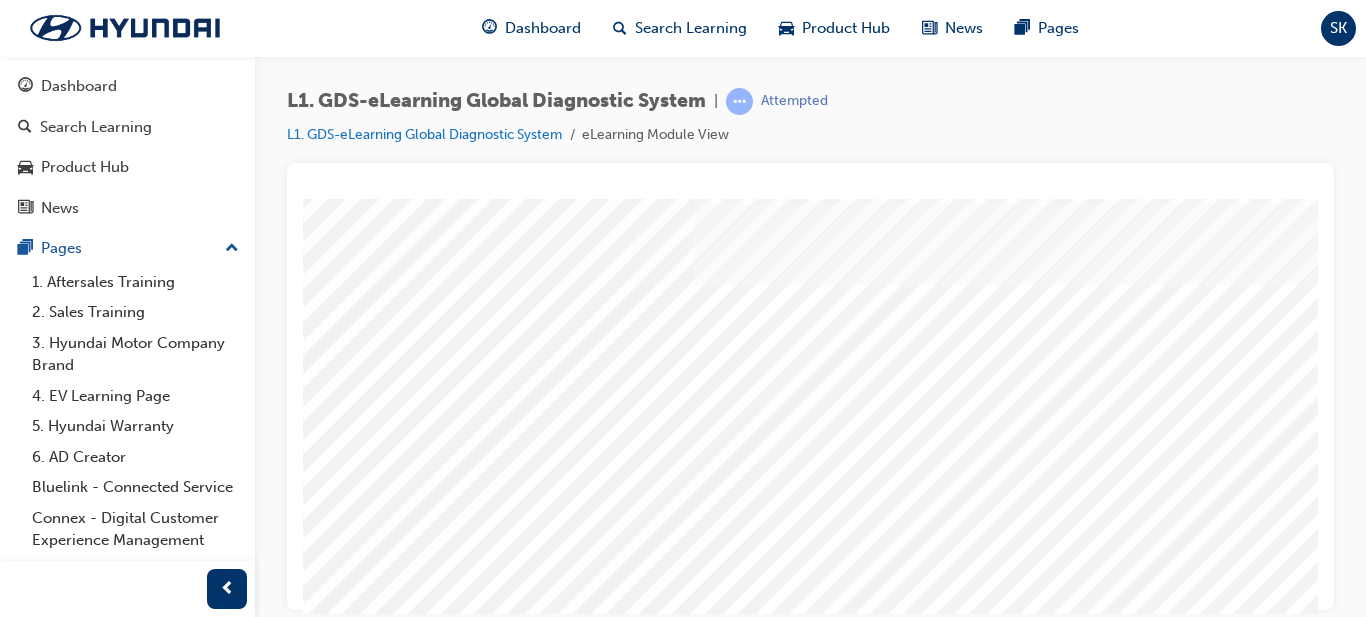 click at bounding box center [373, 2373] 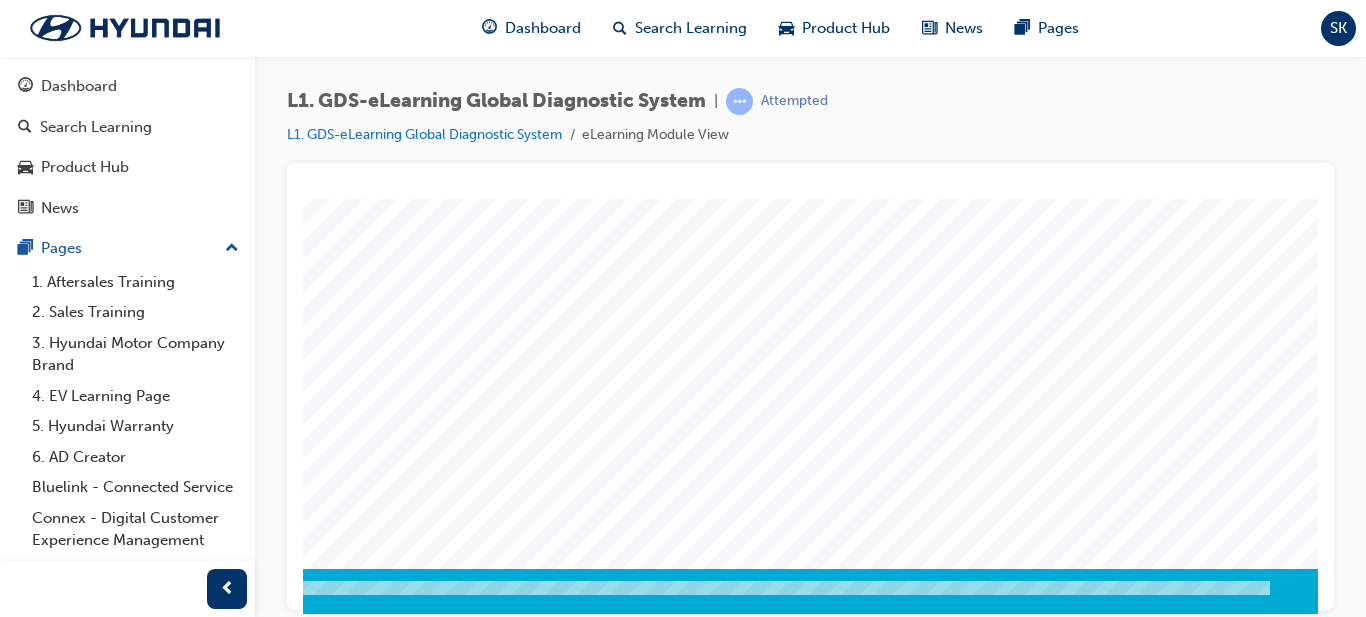 scroll, scrollTop: 350, scrollLeft: 333, axis: both 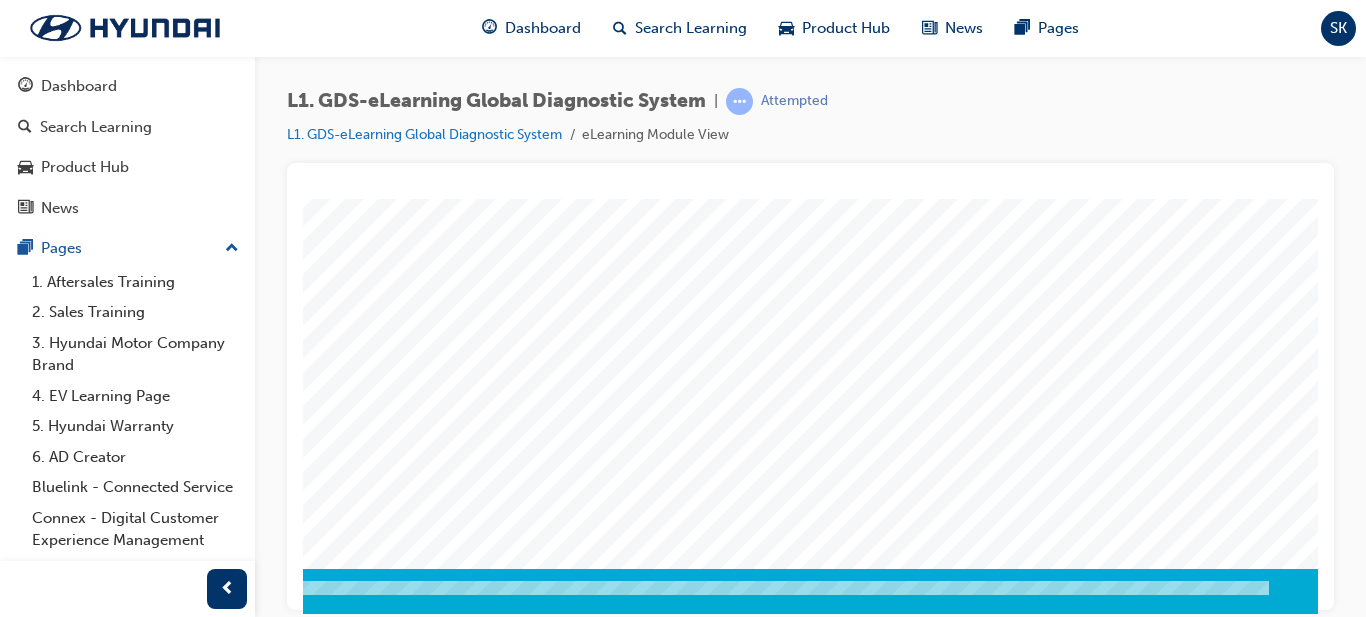 click at bounding box center (40, 695) 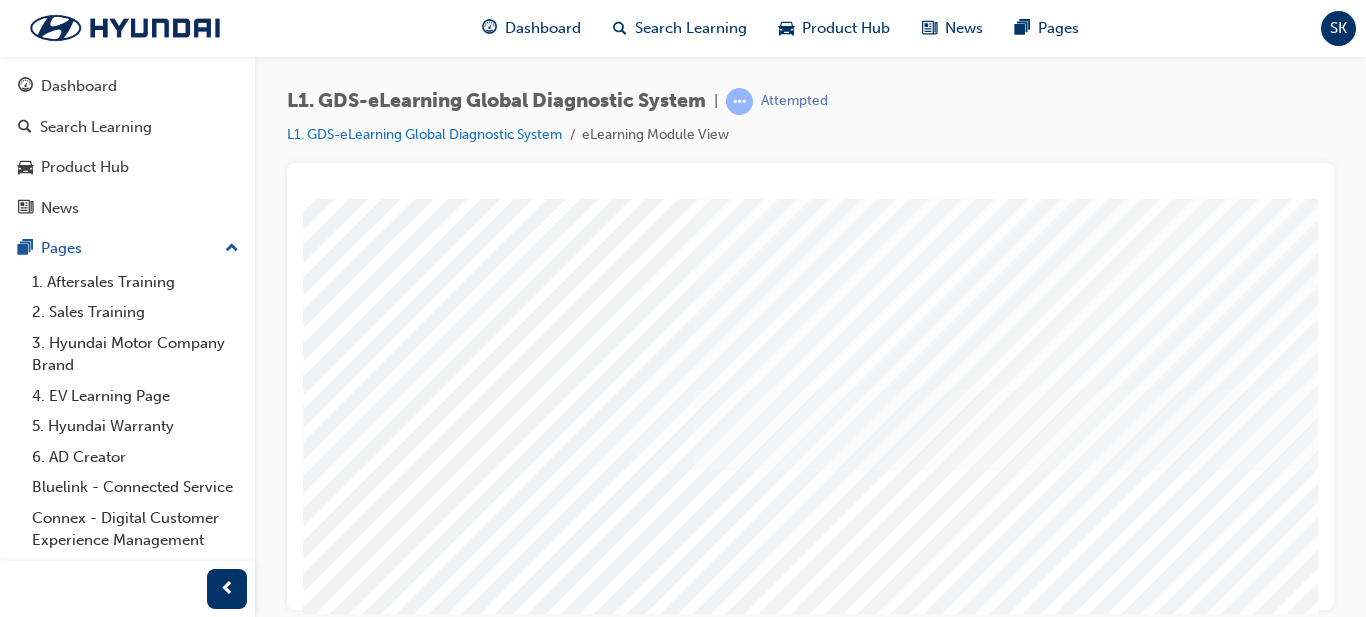 scroll, scrollTop: 121, scrollLeft: 0, axis: vertical 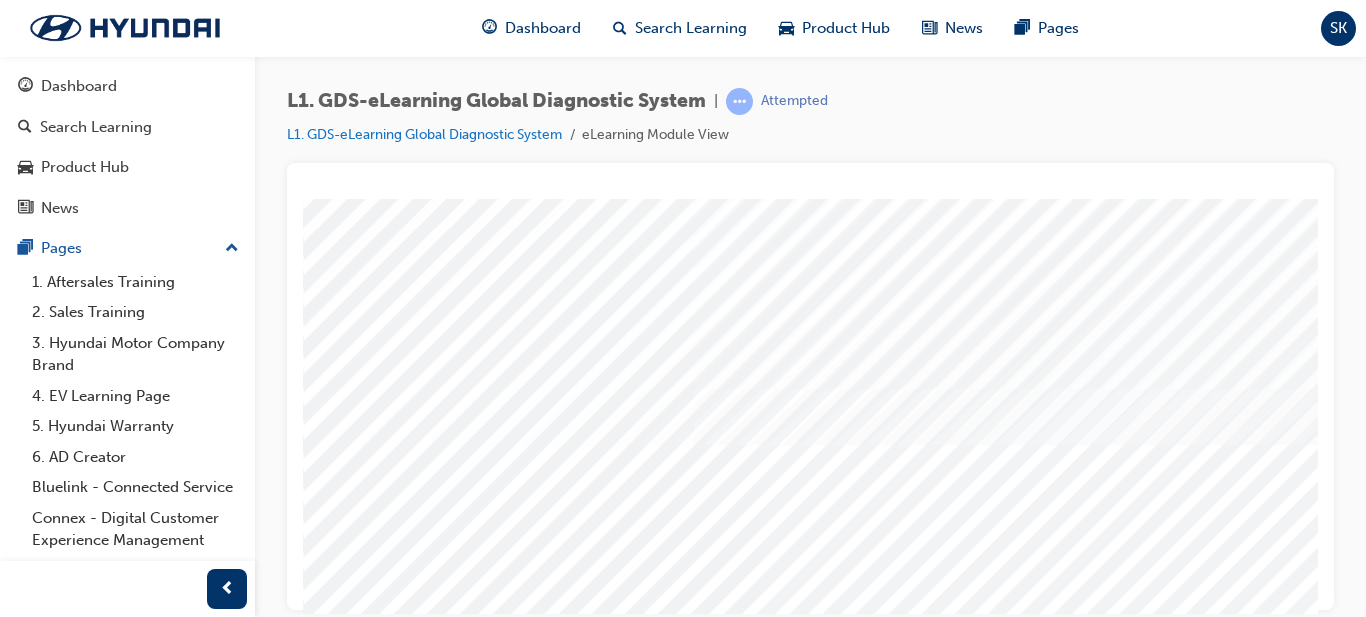 click at bounding box center [428, 2445] 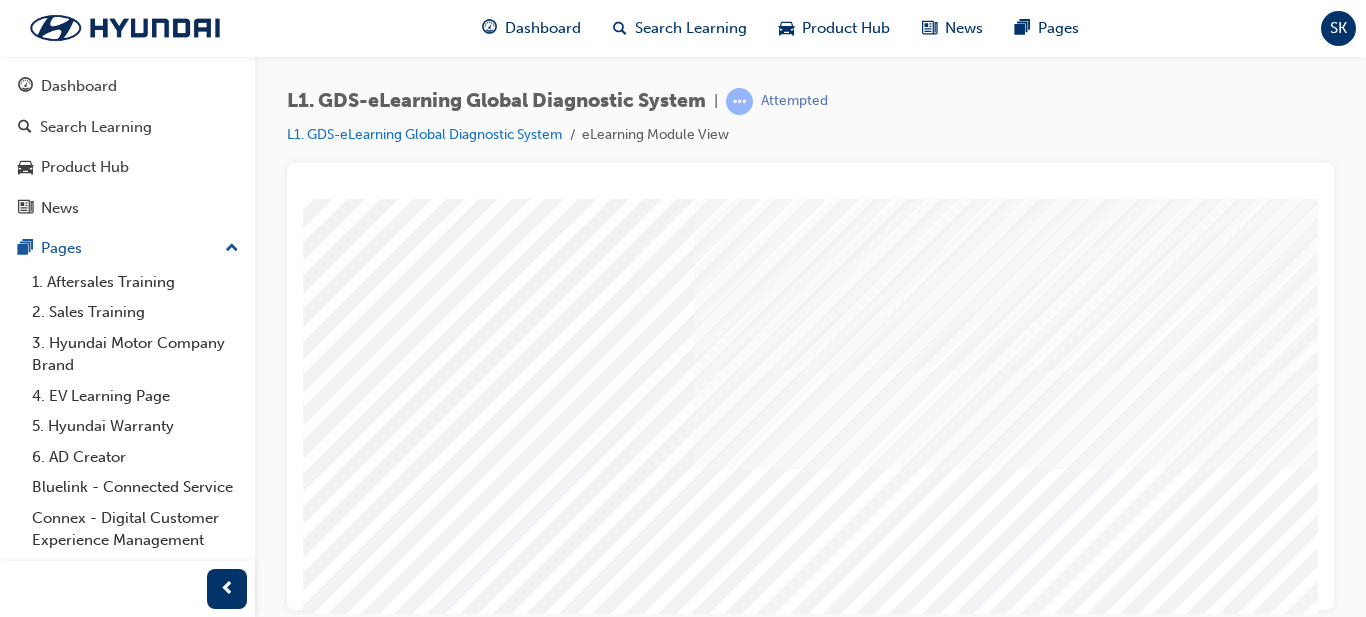 click at bounding box center [428, 2505] 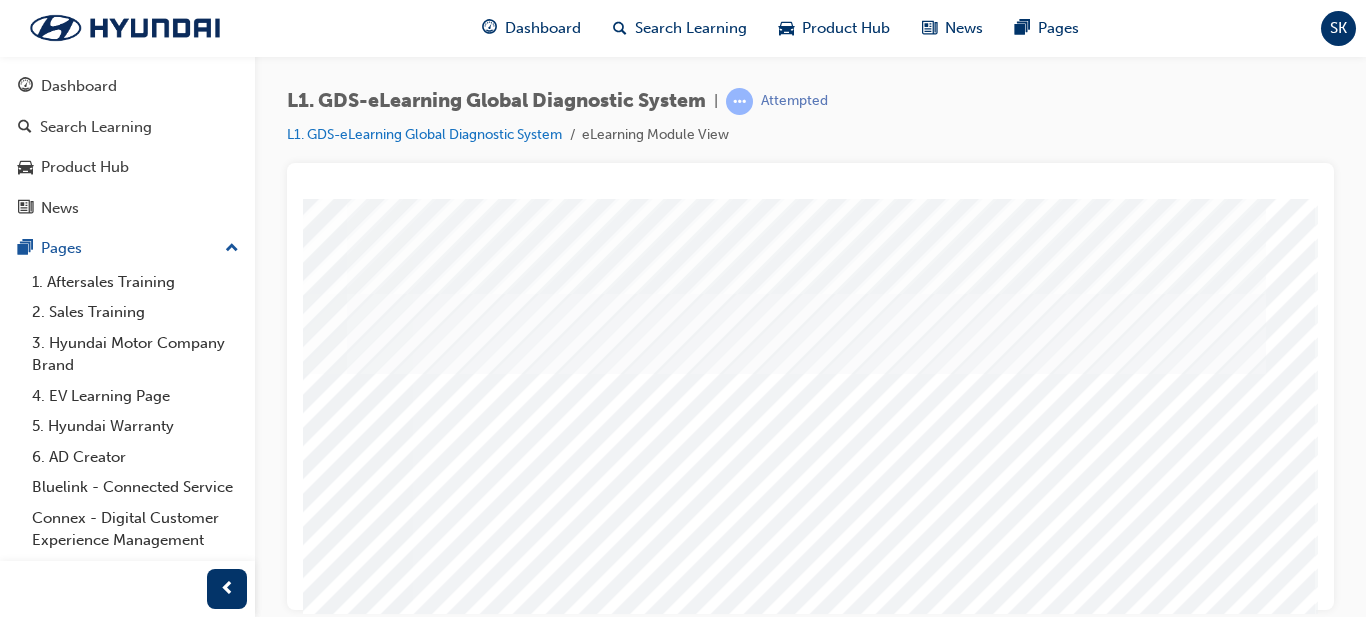 scroll, scrollTop: 350, scrollLeft: 360, axis: both 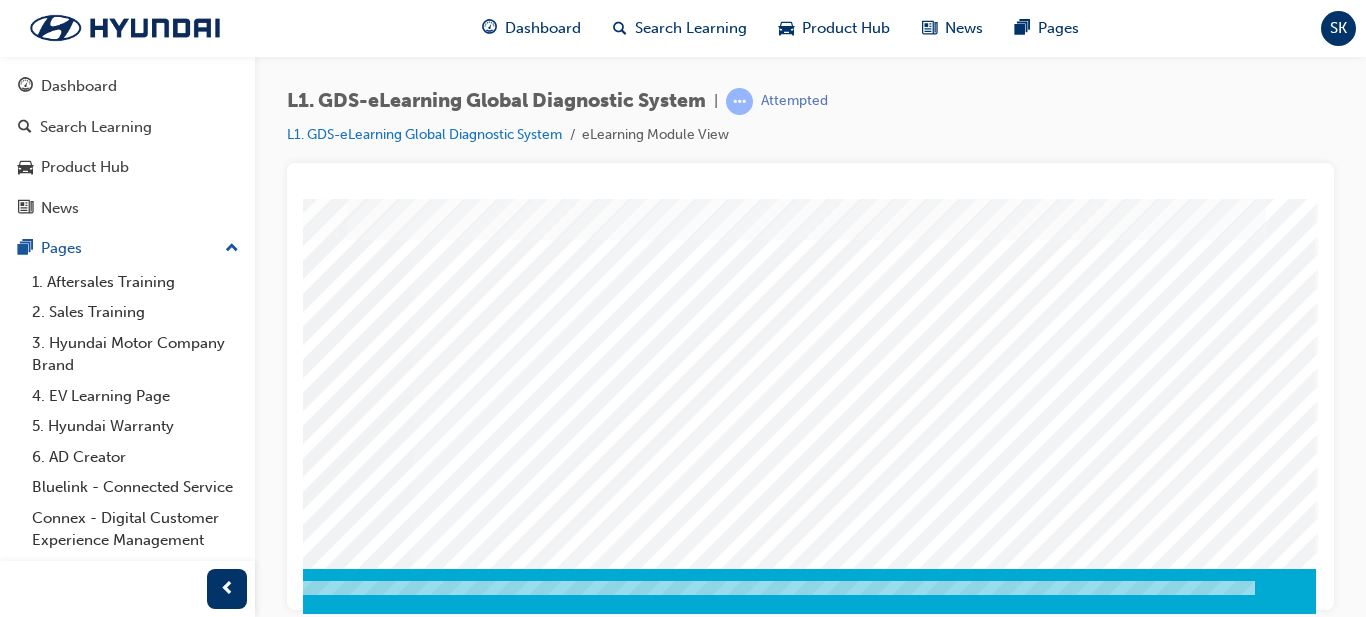 click at bounding box center [26, 2373] 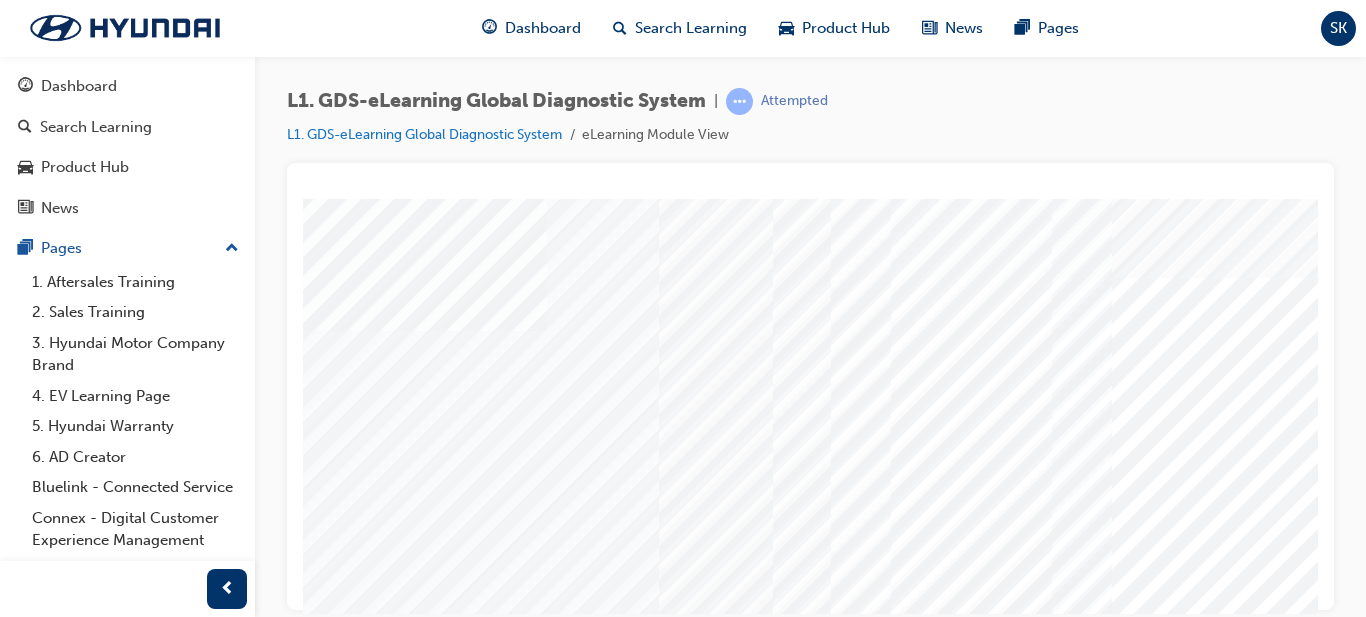 scroll, scrollTop: 17, scrollLeft: 56, axis: both 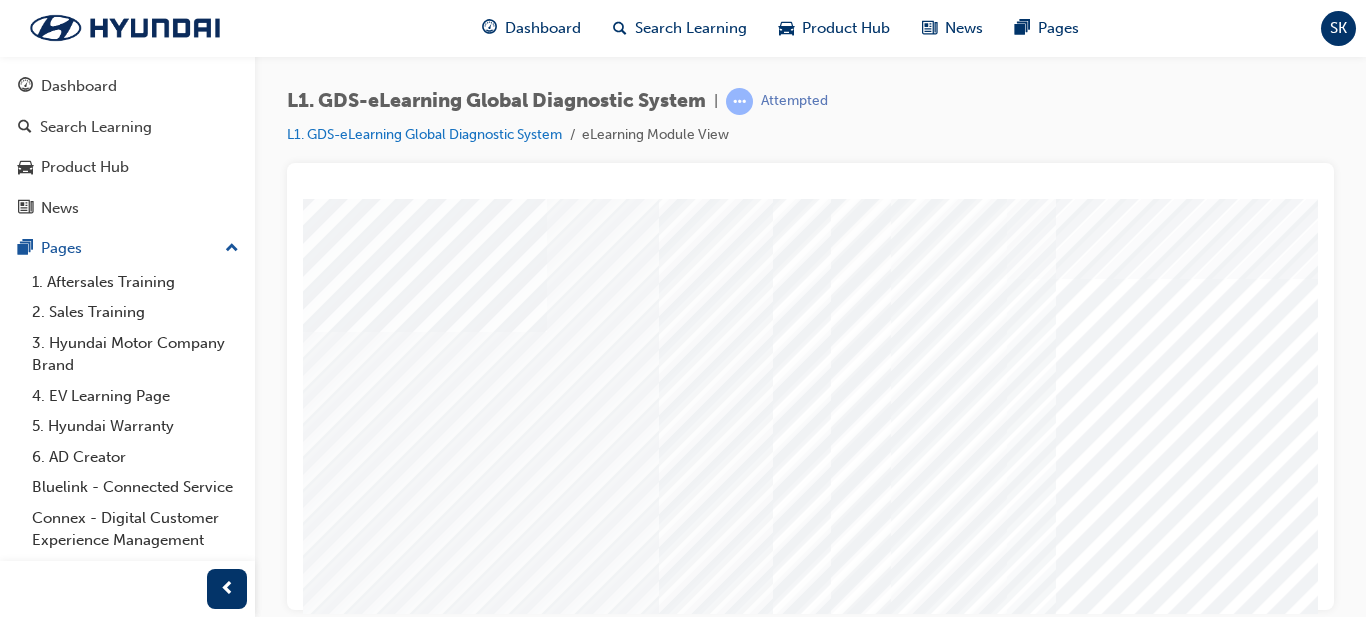 drag, startPoint x: 773, startPoint y: 315, endPoint x: 819, endPoint y: 316, distance: 46.010868 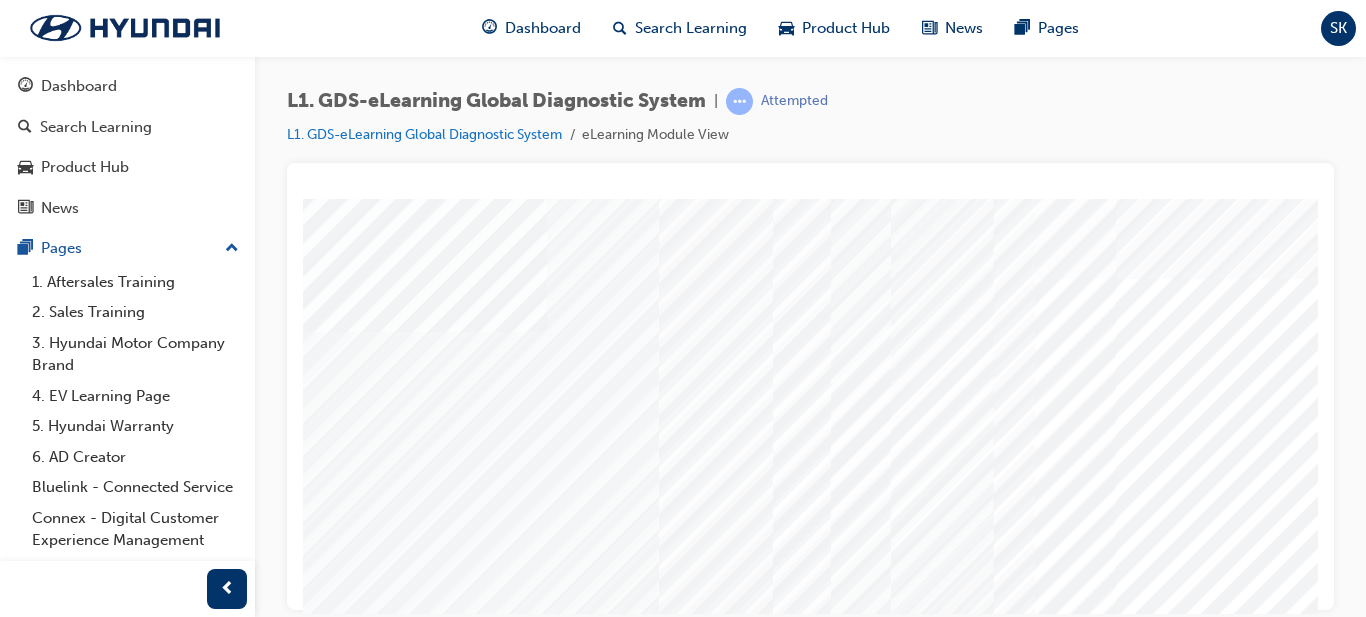 click at bounding box center (272, 6741) 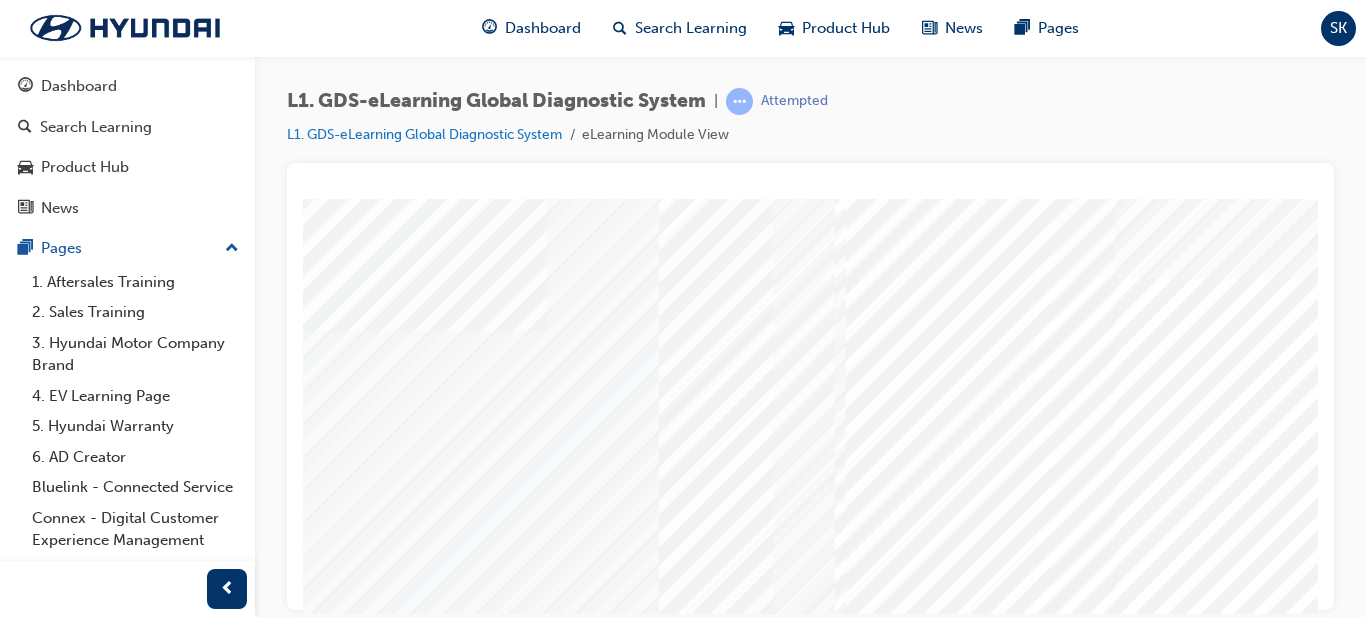 click at bounding box center (272, 6791) 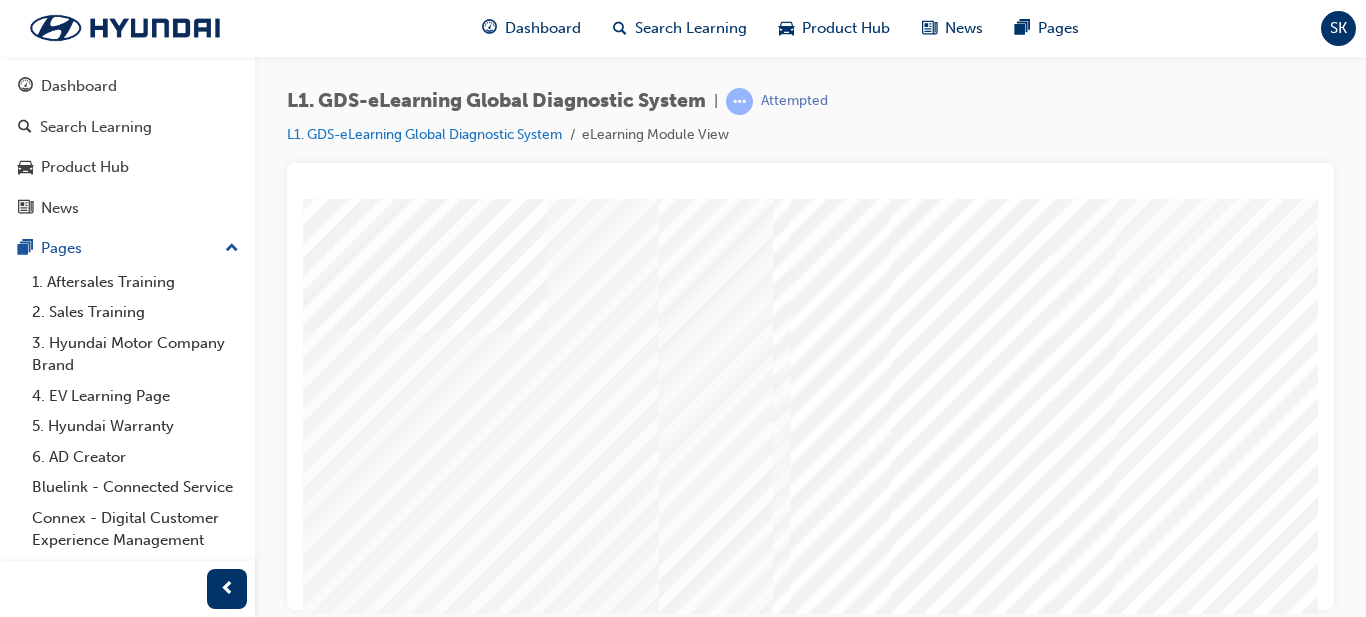 click at bounding box center [272, 6841] 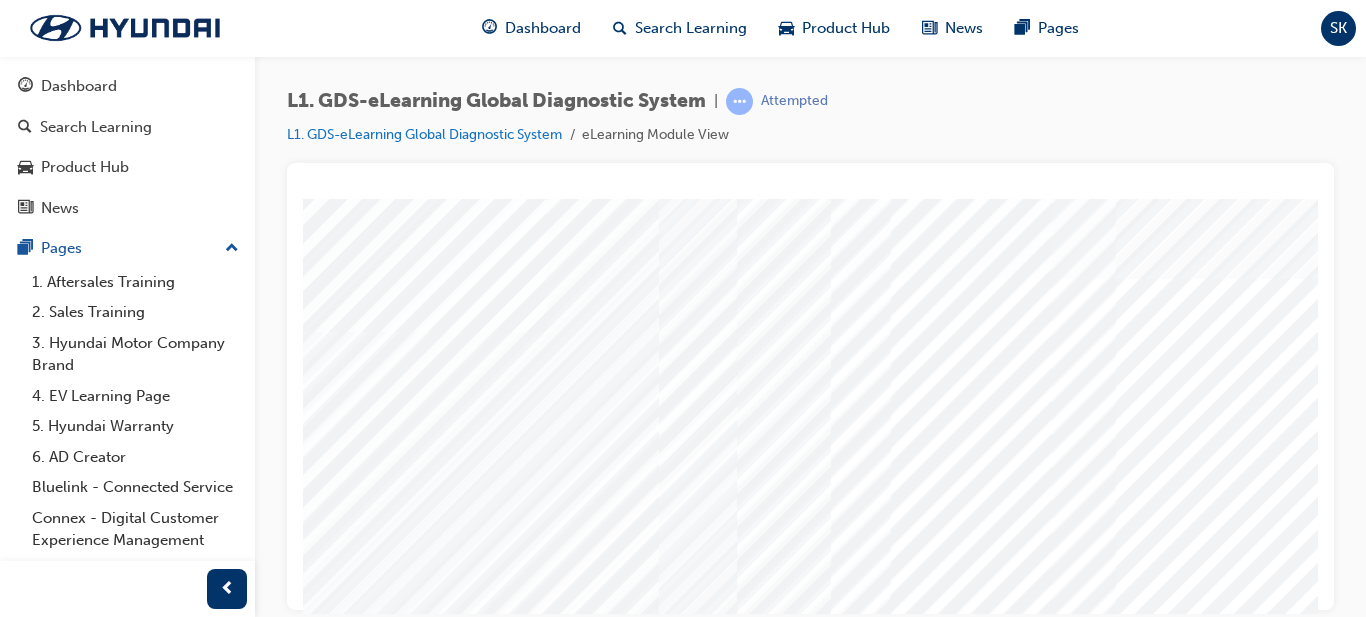 click at bounding box center (272, 6891) 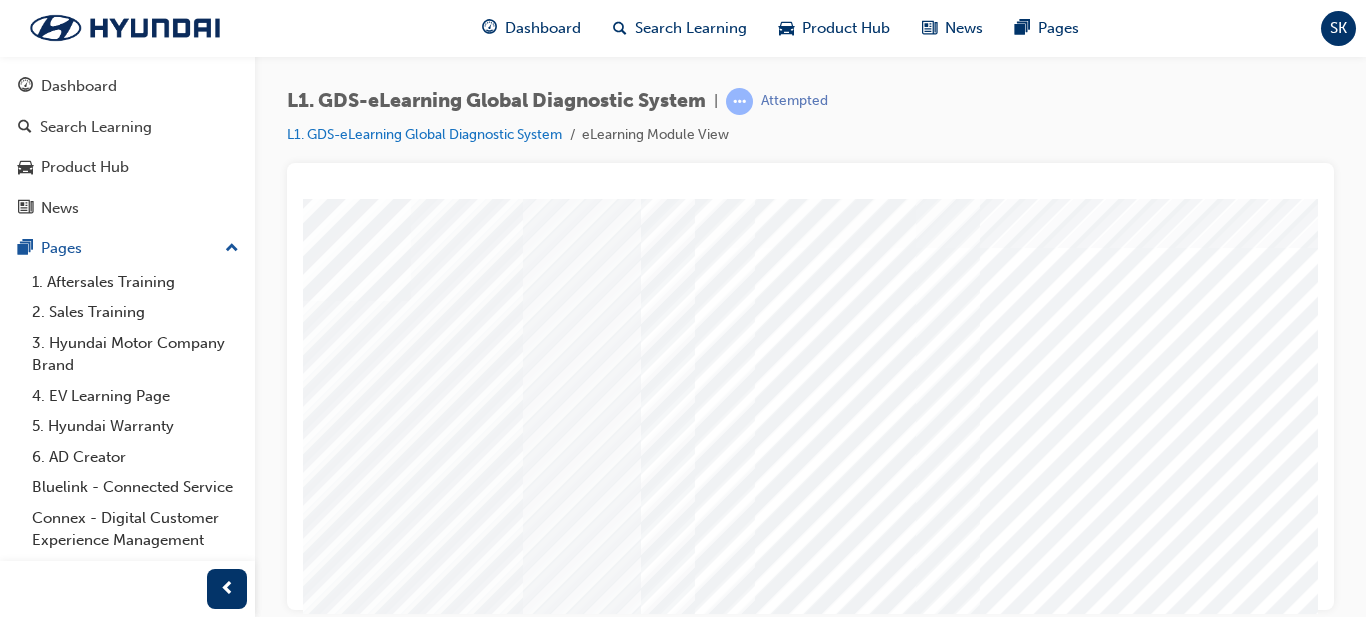 scroll, scrollTop: 0, scrollLeft: 192, axis: horizontal 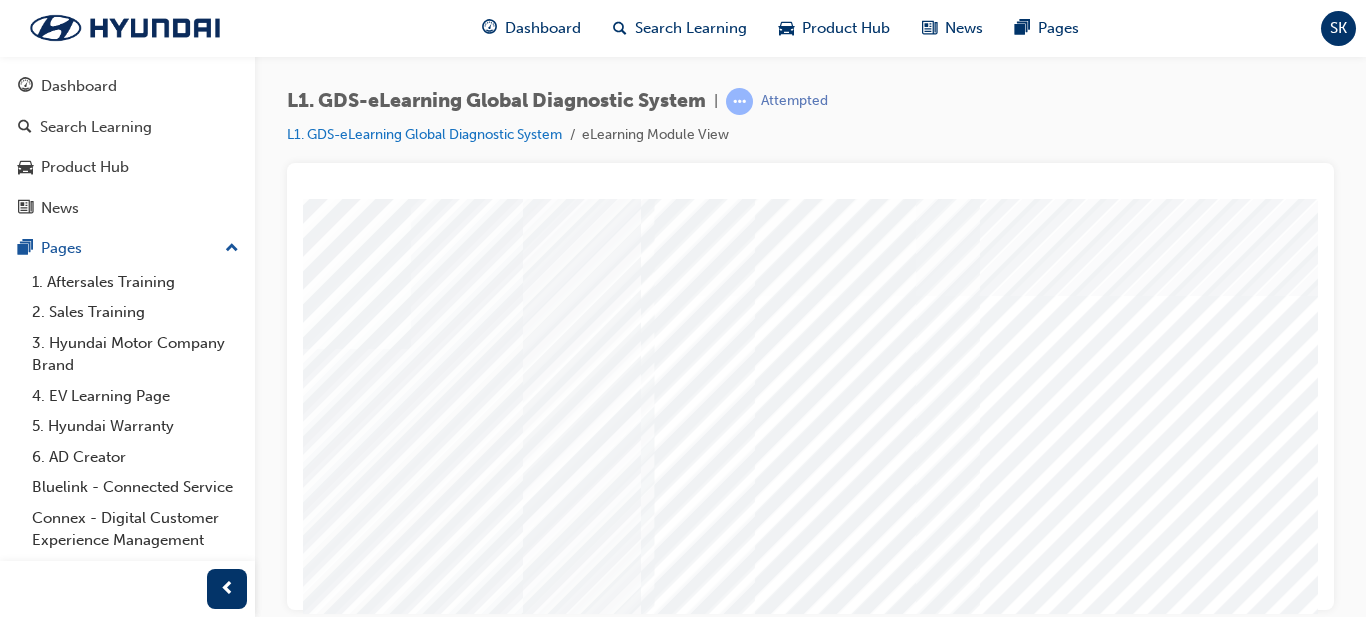 click at bounding box center [136, 6858] 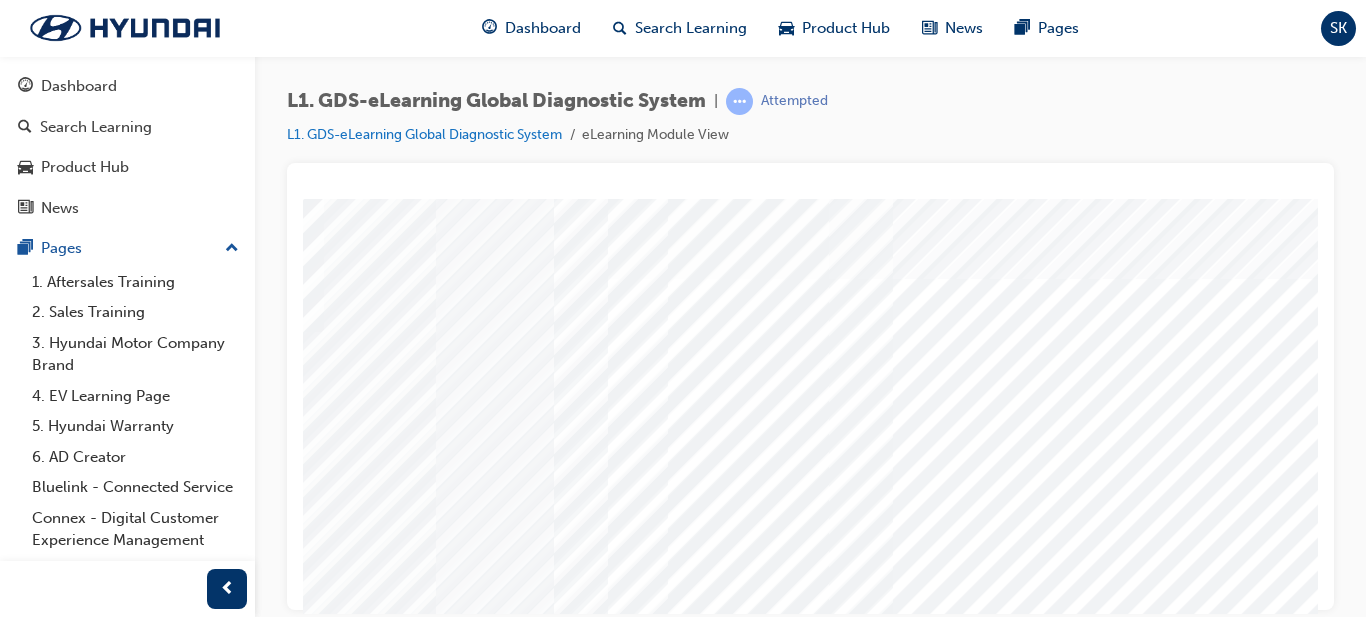 scroll, scrollTop: 17, scrollLeft: 277, axis: both 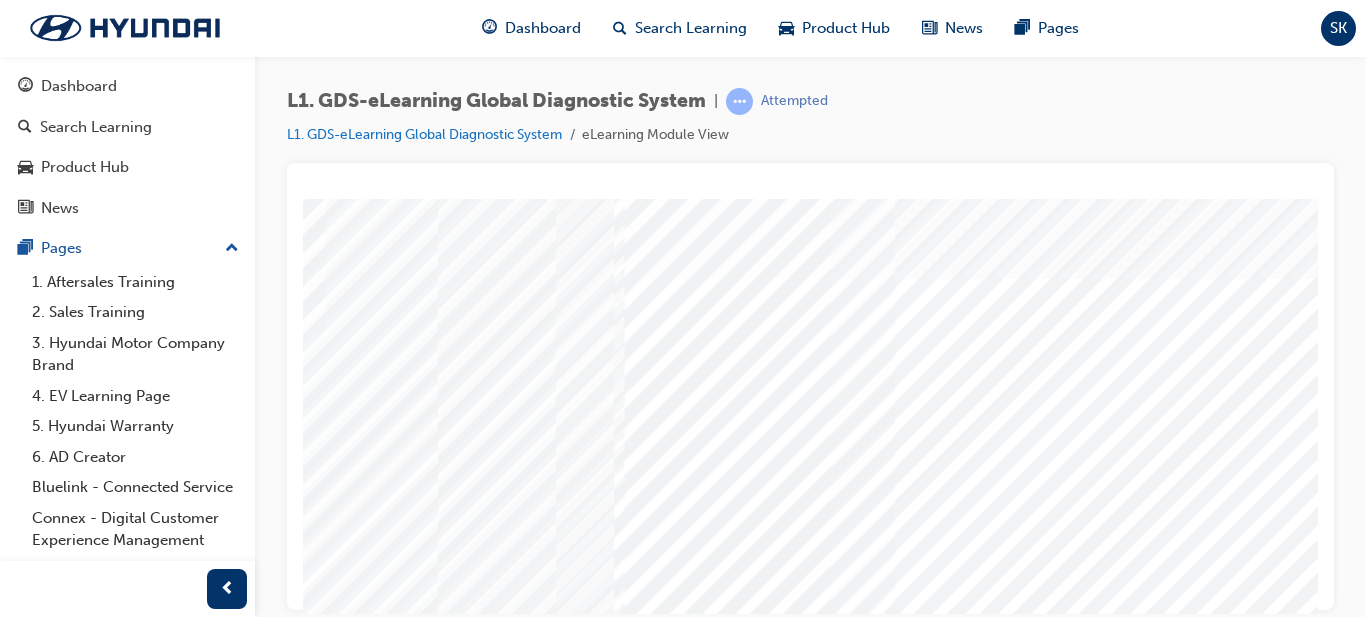 click at bounding box center [51, 6791] 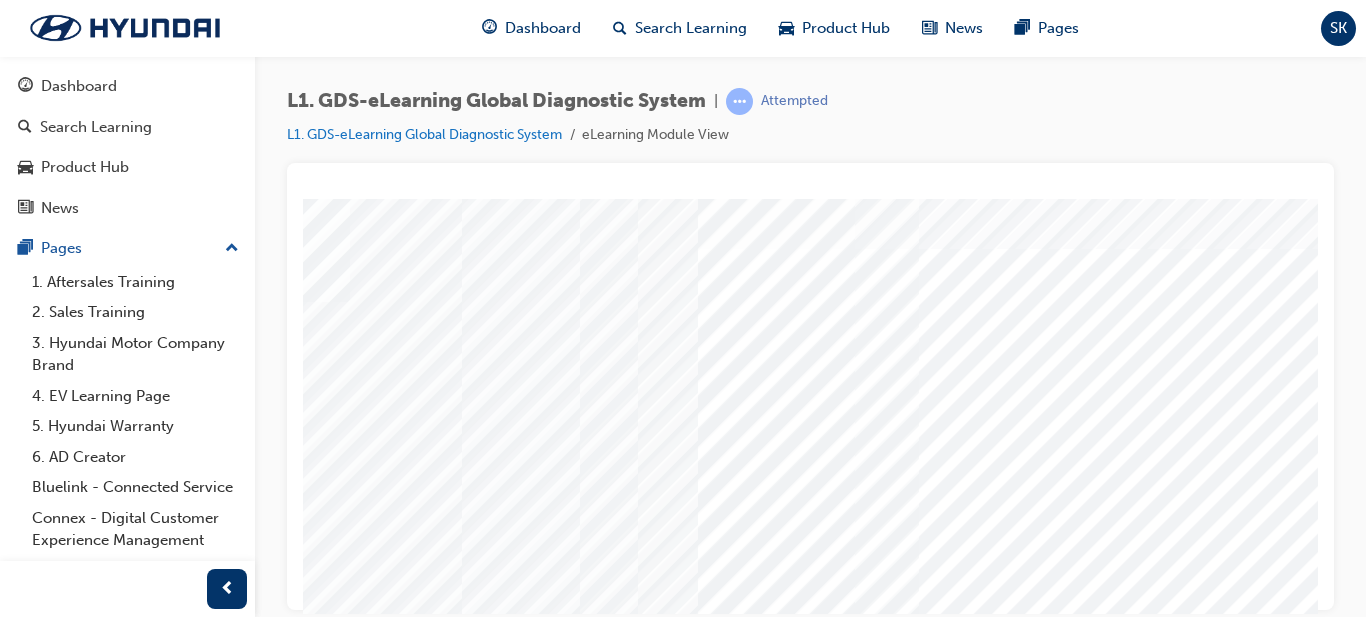 scroll, scrollTop: 28, scrollLeft: 206, axis: both 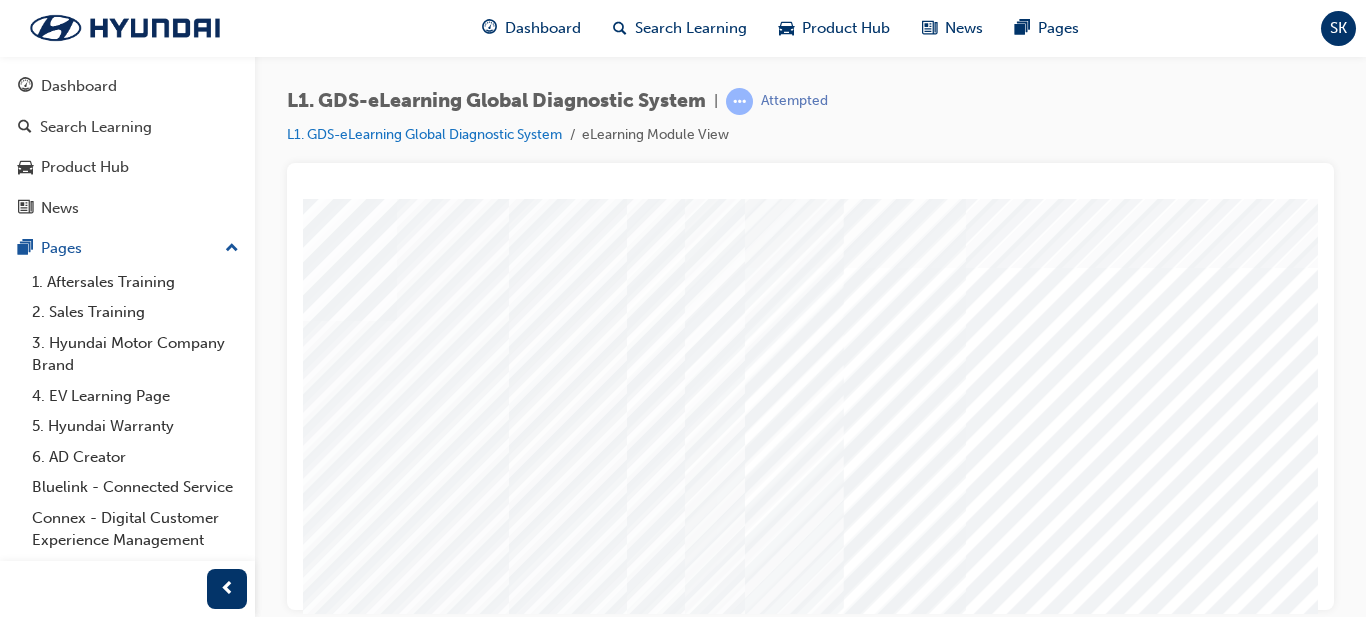 click at bounding box center [122, 6730] 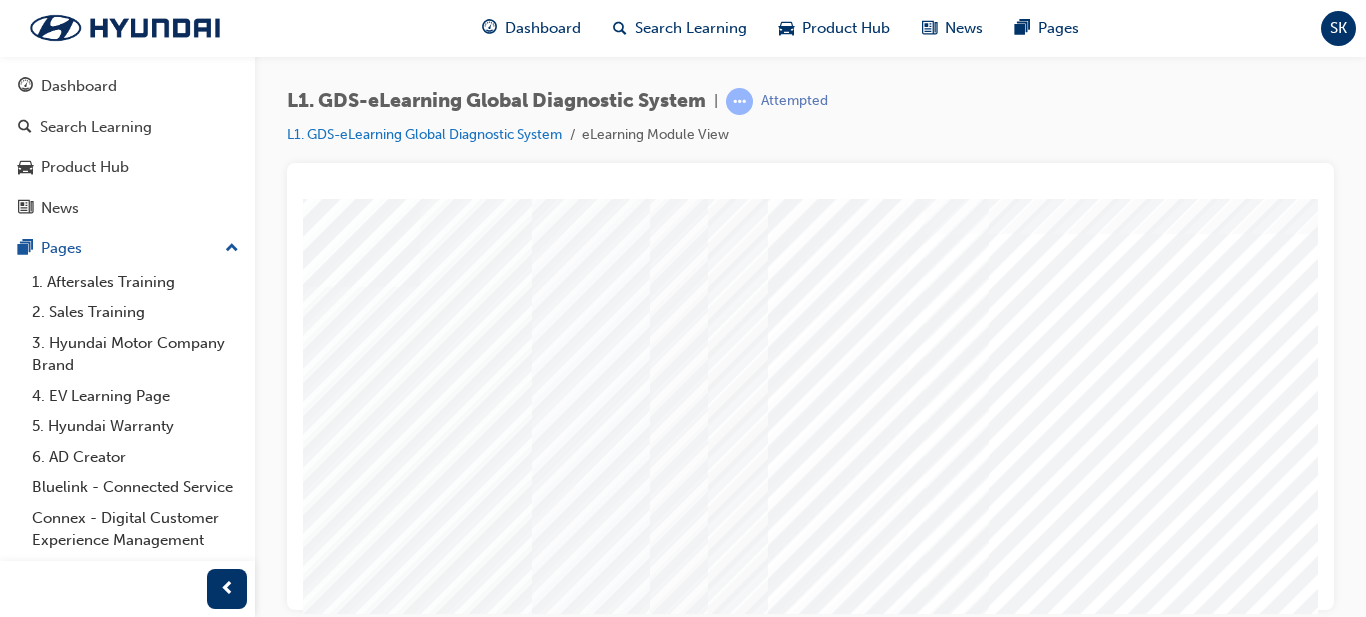 scroll, scrollTop: 61, scrollLeft: 178, axis: both 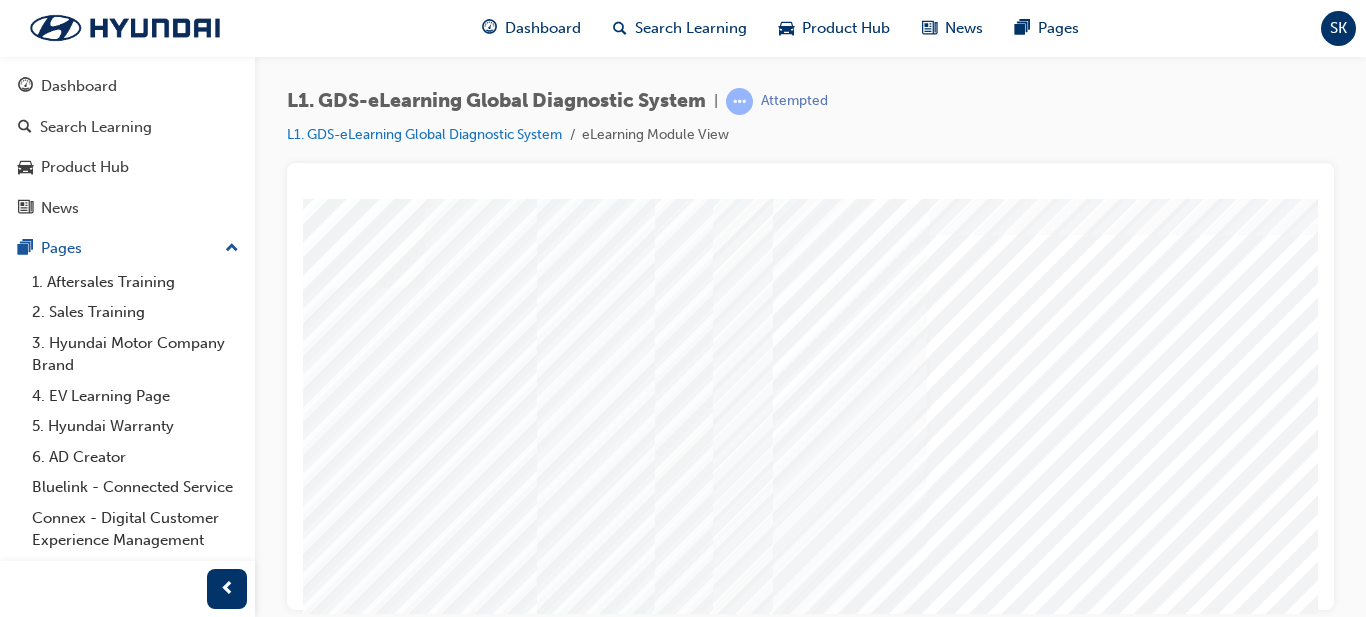 click at bounding box center (150, 6647) 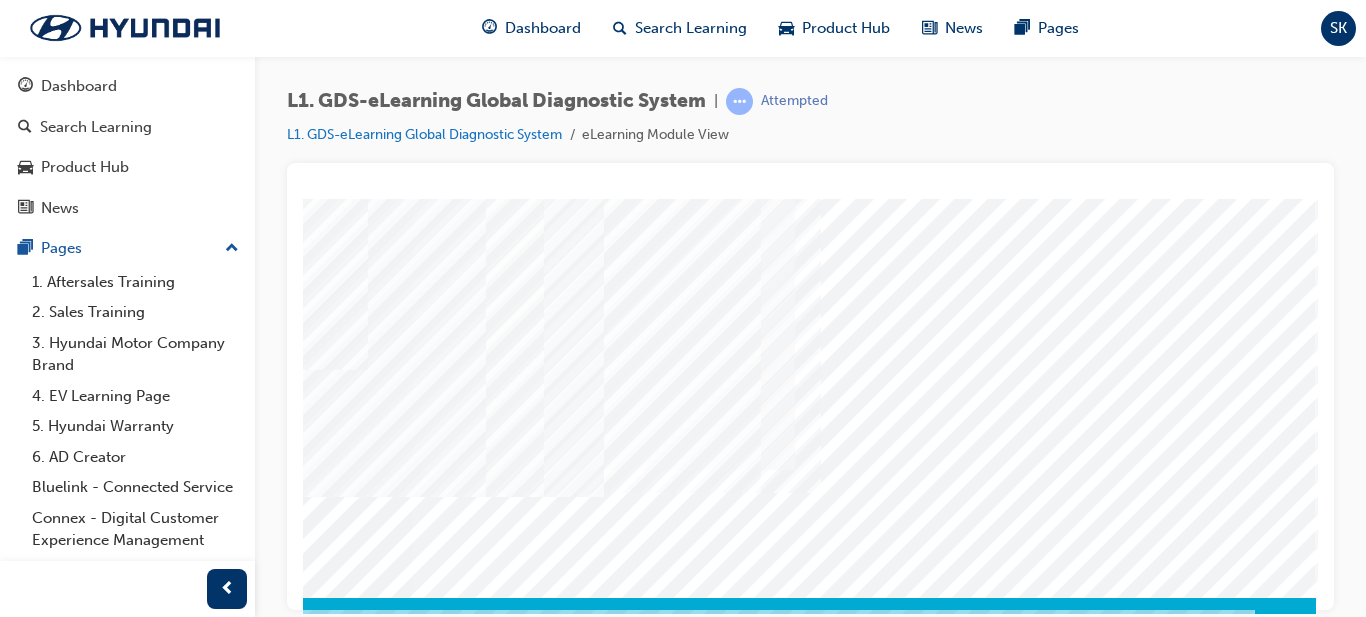 scroll, scrollTop: 350, scrollLeft: 360, axis: both 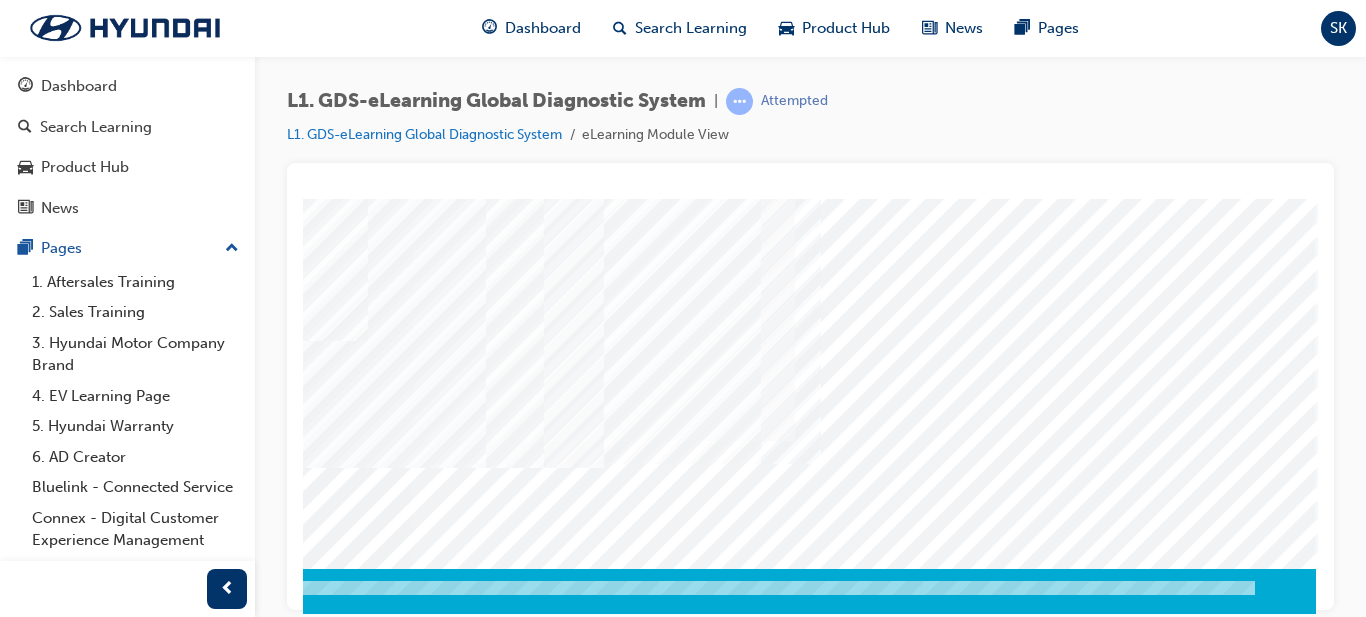 click at bounding box center [26, 3717] 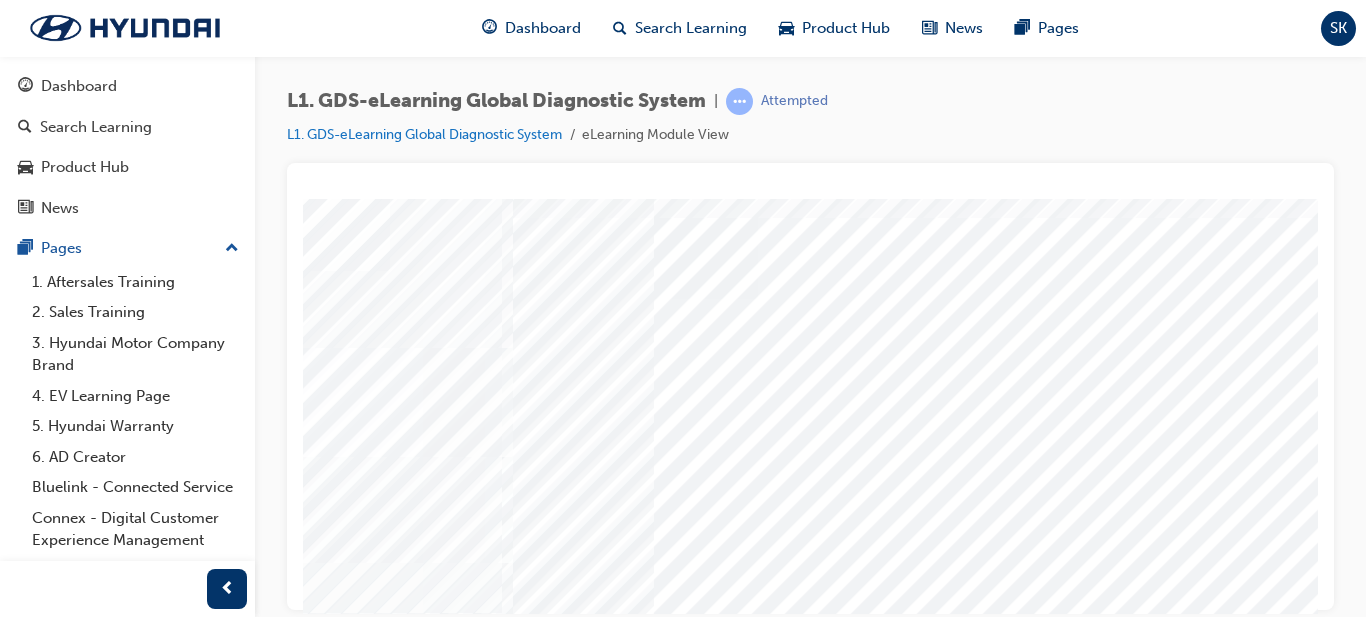 scroll, scrollTop: 50, scrollLeft: 213, axis: both 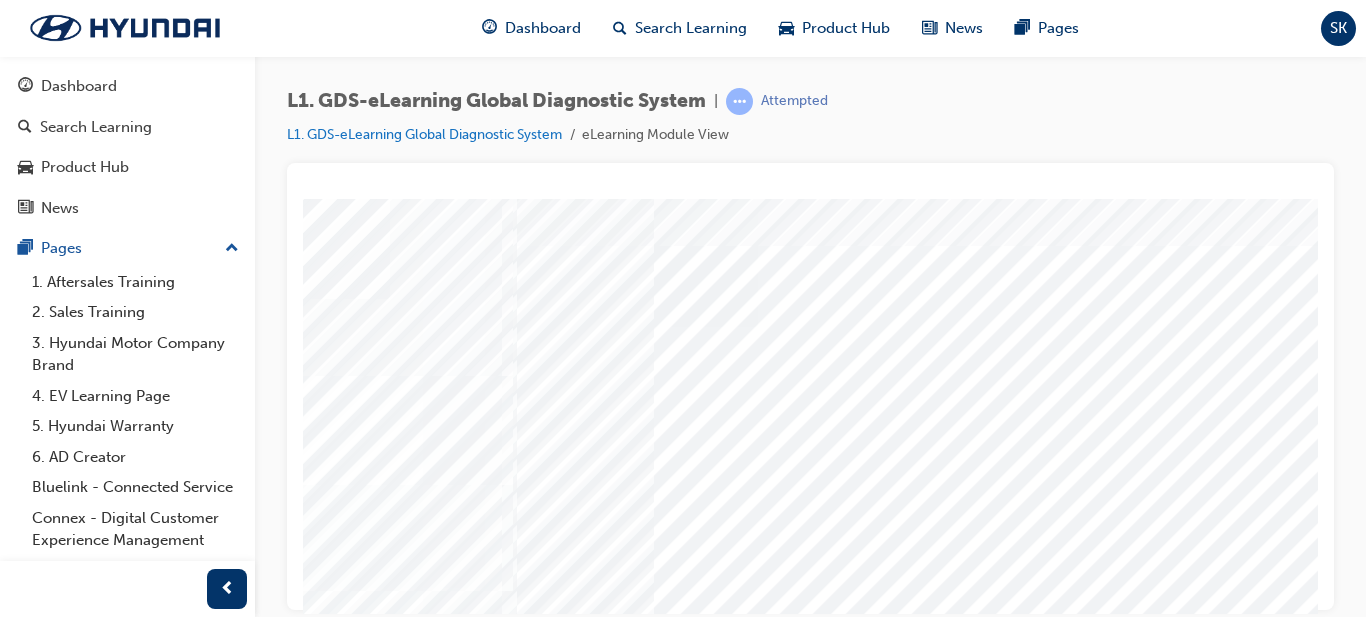 click at bounding box center [115, 7342] 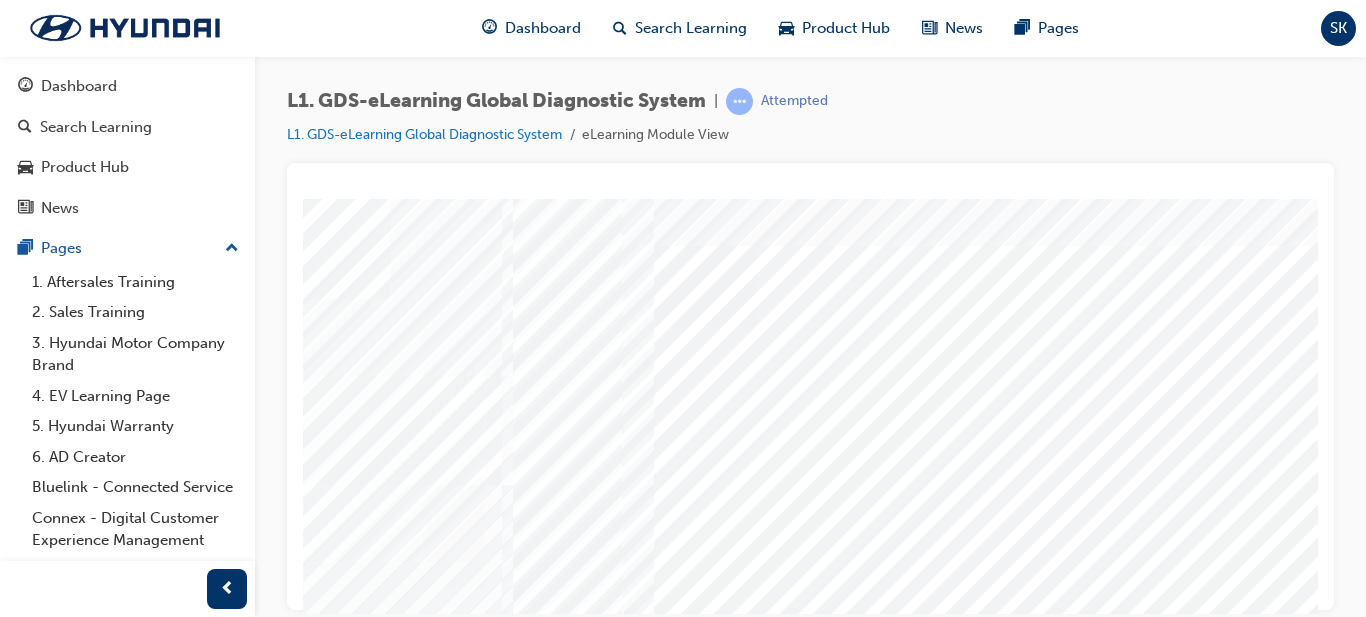 click at bounding box center [115, 7392] 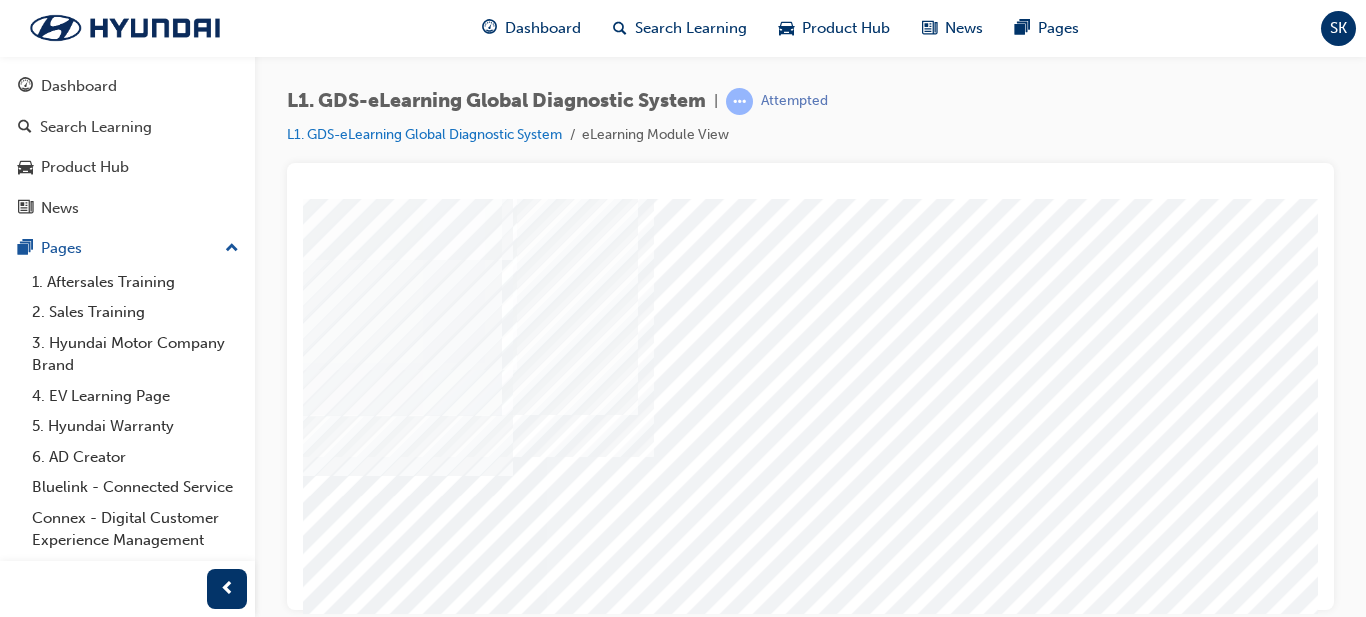 scroll, scrollTop: 281, scrollLeft: 213, axis: both 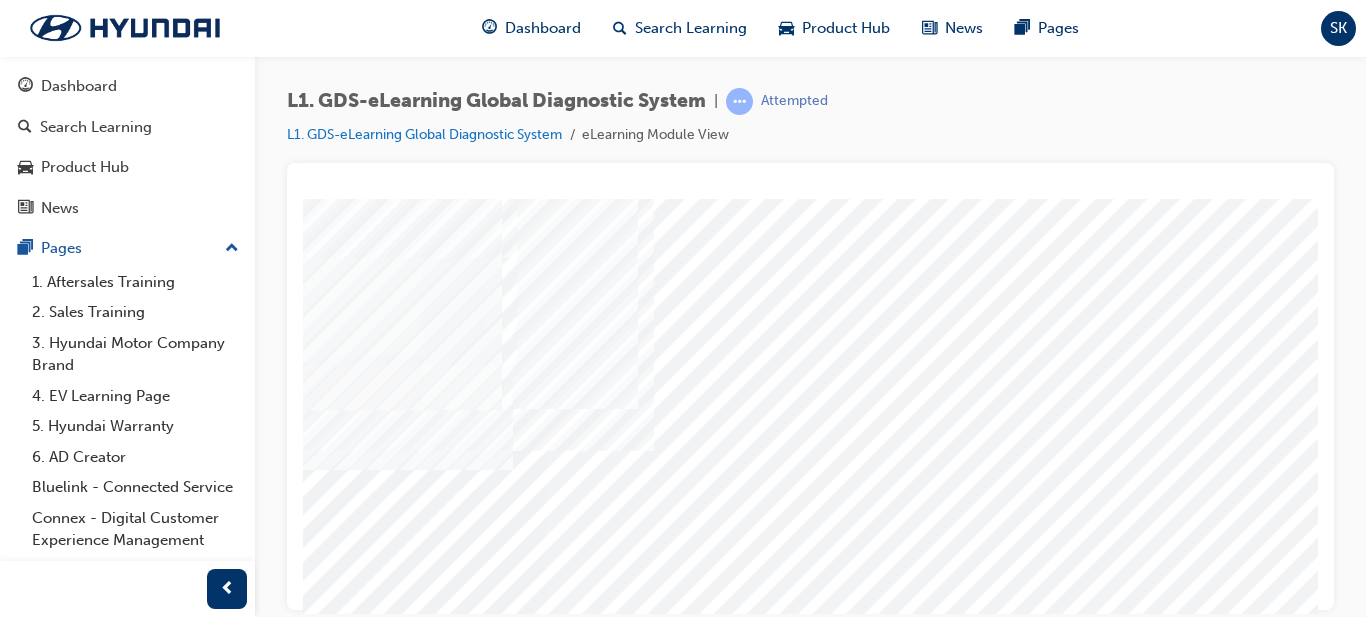 click at bounding box center (115, 7211) 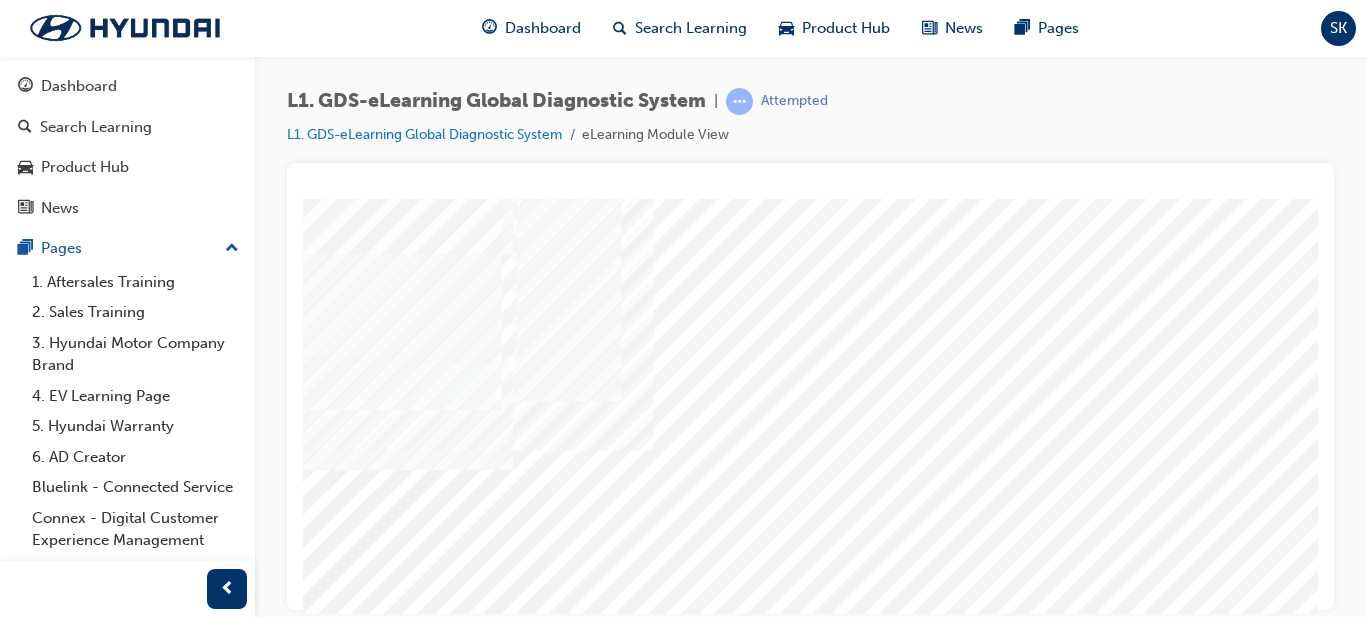 click at bounding box center (115, 7261) 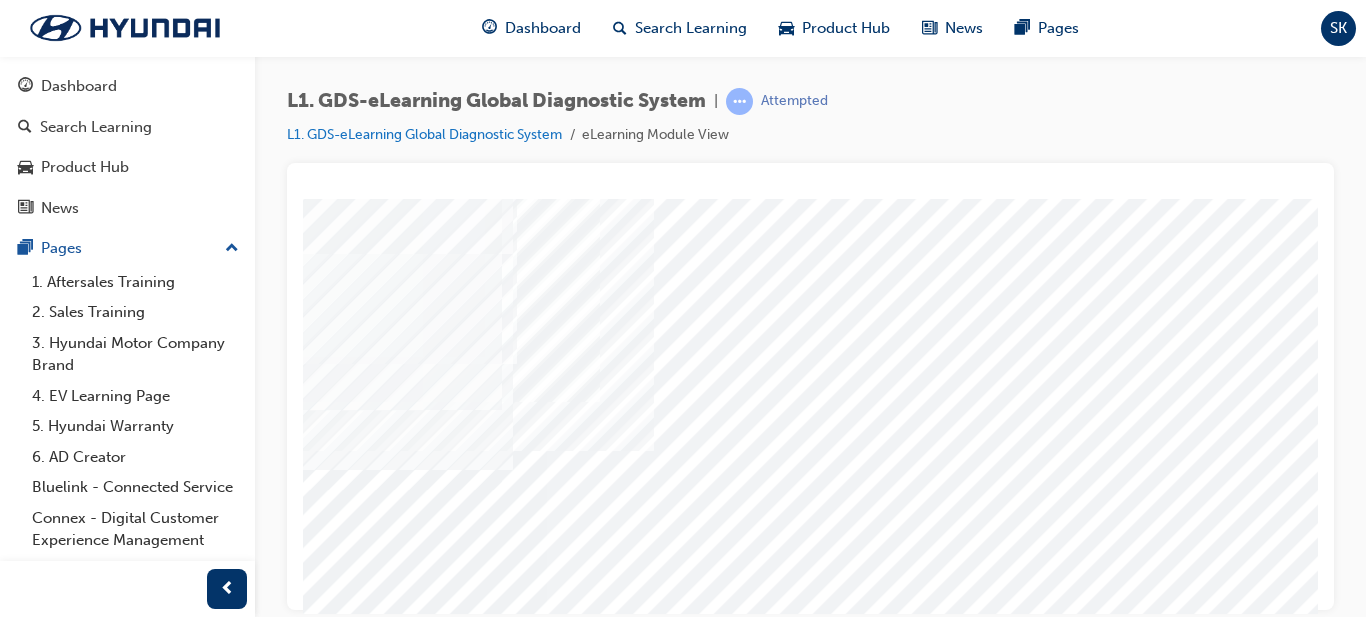 click at bounding box center (160, 3786) 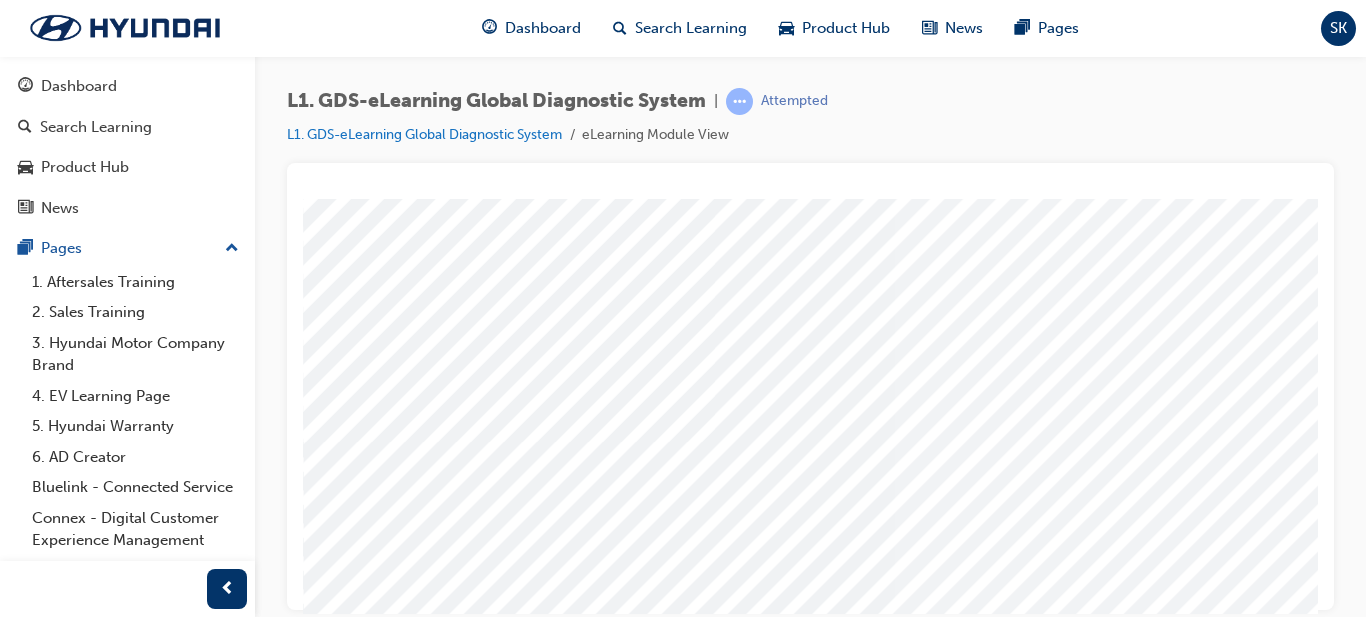 scroll, scrollTop: 270, scrollLeft: 0, axis: vertical 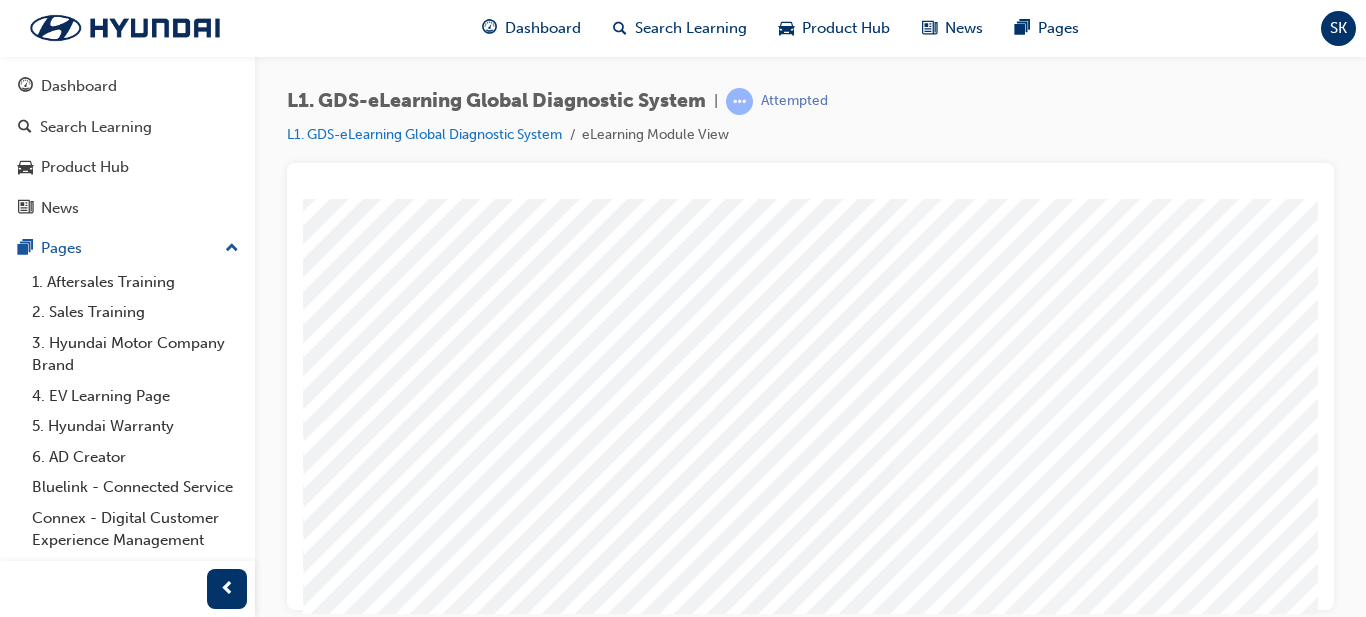 click at bounding box center (328, 5448) 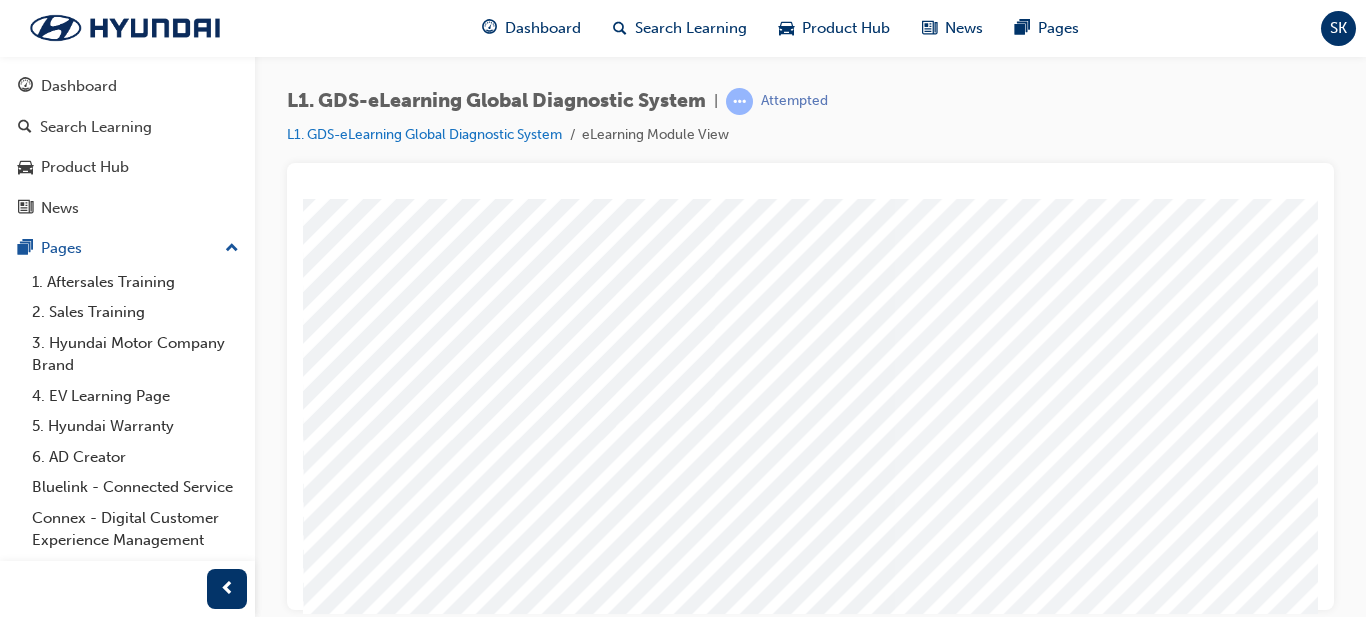 click at bounding box center [328, 7648] 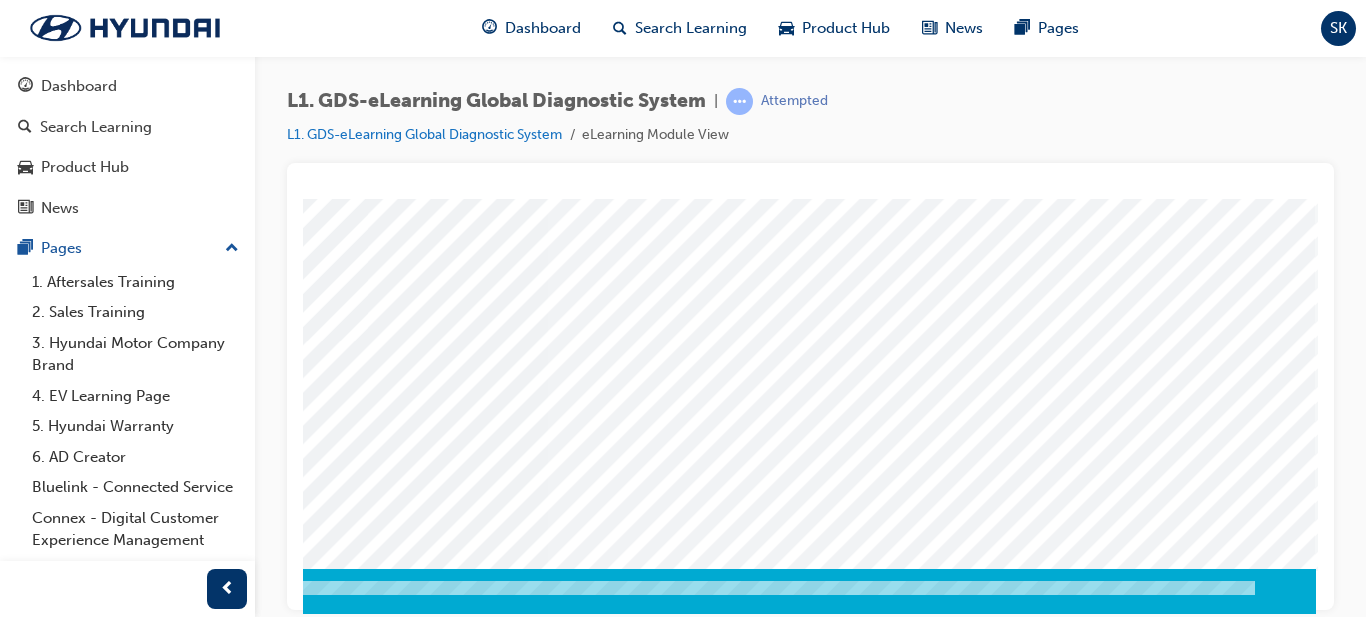scroll, scrollTop: 350, scrollLeft: 360, axis: both 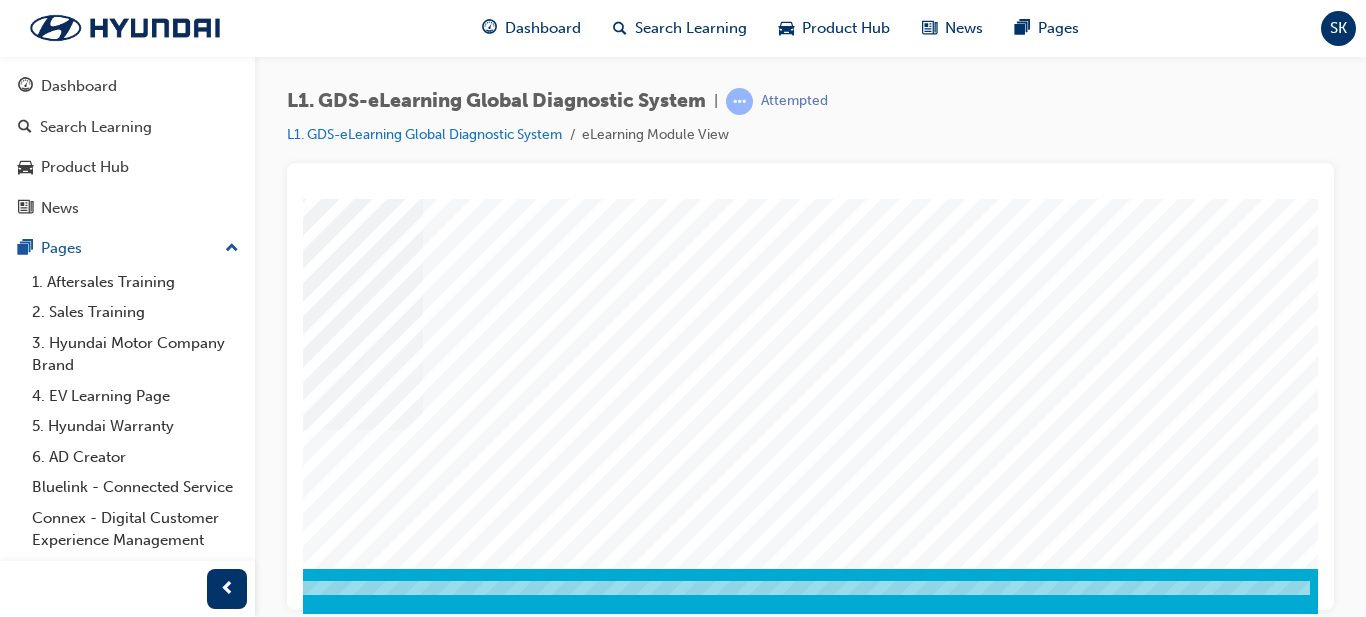 click at bounding box center (81, 3287) 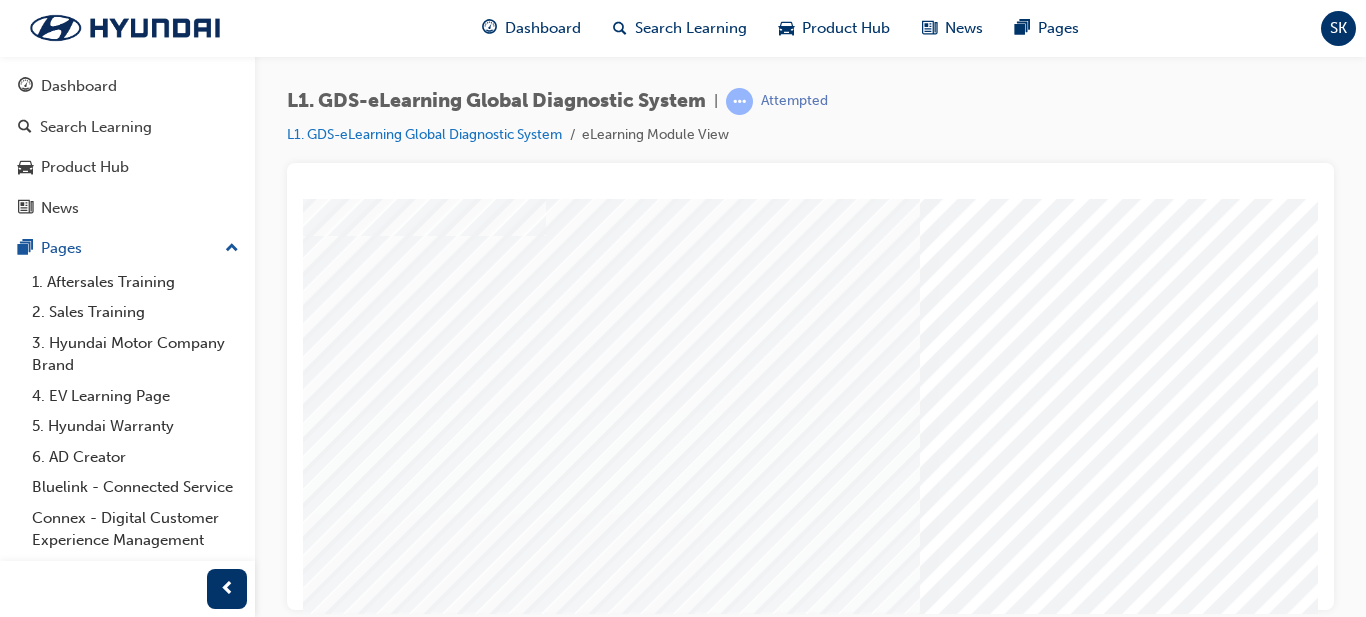 scroll, scrollTop: 113, scrollLeft: 56, axis: both 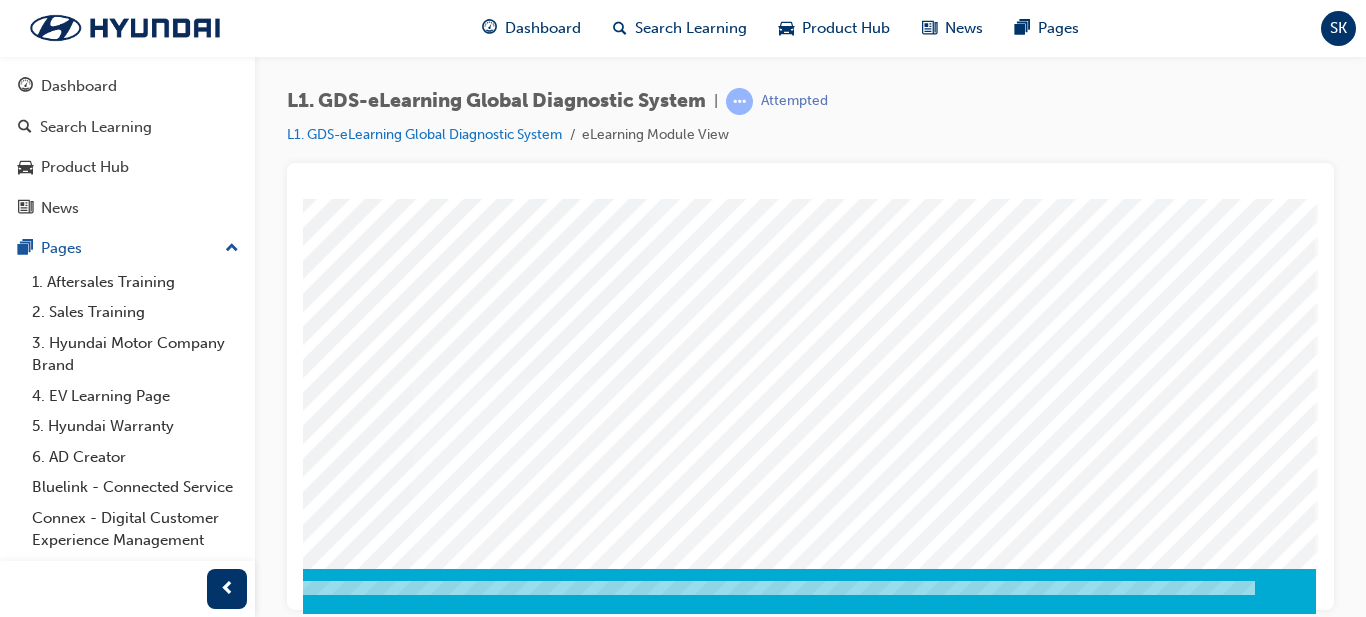 click at bounding box center [43, 5614] 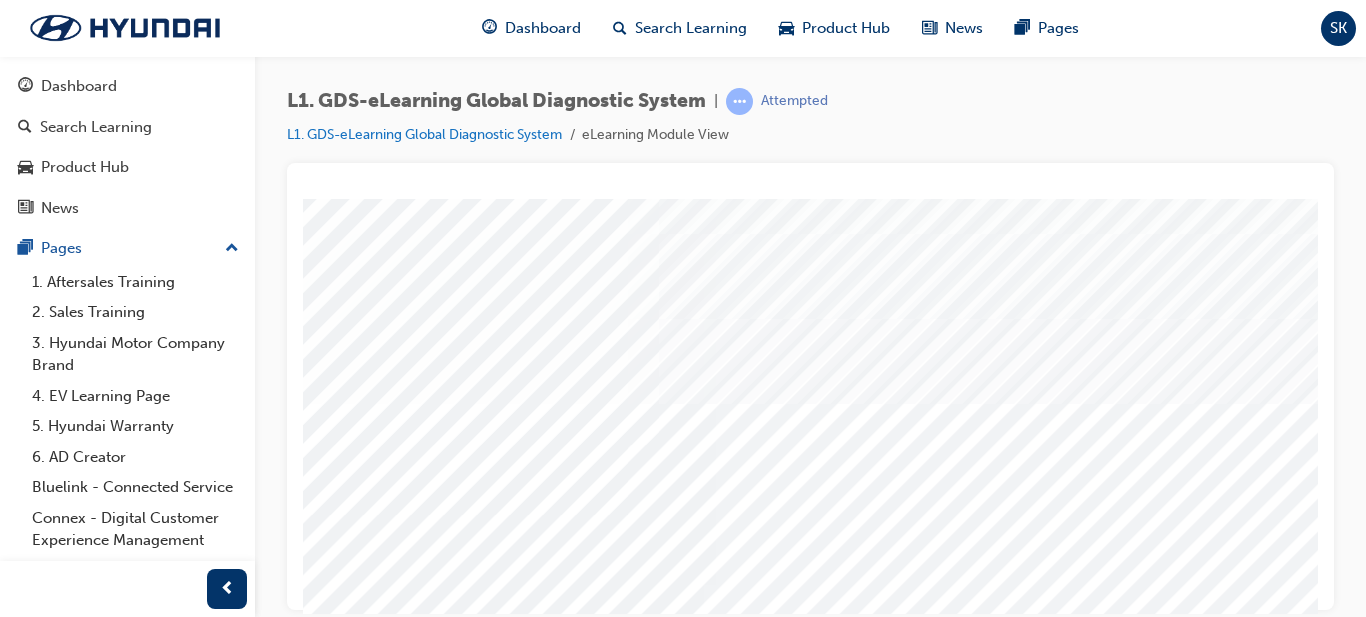 scroll, scrollTop: 246, scrollLeft: 0, axis: vertical 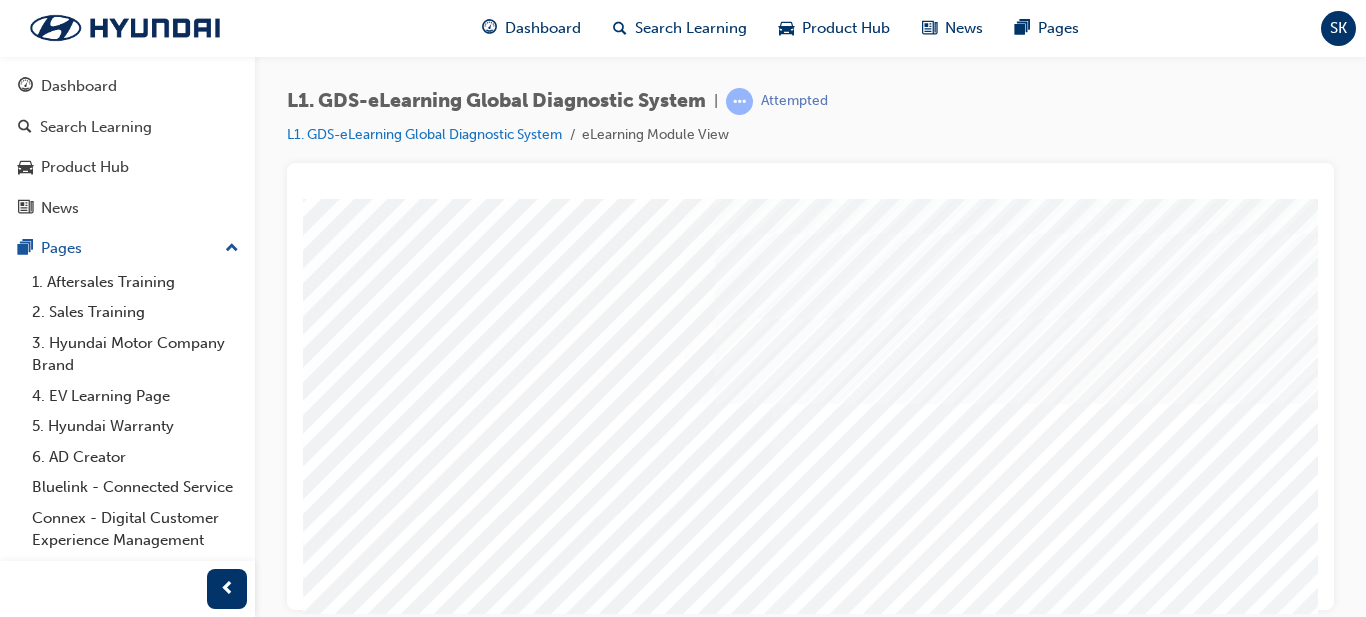 click at bounding box center [509, 5552] 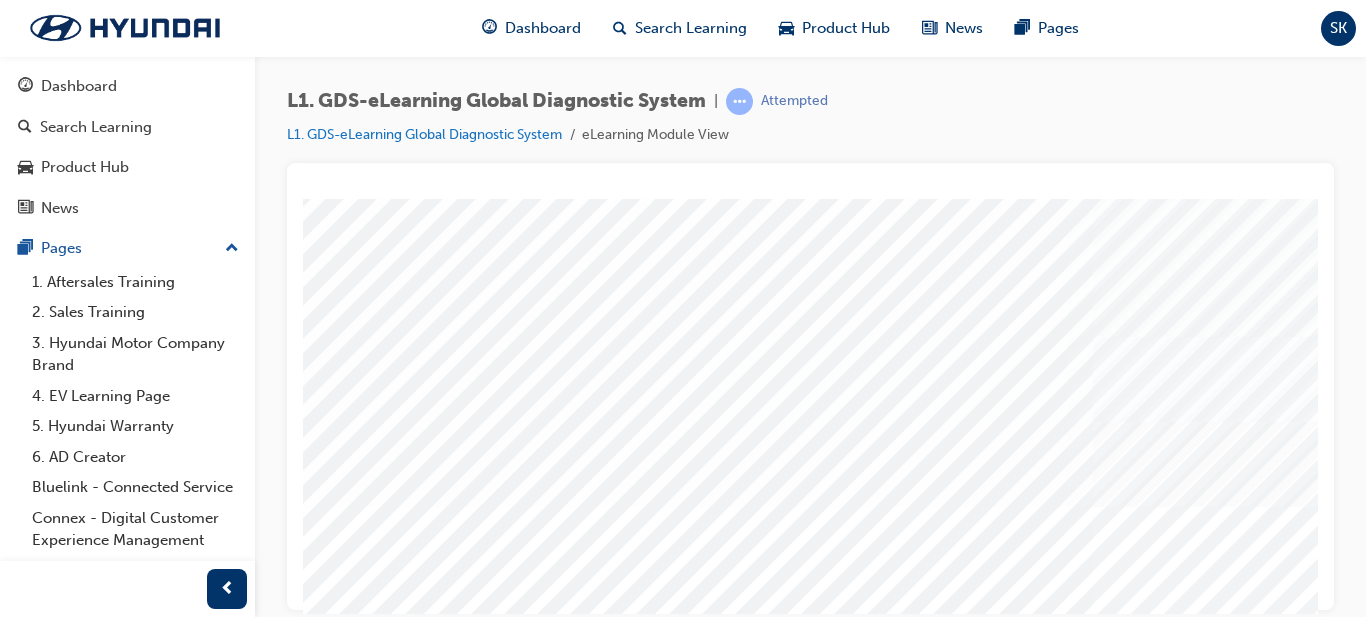 scroll, scrollTop: 144, scrollLeft: 0, axis: vertical 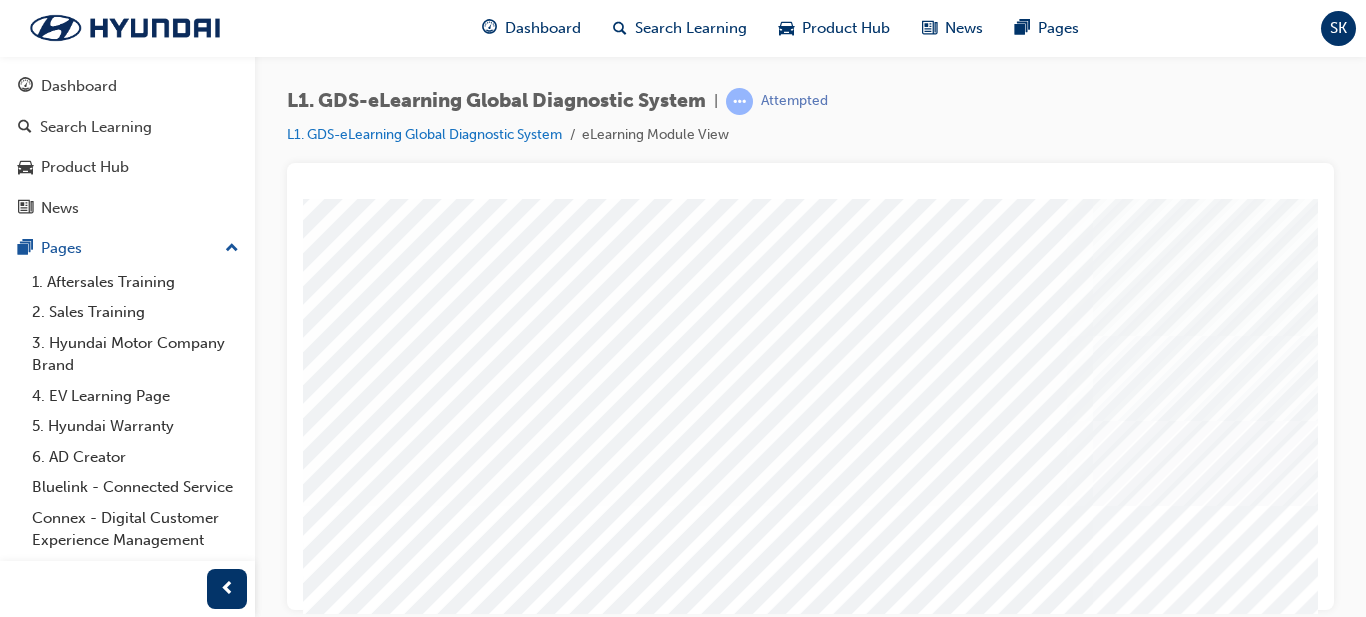 click at bounding box center [509, 5604] 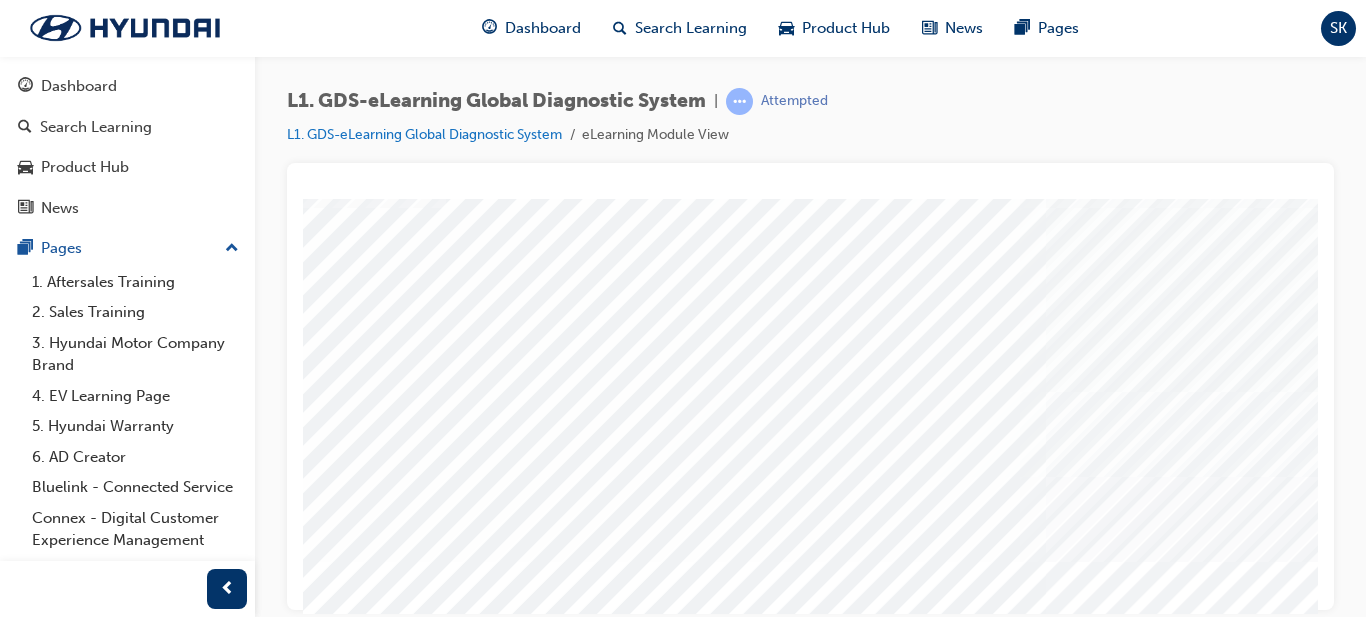 scroll, scrollTop: 90, scrollLeft: 44, axis: both 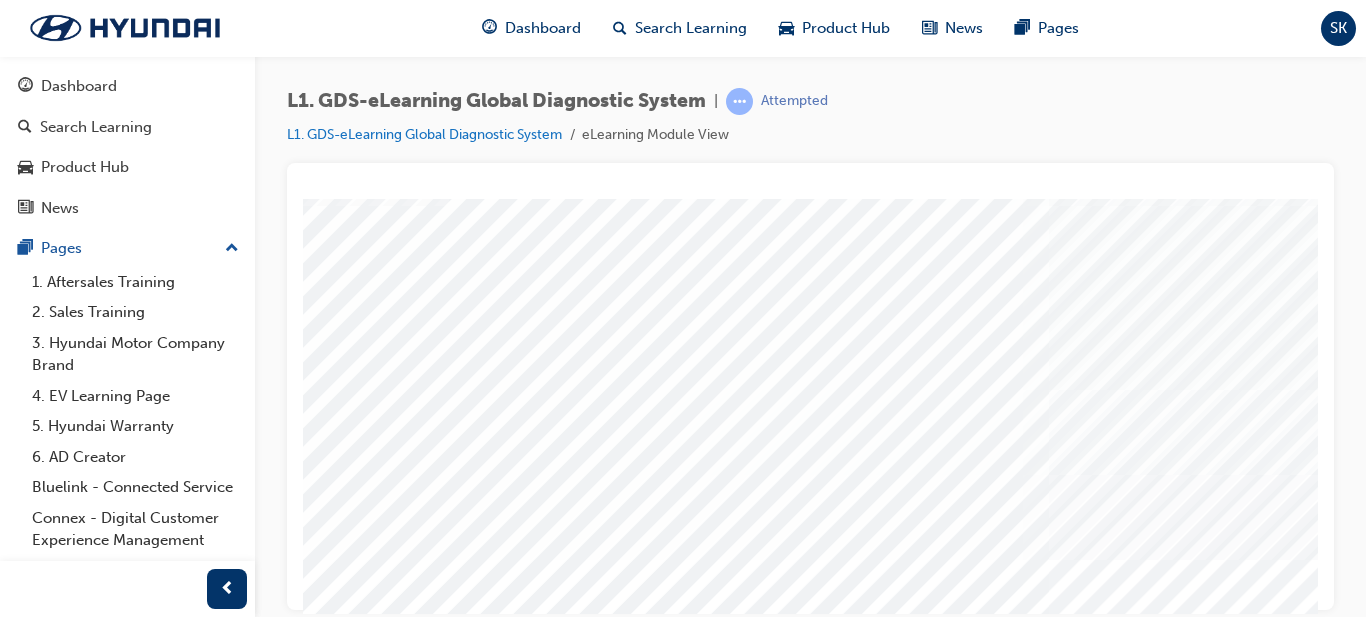click at bounding box center [465, 5658] 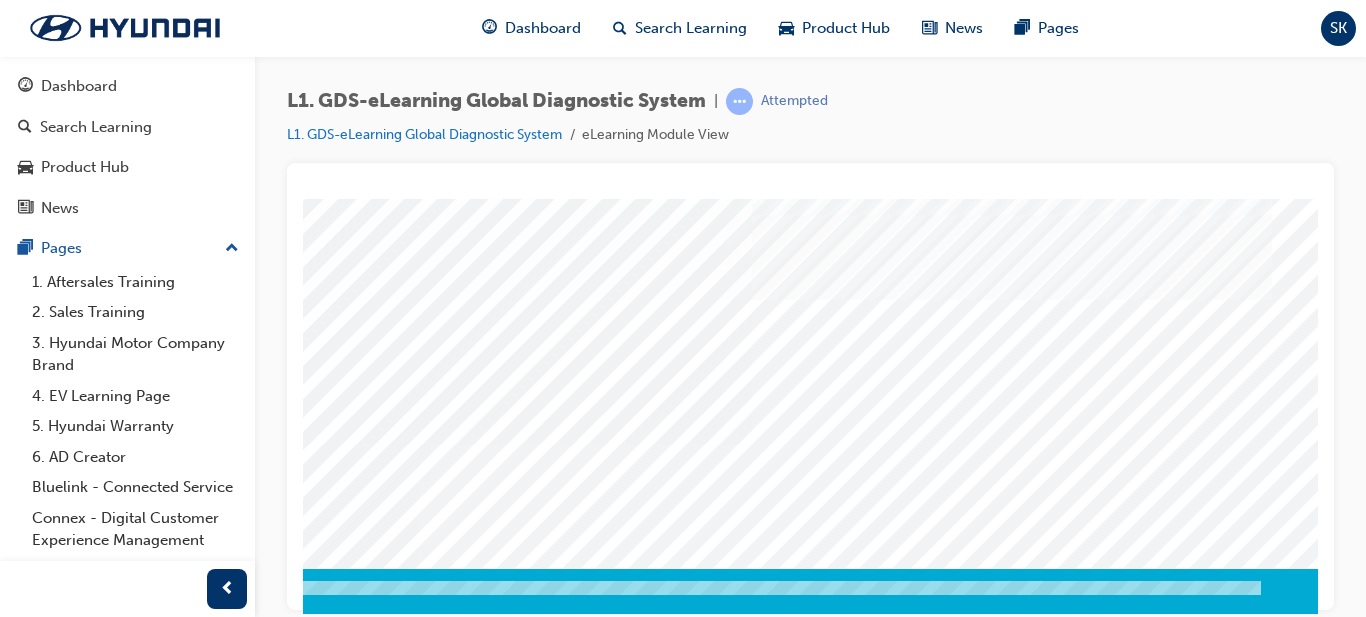 scroll, scrollTop: 350, scrollLeft: 360, axis: both 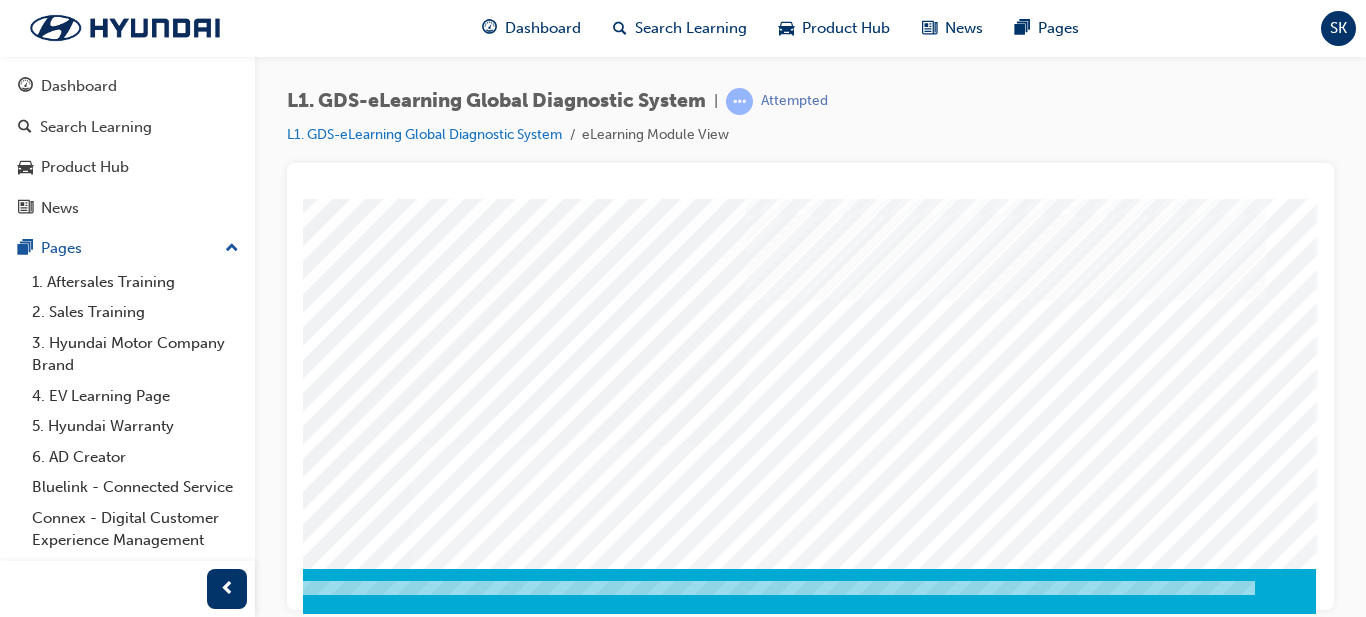 click at bounding box center [26, 8212] 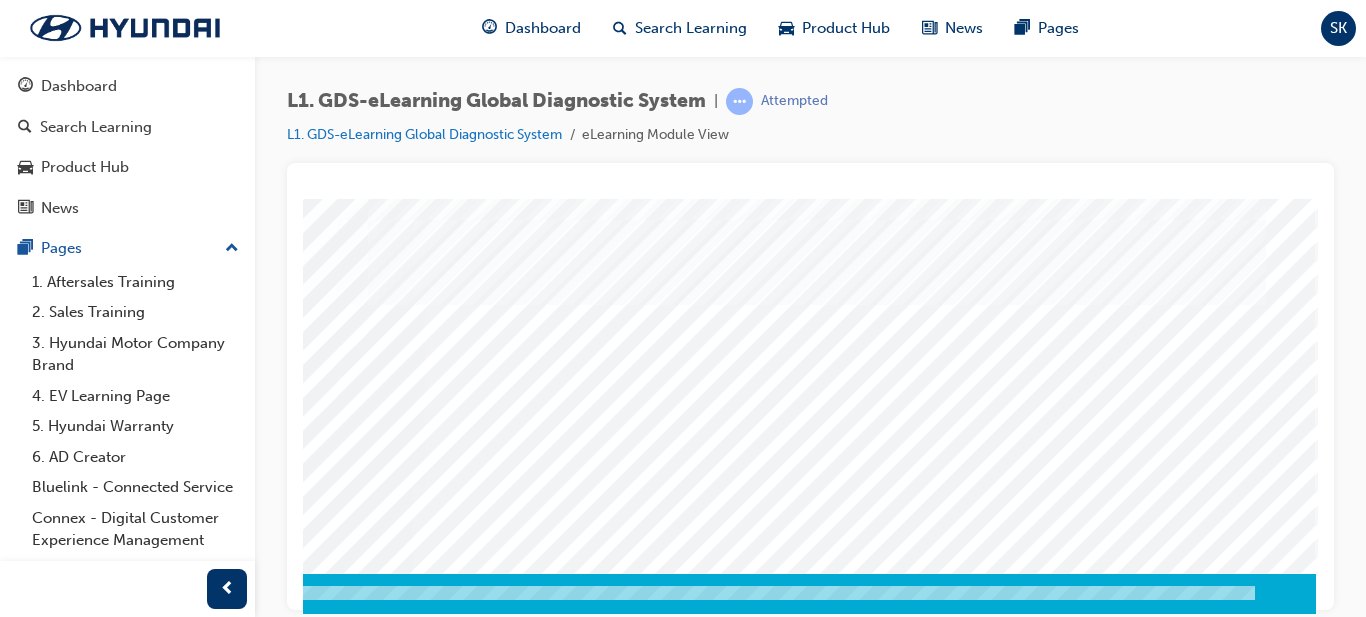 scroll, scrollTop: 330, scrollLeft: 360, axis: both 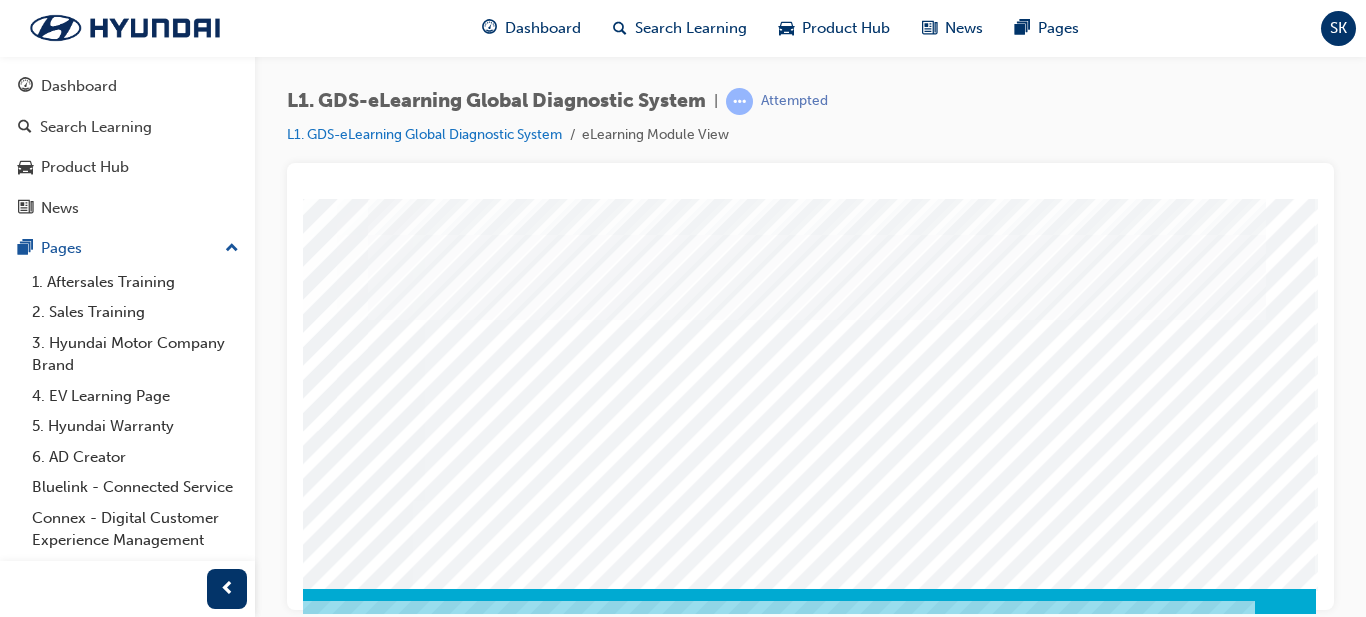 click at bounding box center (-19, 5197) 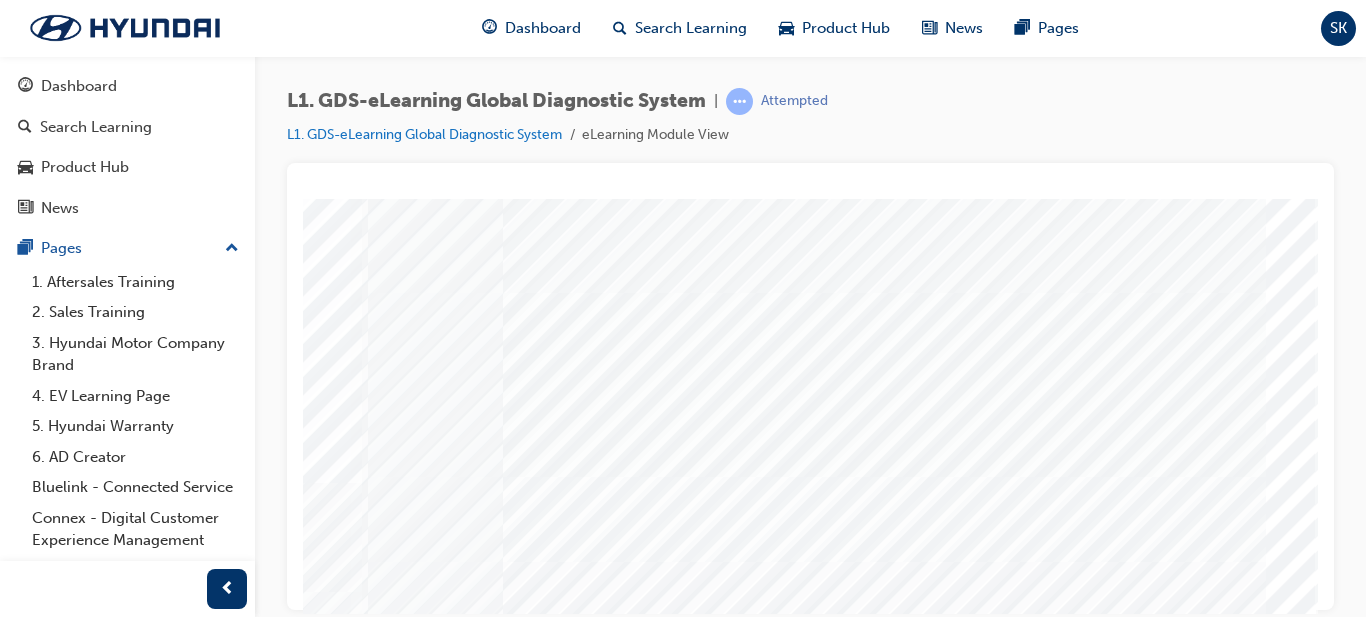 scroll, scrollTop: 0, scrollLeft: 360, axis: horizontal 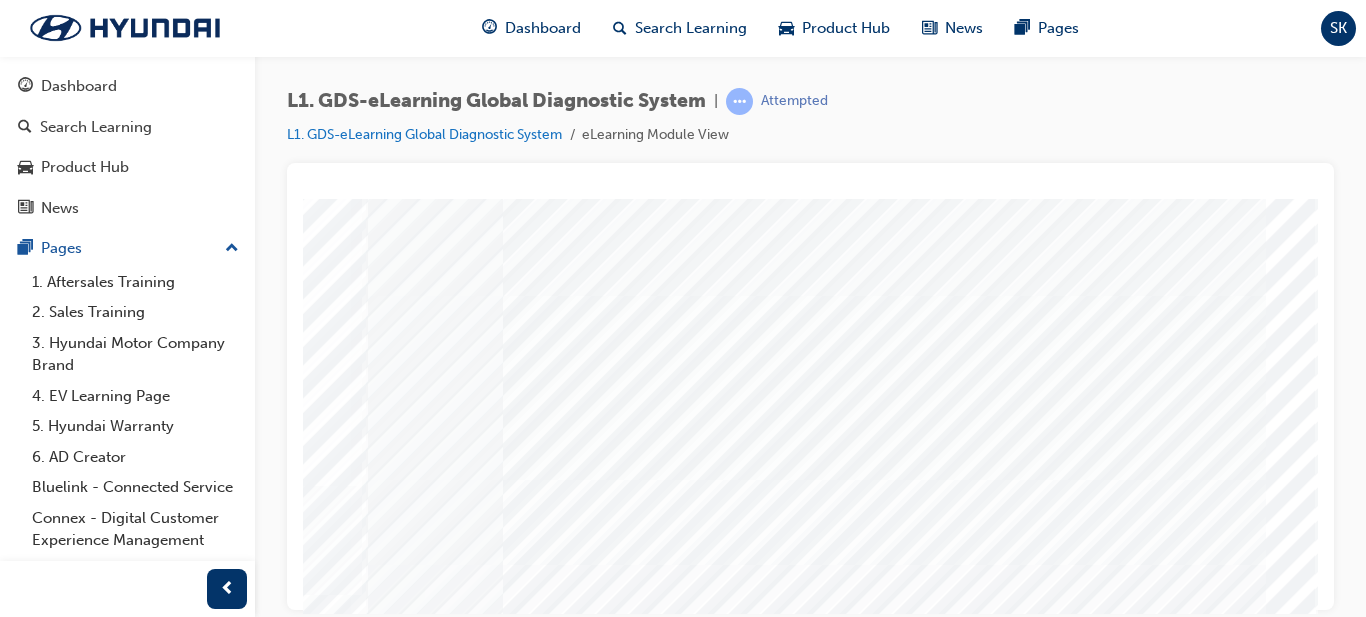 click at bounding box center (-19, 7086) 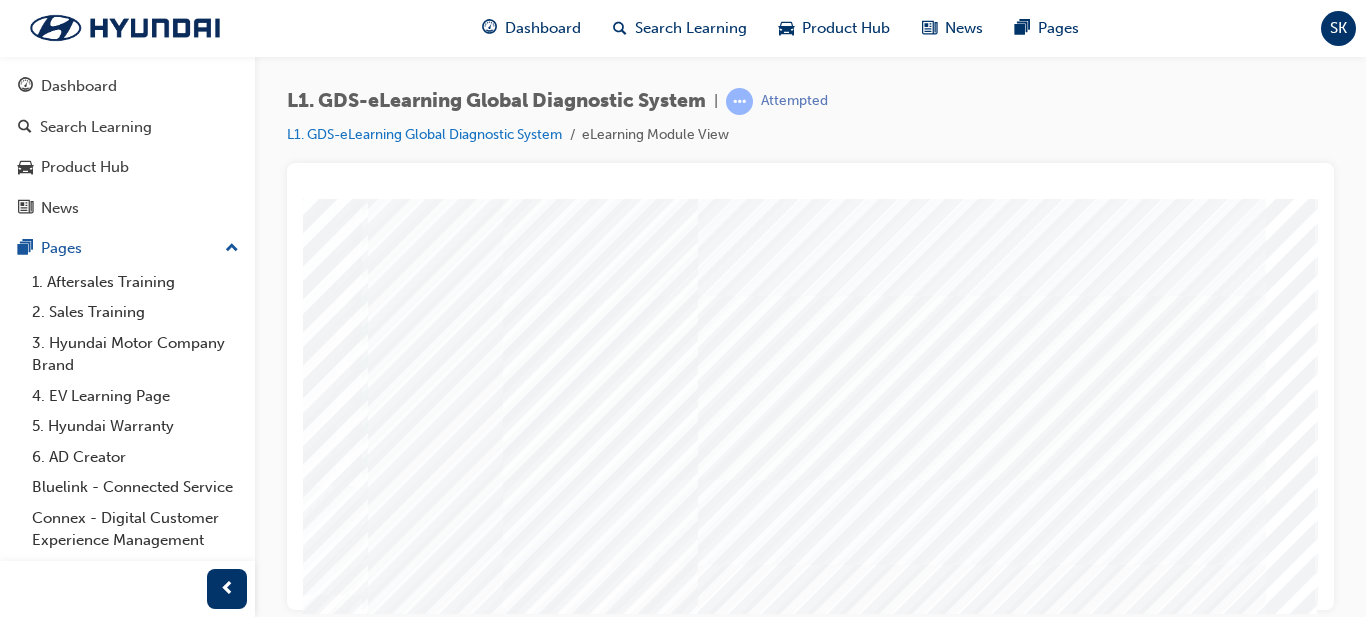 click at bounding box center [-19, 7136] 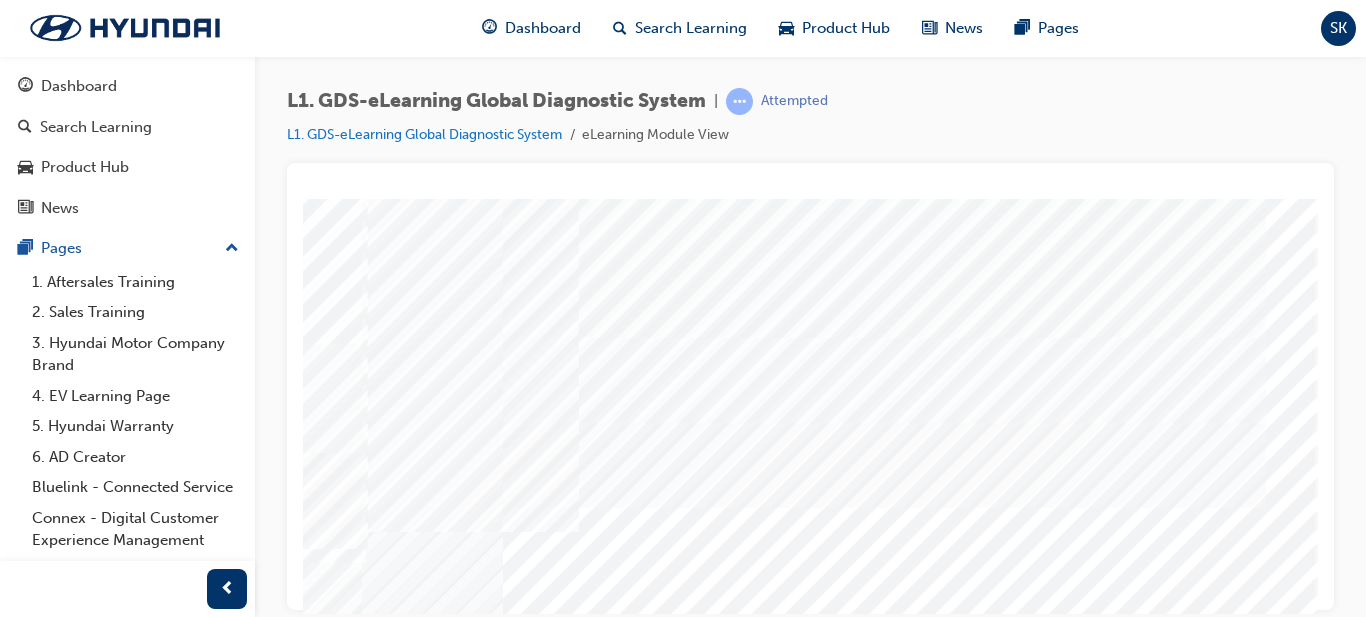 scroll, scrollTop: 143, scrollLeft: 360, axis: both 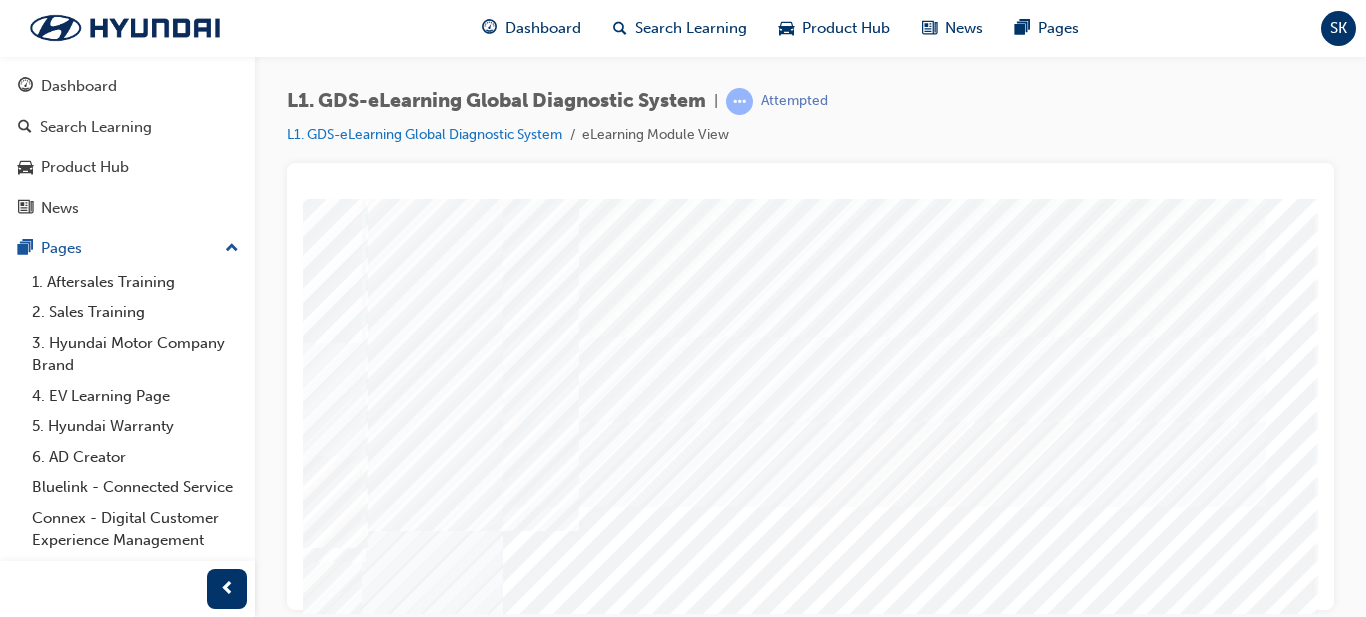 click at bounding box center [-19, 7043] 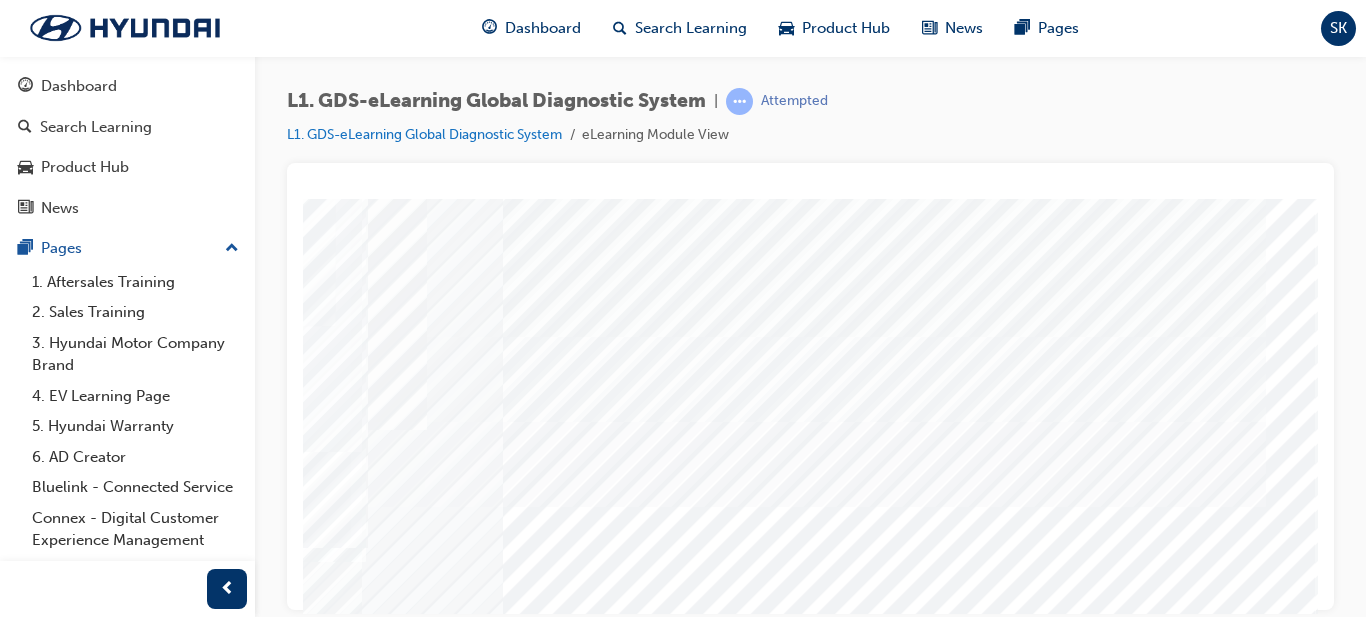 click at bounding box center (-19, 7093) 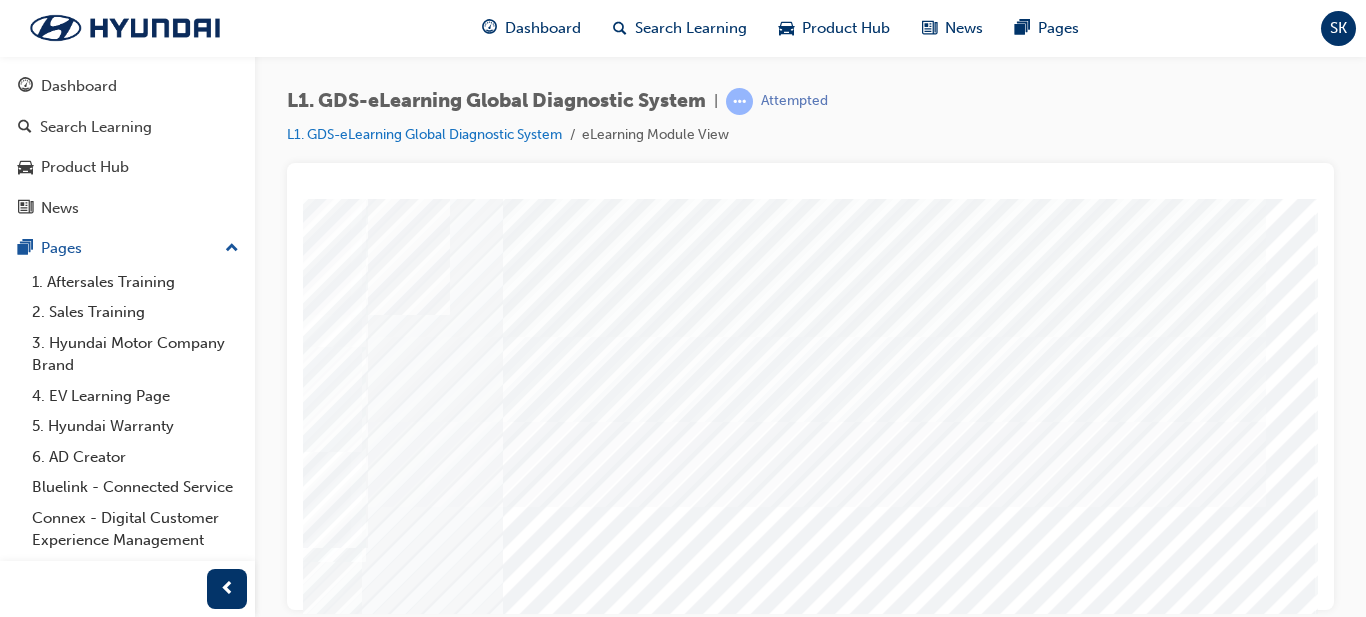 scroll, scrollTop: 350, scrollLeft: 360, axis: both 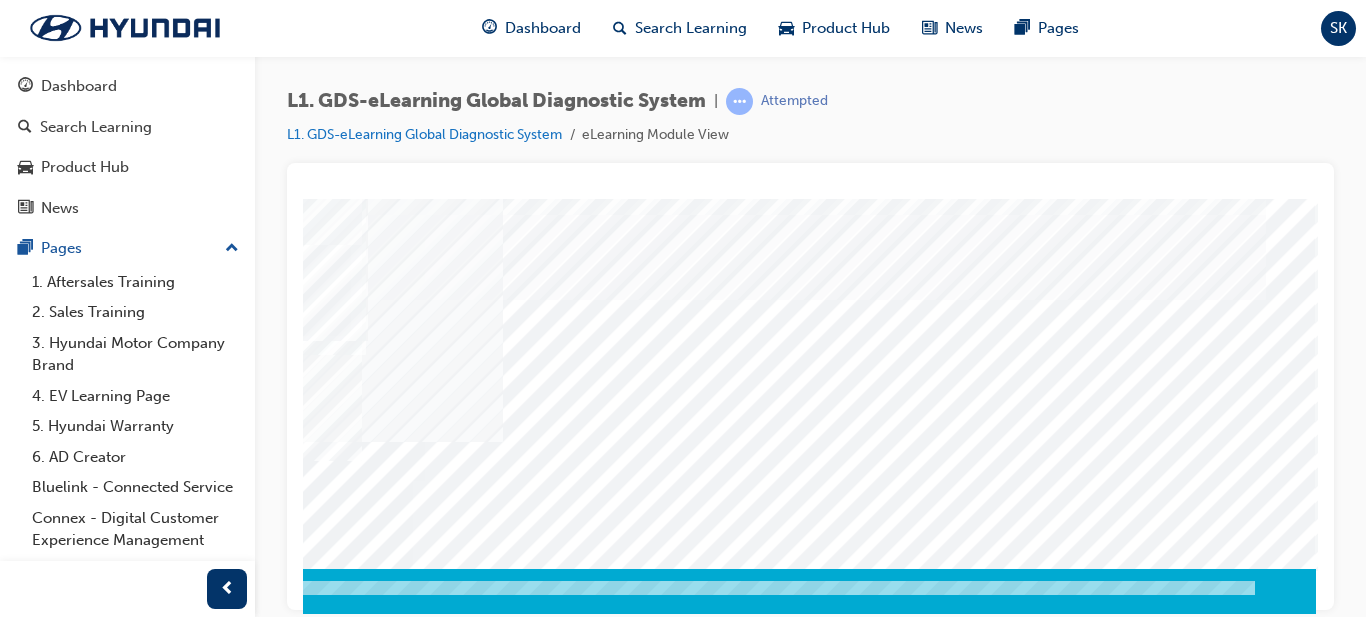 click at bounding box center [26, 2949] 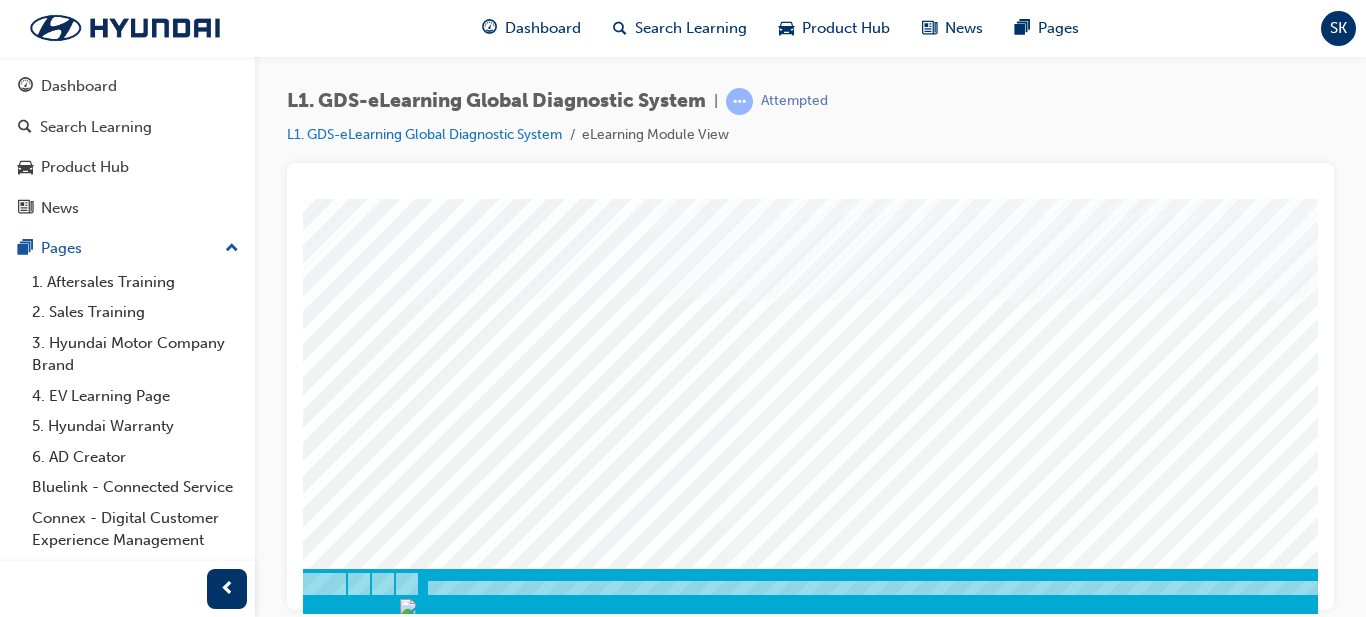 scroll, scrollTop: 350, scrollLeft: 0, axis: vertical 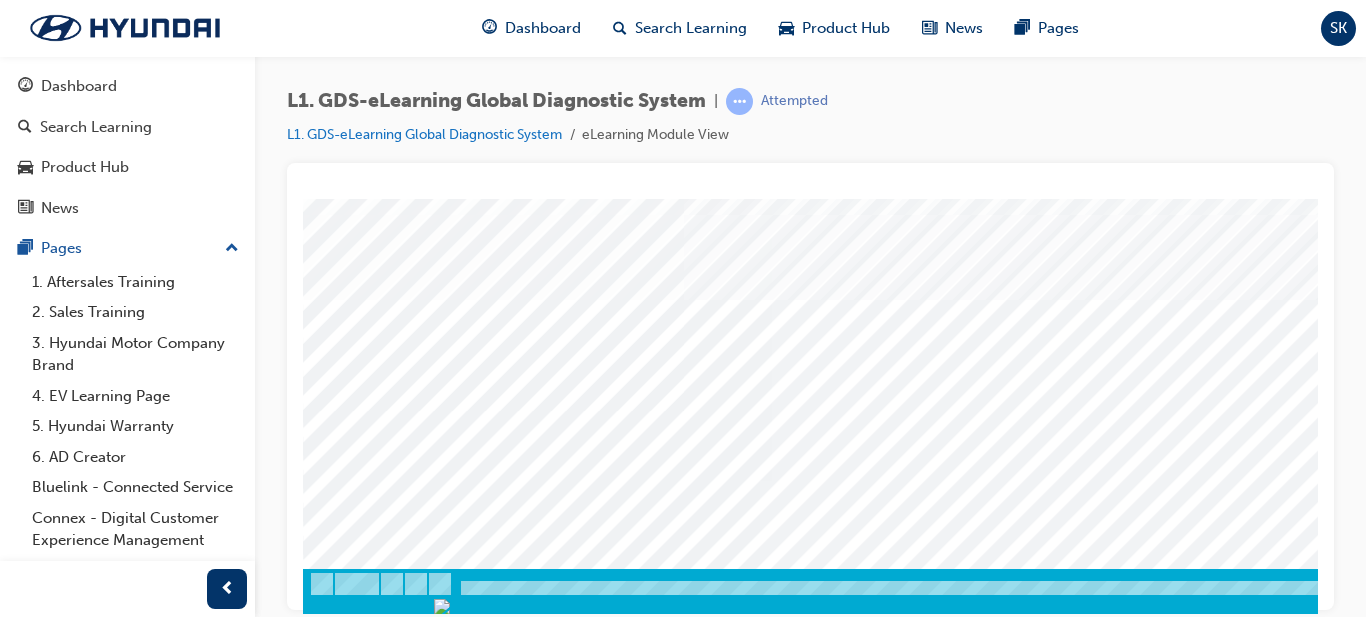 click at bounding box center [328, 5669] 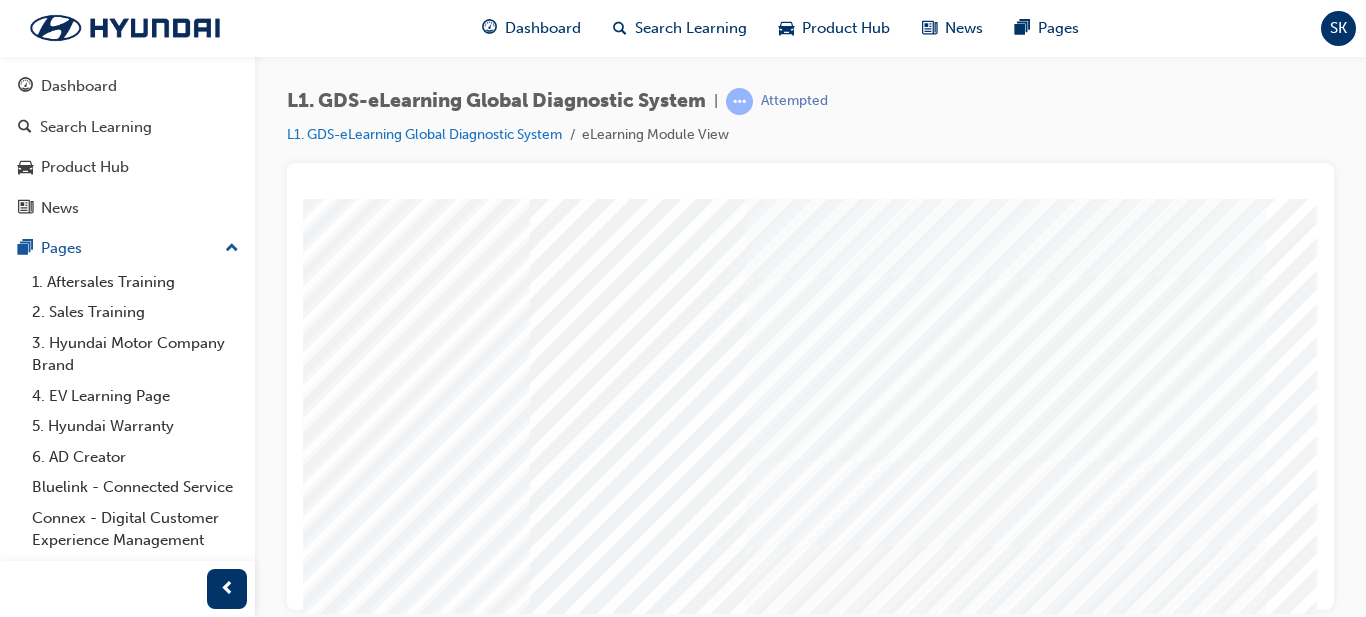 scroll, scrollTop: 0, scrollLeft: 360, axis: horizontal 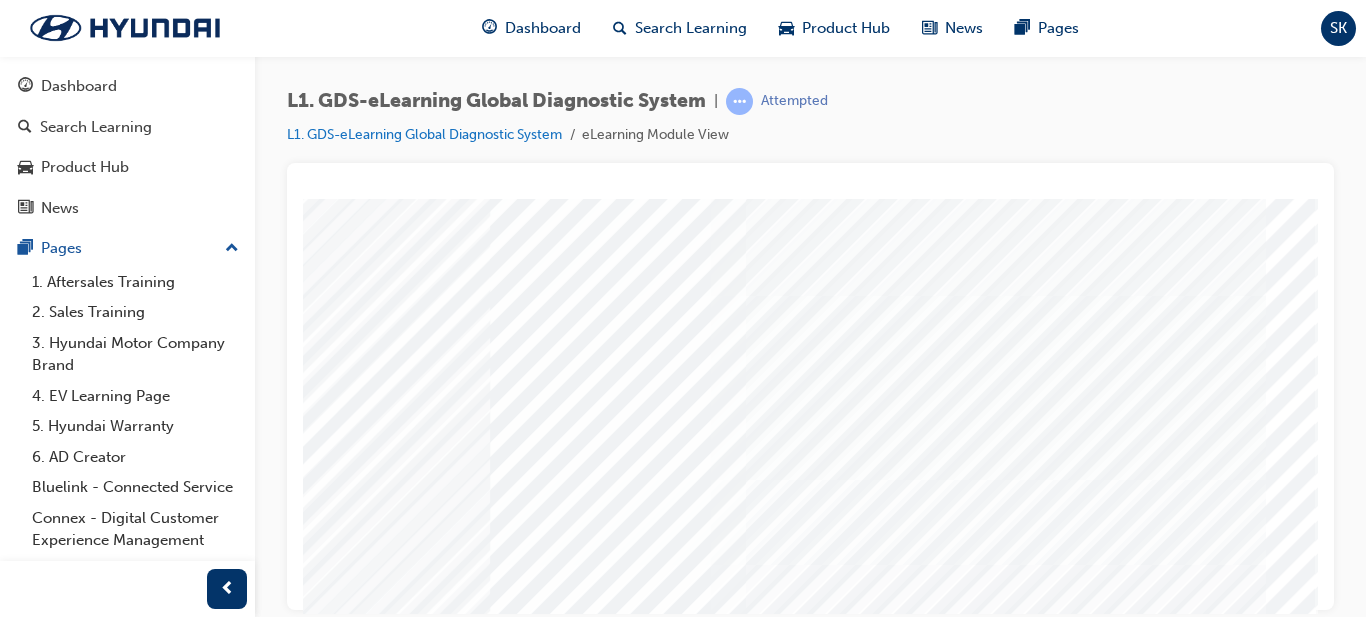 click at bounding box center [-19, 8165] 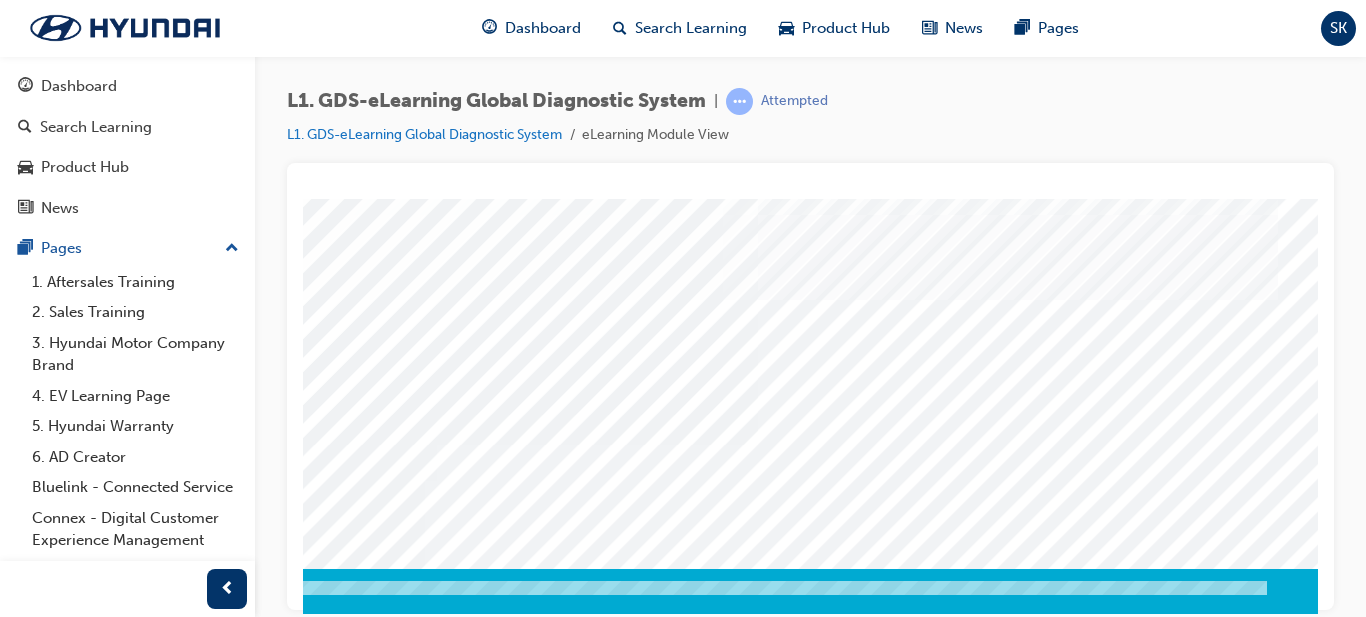 scroll, scrollTop: 350, scrollLeft: 360, axis: both 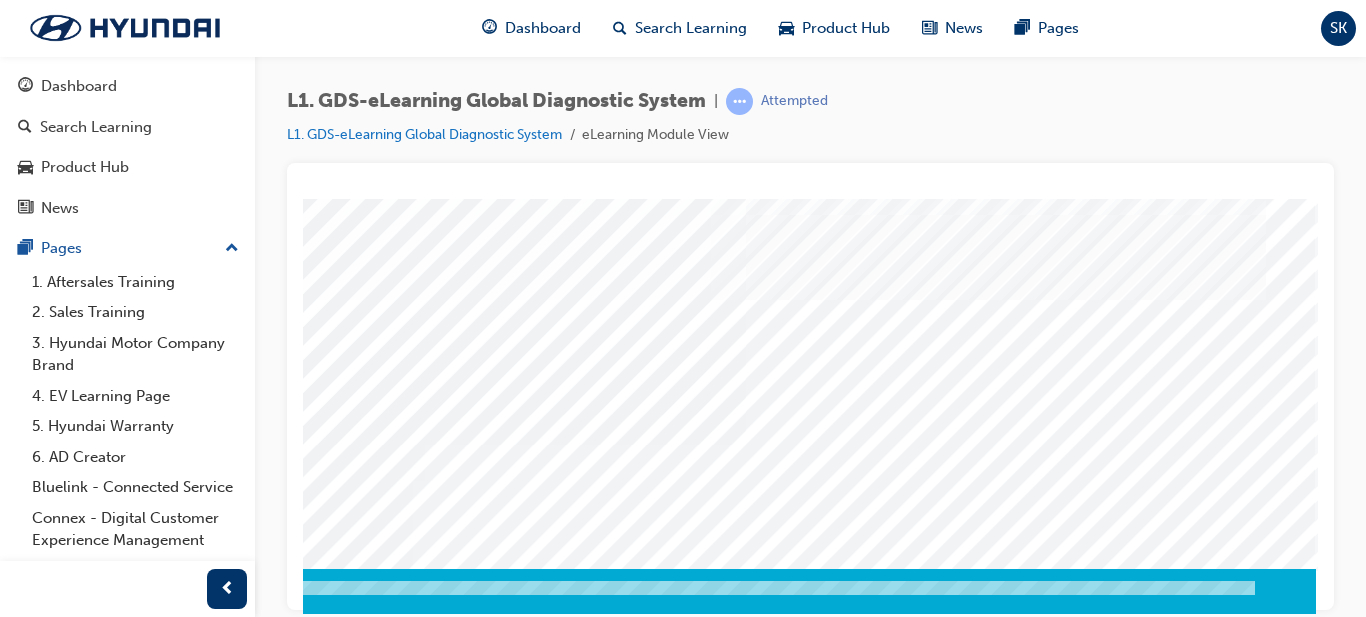 click at bounding box center (26, 7812) 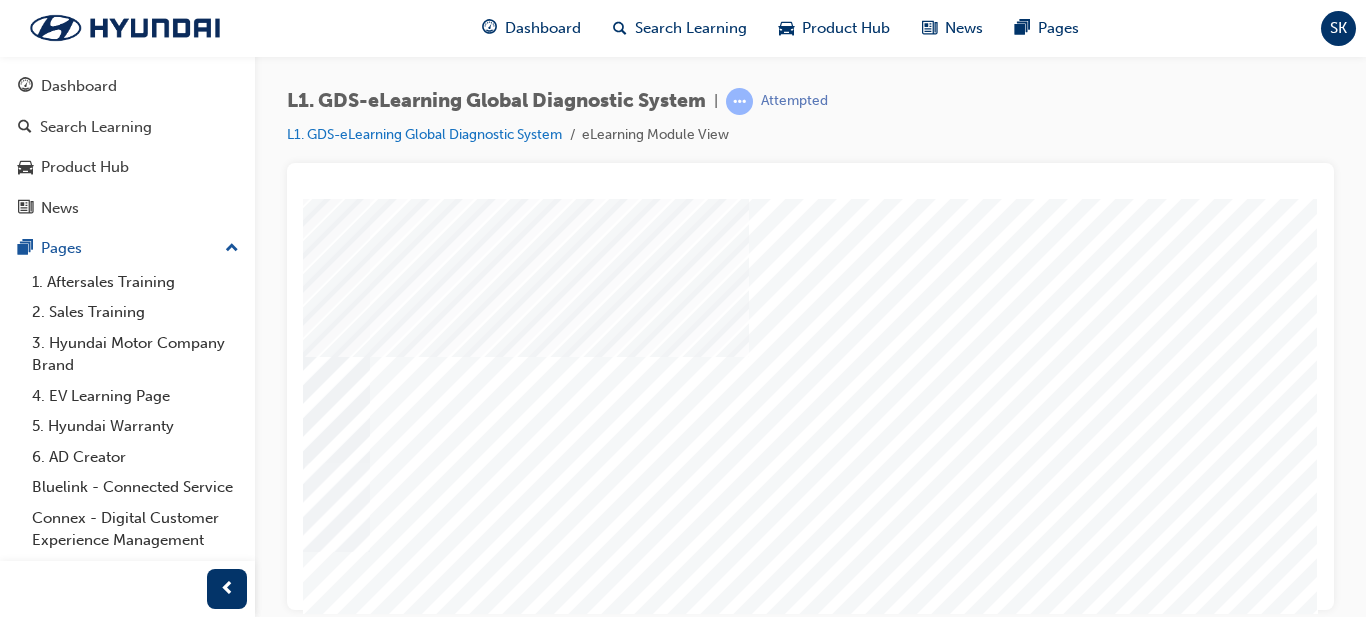 scroll, scrollTop: 227, scrollLeft: 360, axis: both 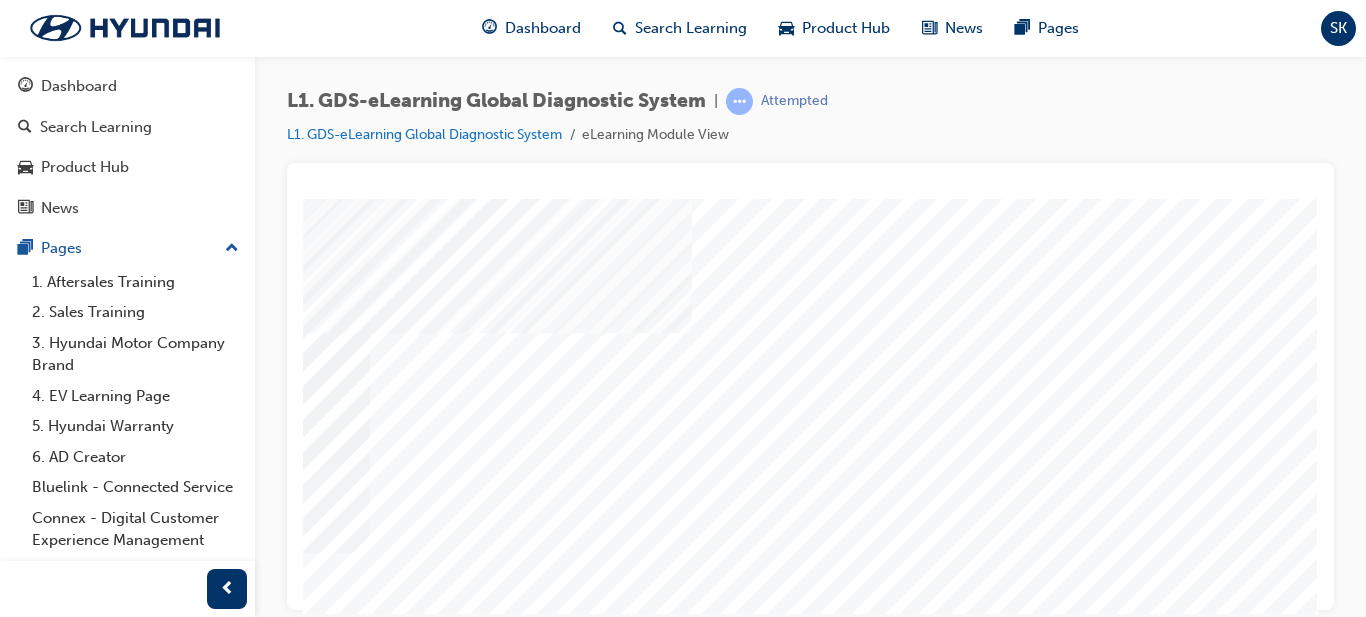 click at bounding box center [-17, 4069] 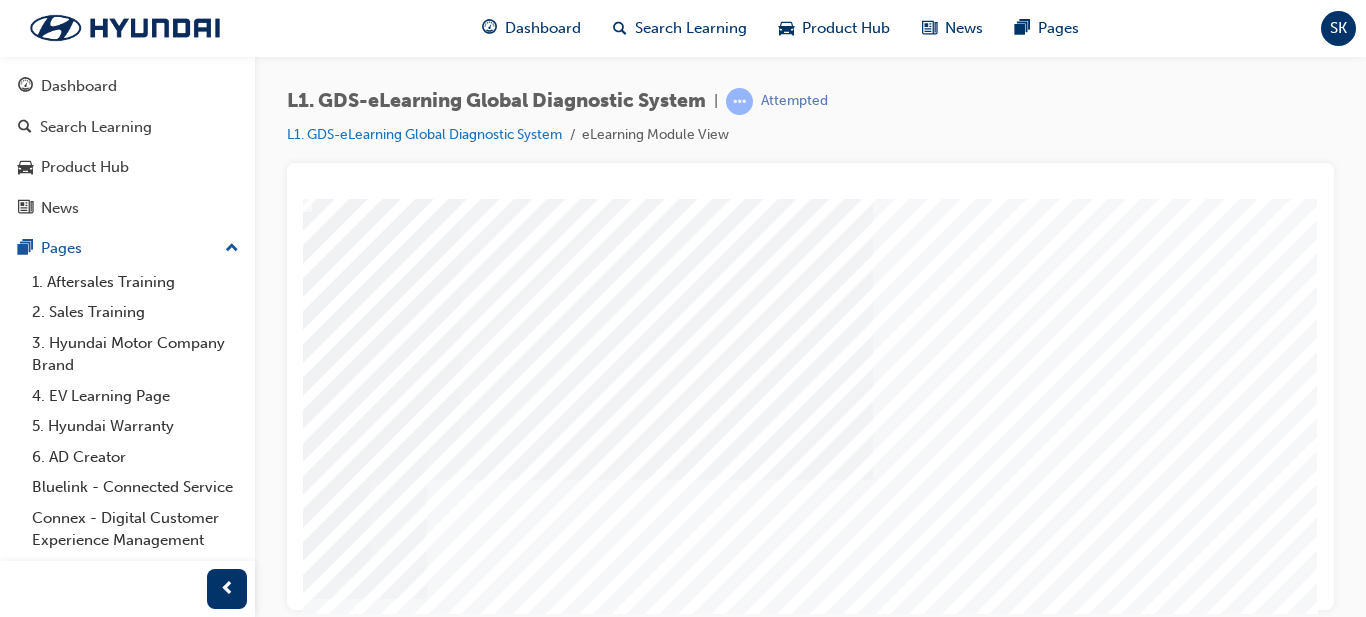 scroll, scrollTop: 204, scrollLeft: 360, axis: both 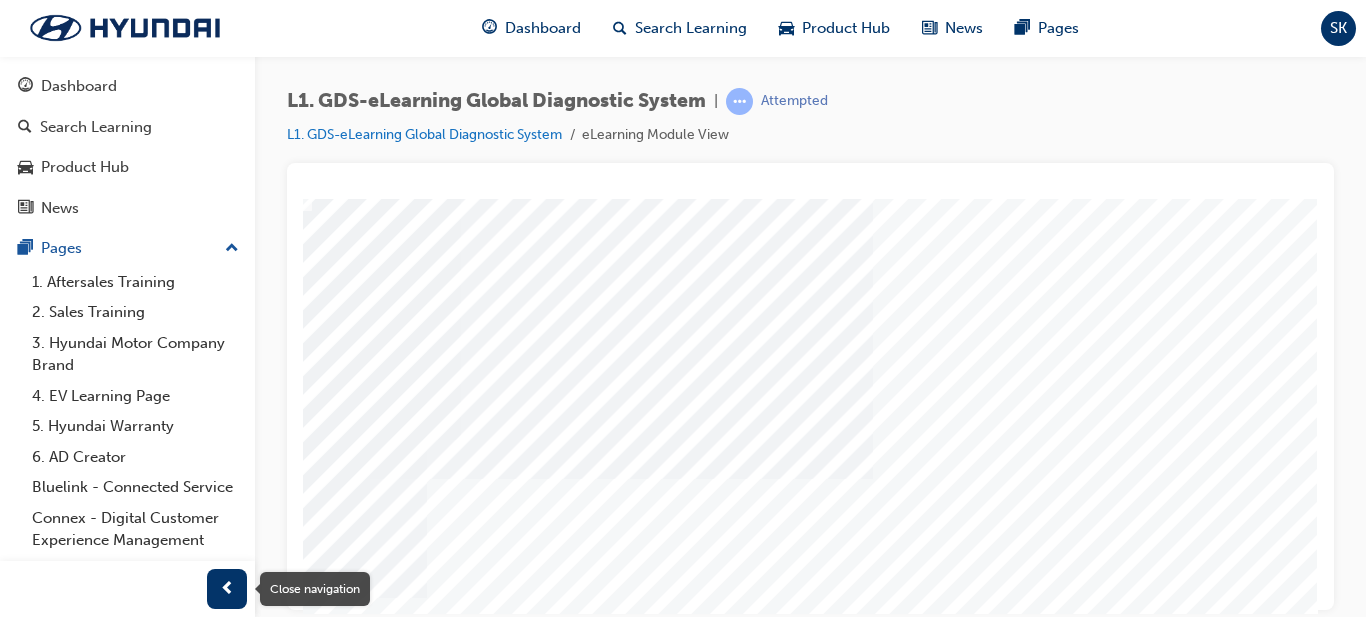click at bounding box center (227, 589) 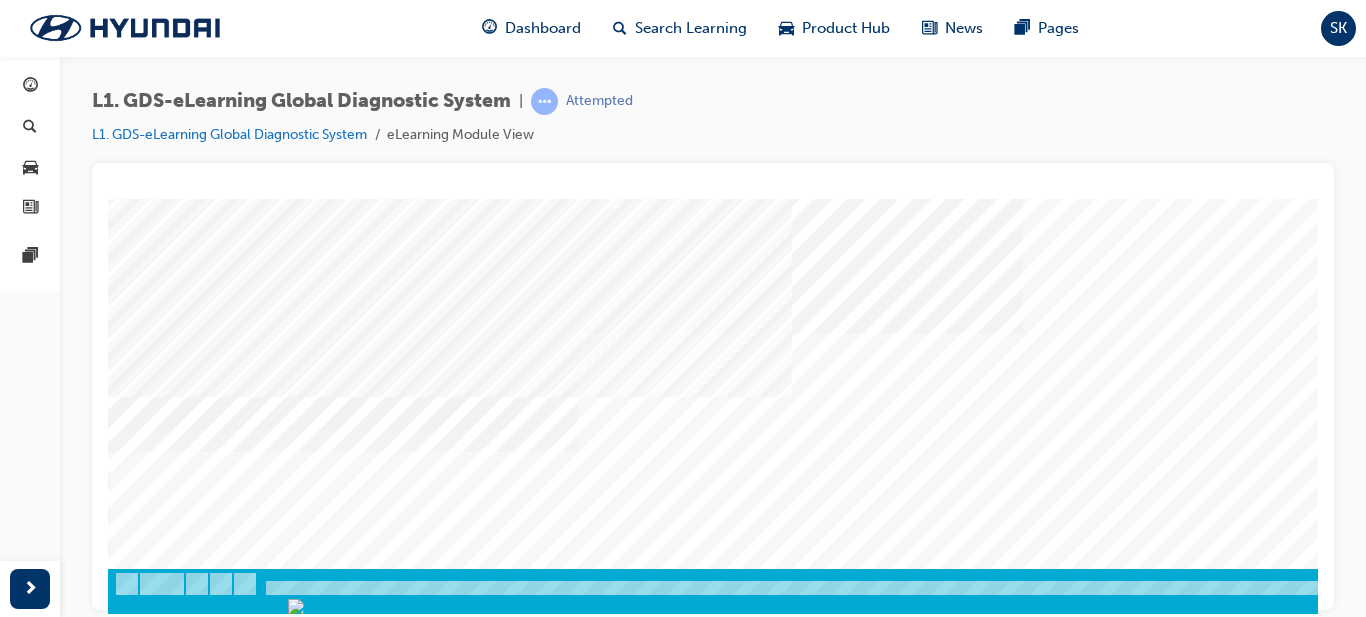 scroll, scrollTop: 350, scrollLeft: 165, axis: both 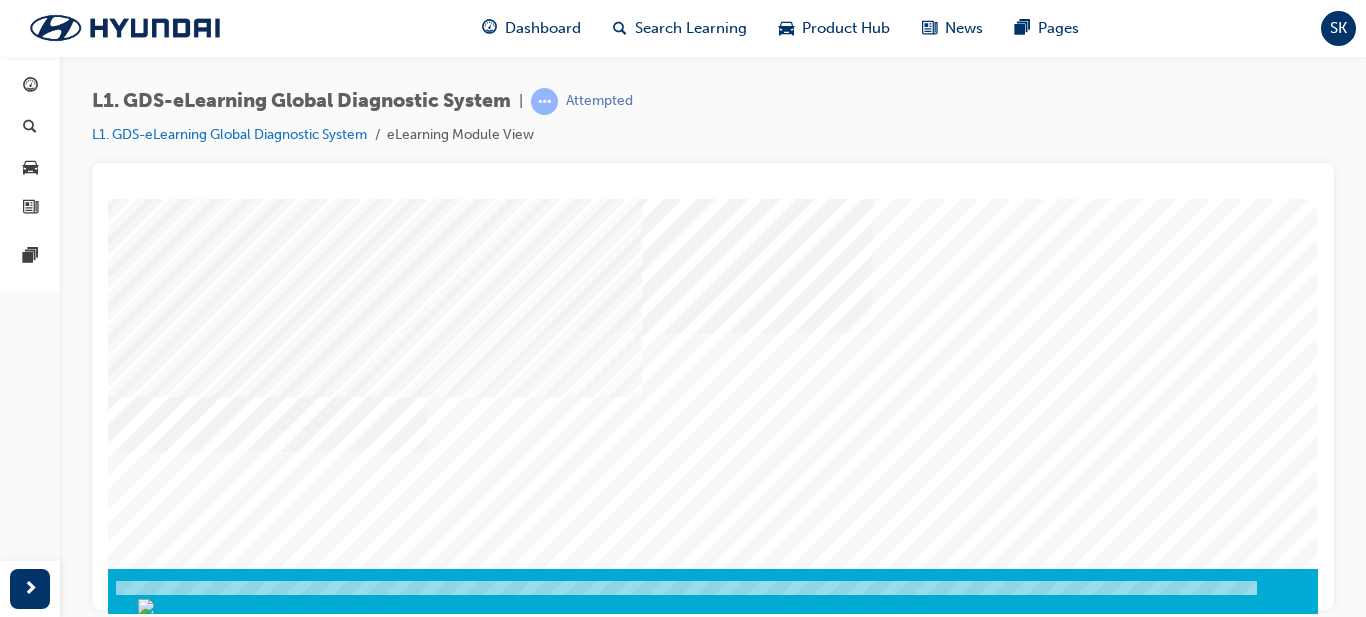 click at bounding box center (28, 7161) 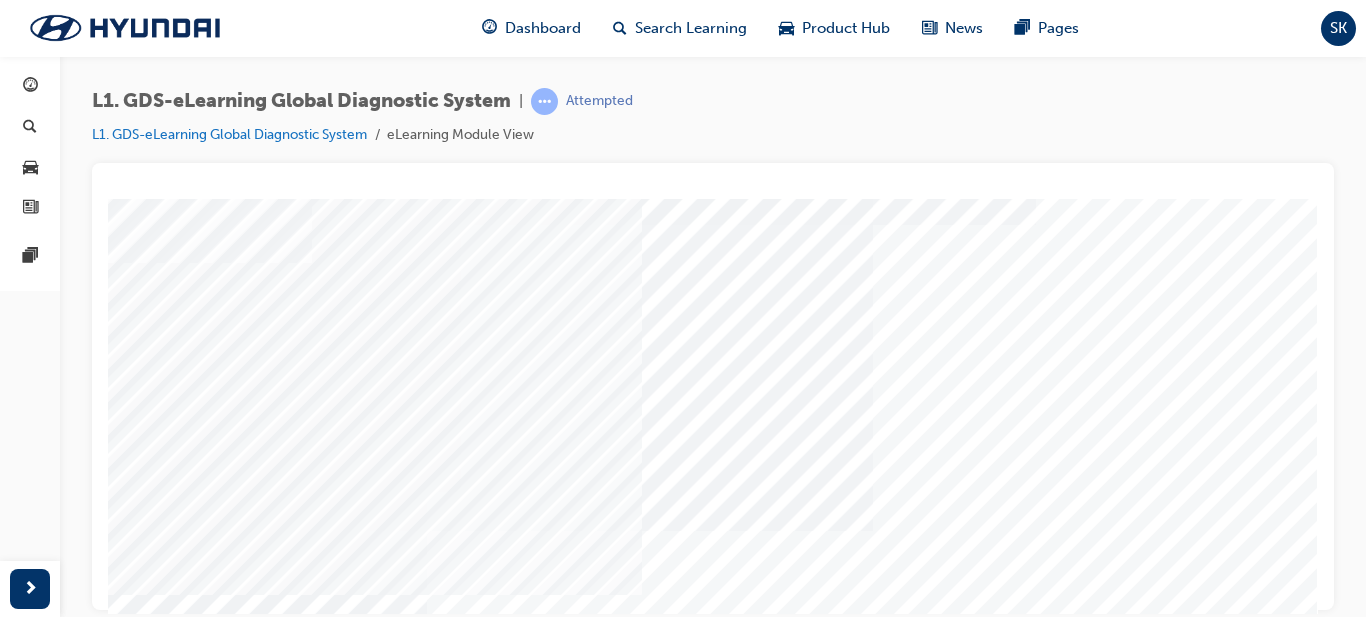 scroll, scrollTop: 151, scrollLeft: 165, axis: both 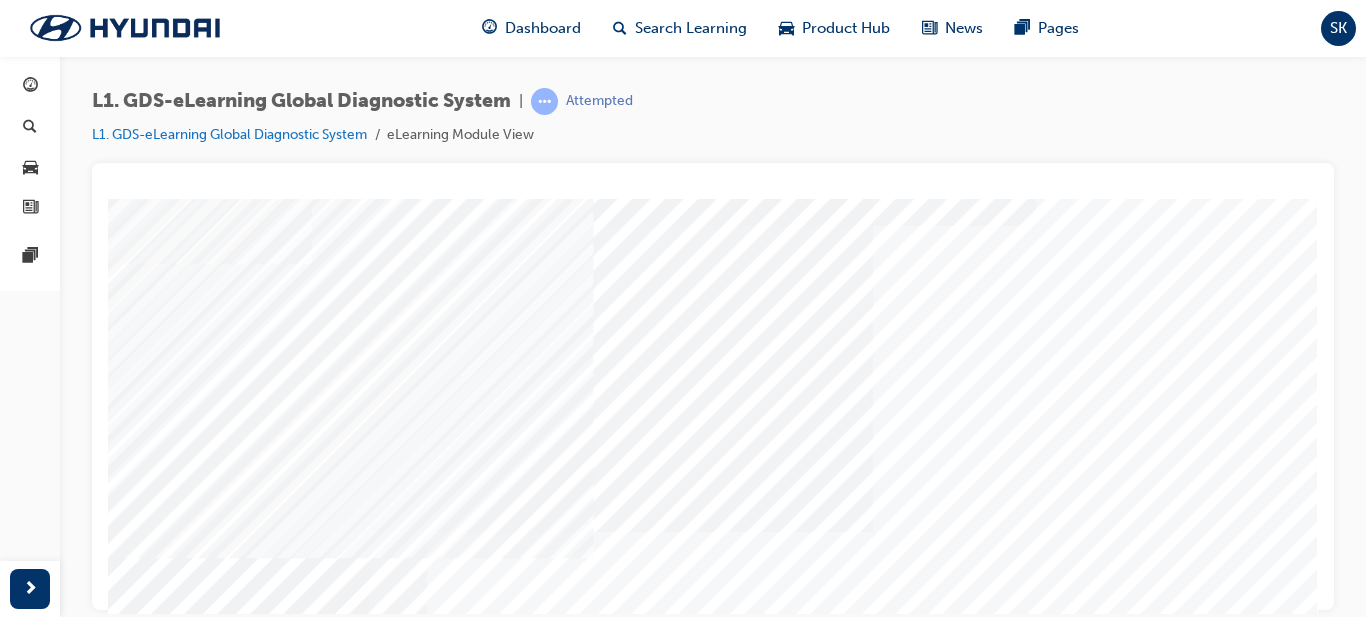 click at bounding box center [-17, 7470] 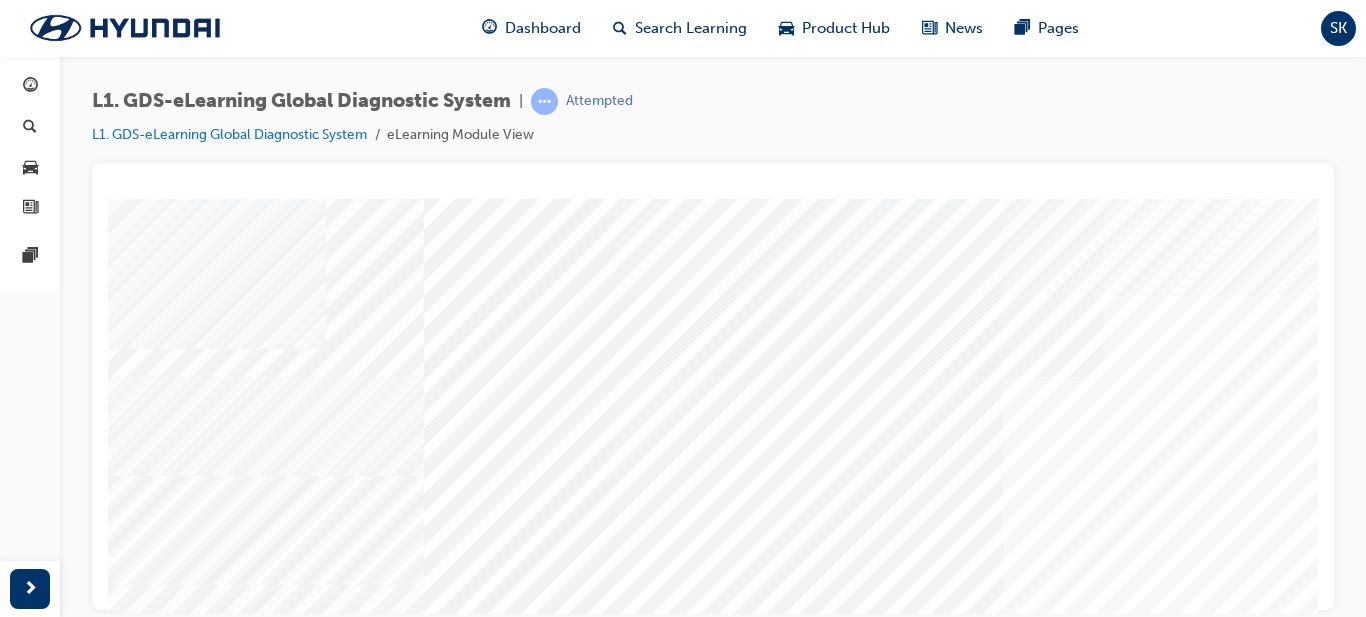 scroll, scrollTop: 0, scrollLeft: 84, axis: horizontal 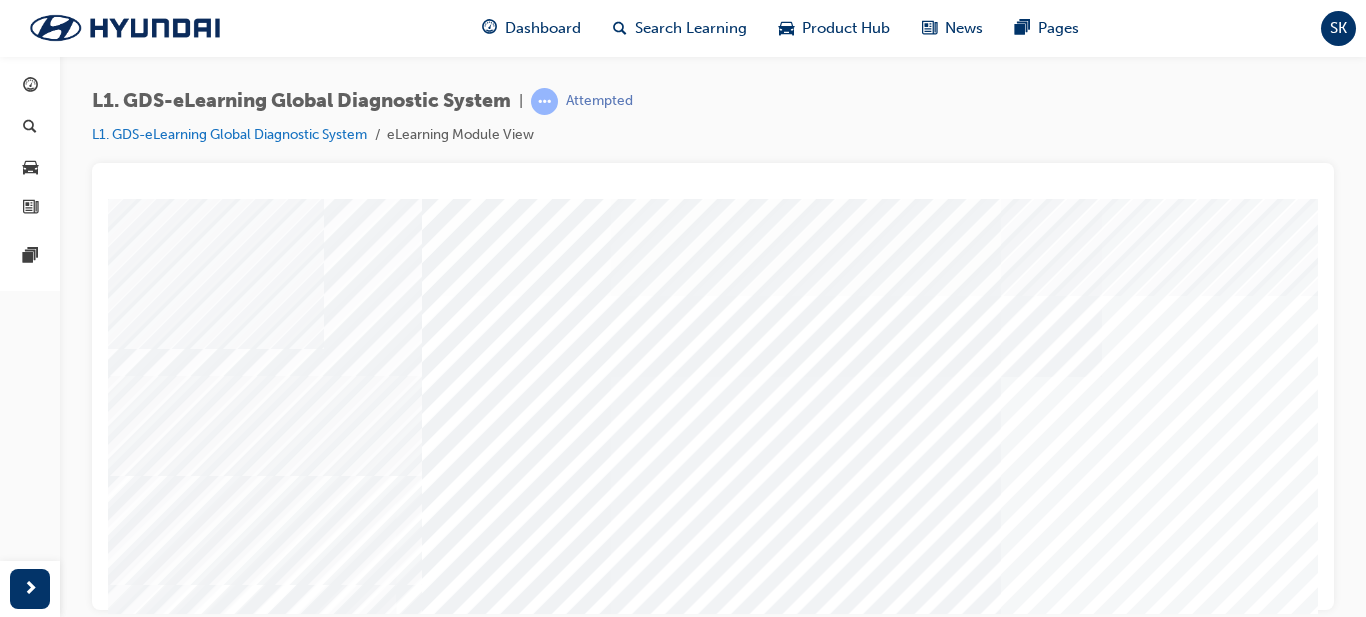 click at bounding box center [49, 8562] 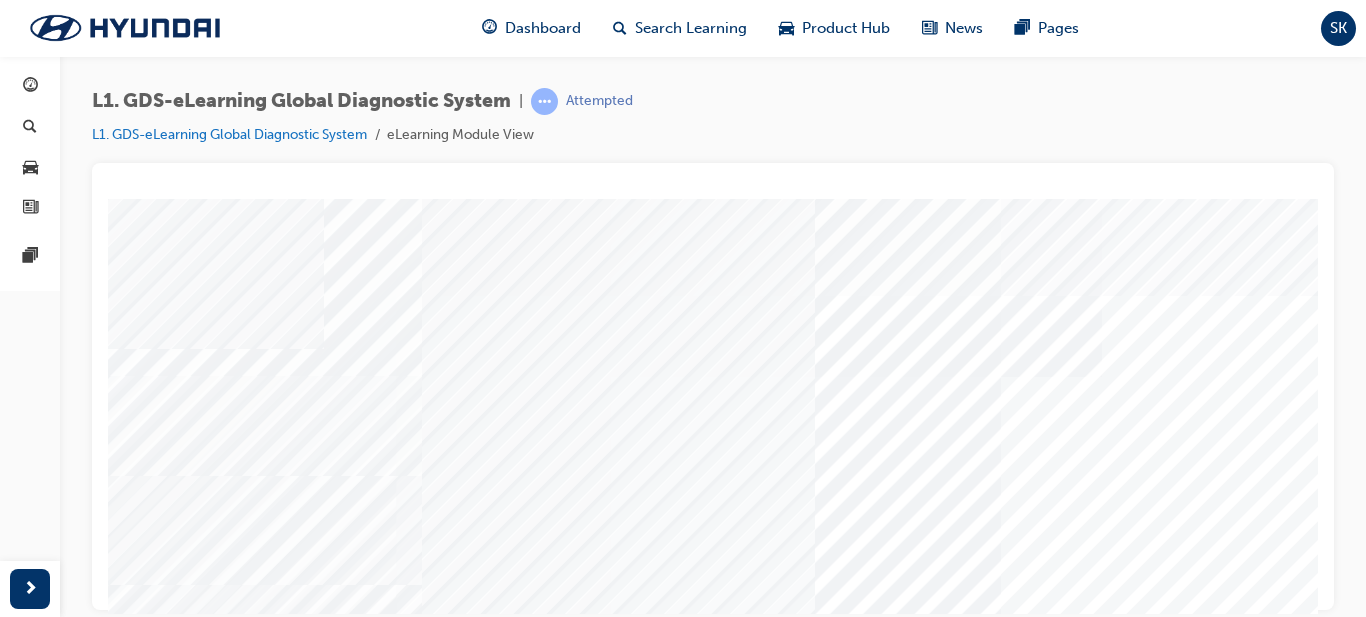 click at bounding box center [49, 9020] 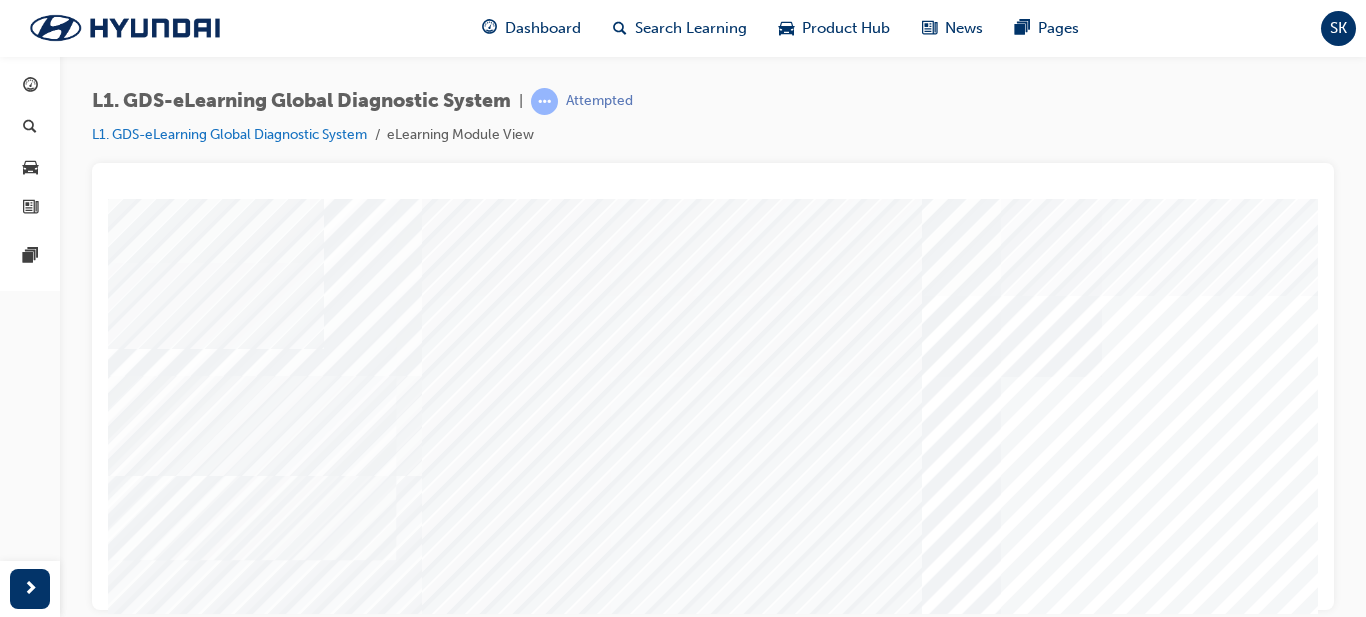 click at bounding box center (49, 9070) 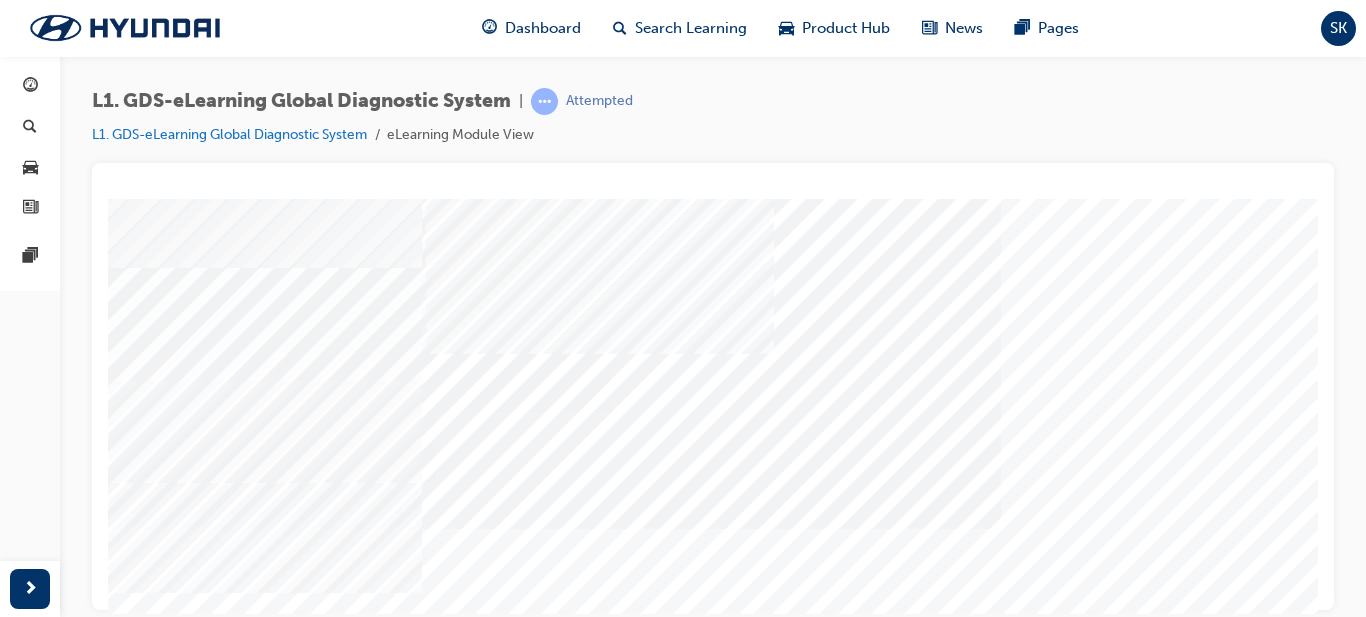 scroll, scrollTop: 209, scrollLeft: 84, axis: both 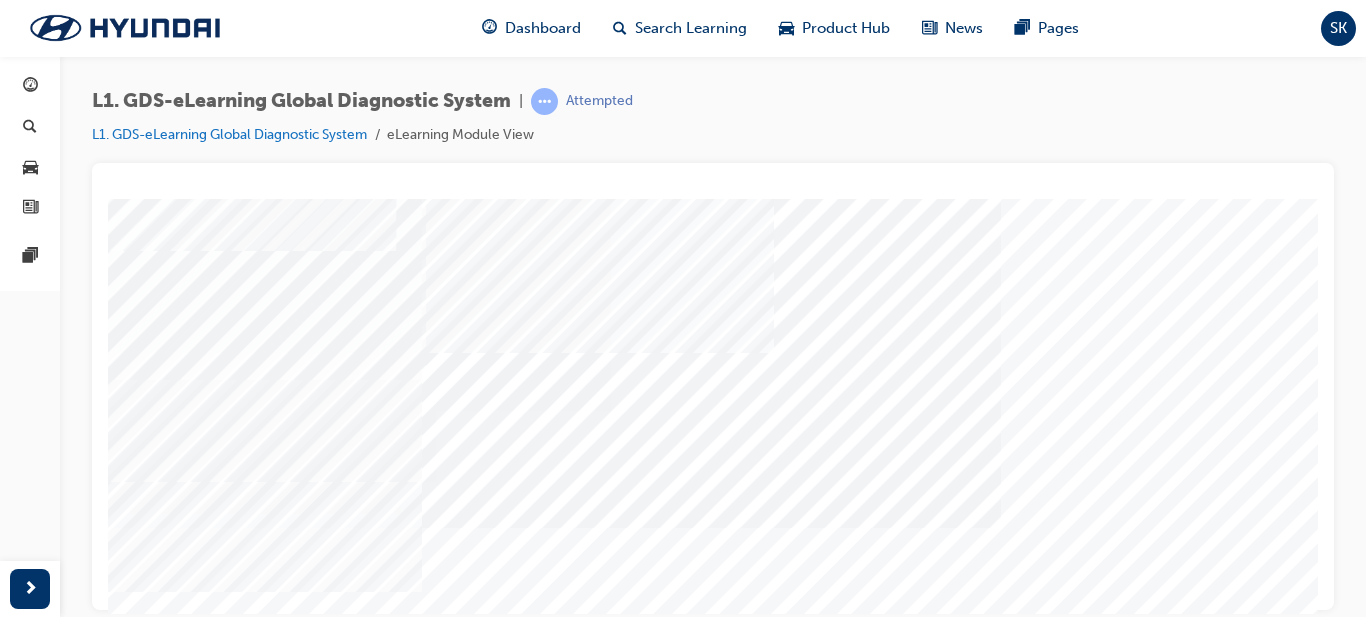 click at bounding box center (49, 8911) 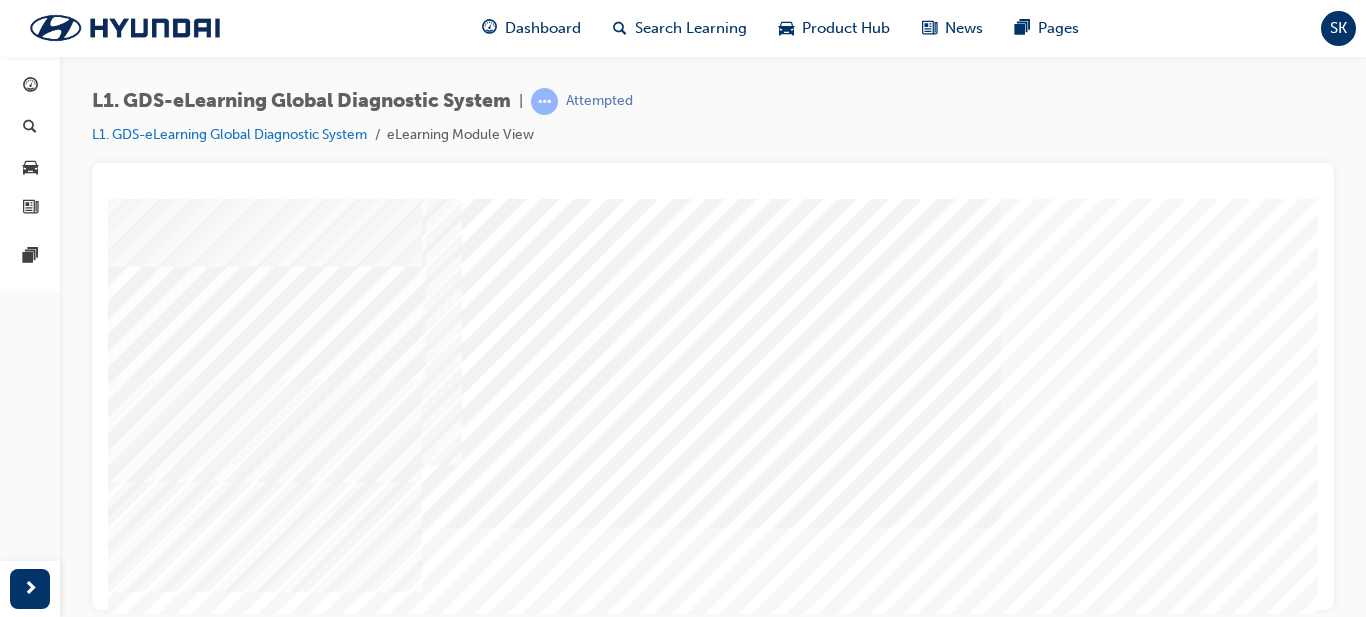 click at bounding box center [49, 9165] 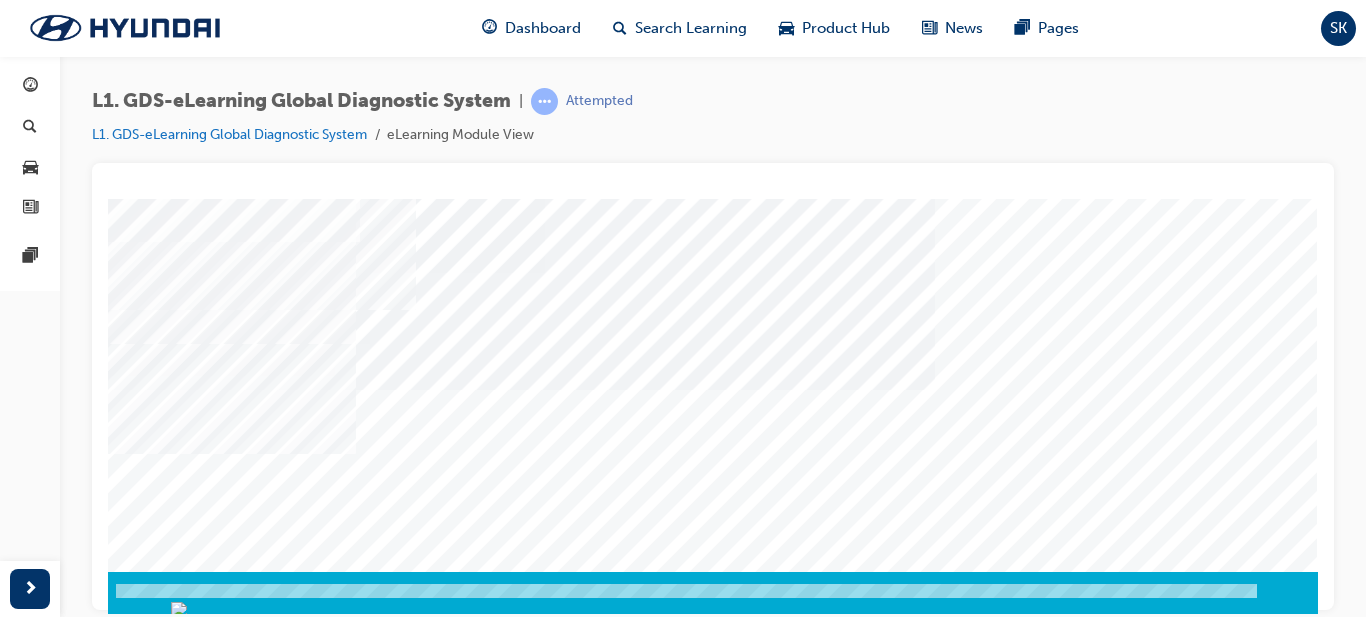 scroll, scrollTop: 350, scrollLeft: 165, axis: both 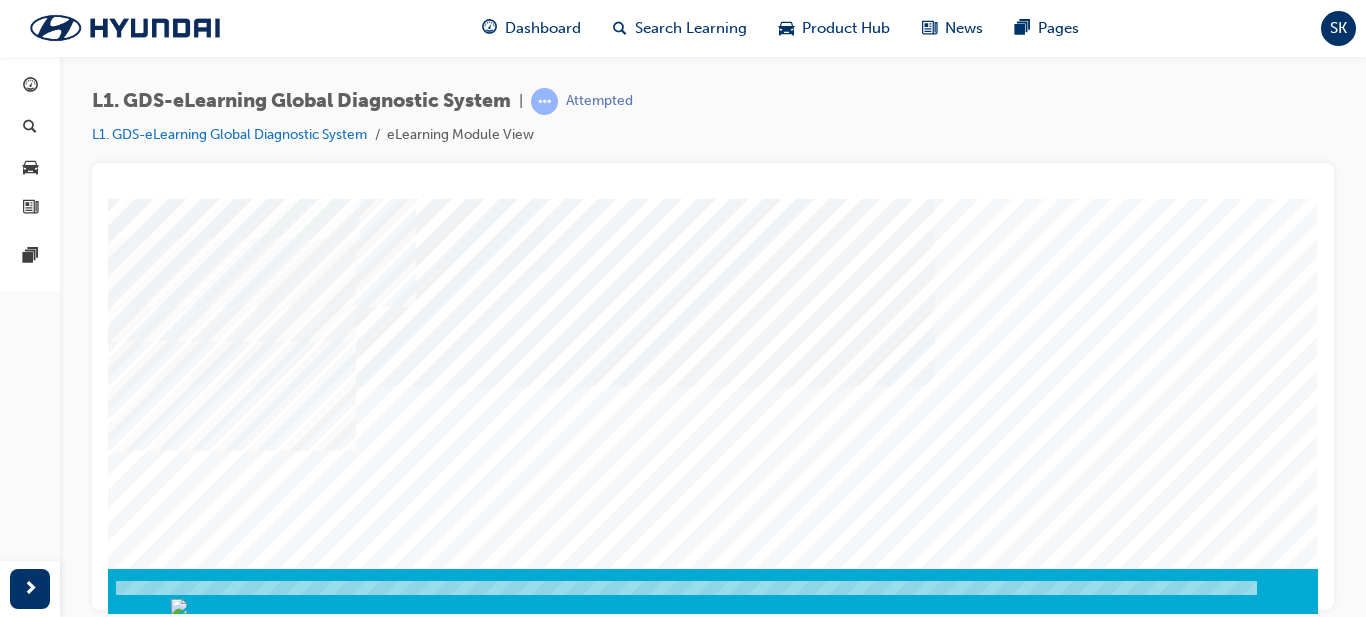 click at bounding box center (28, 9072) 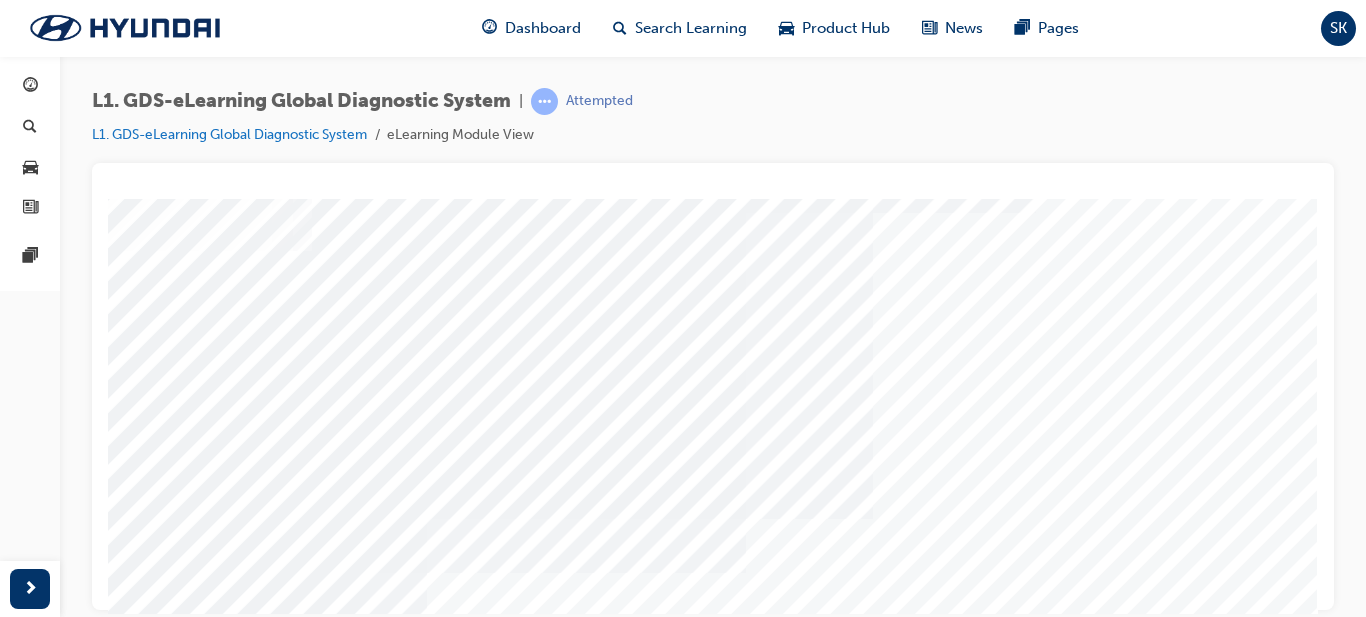 scroll, scrollTop: 162, scrollLeft: 165, axis: both 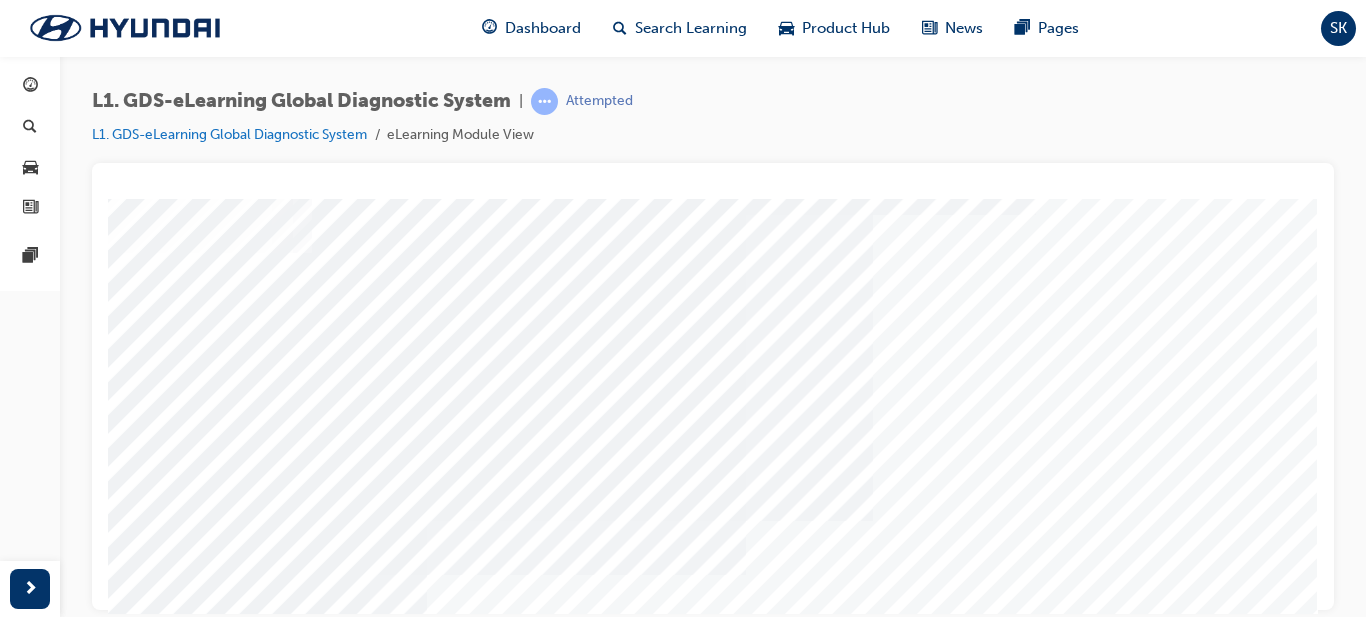click at bounding box center [-20, 9168] 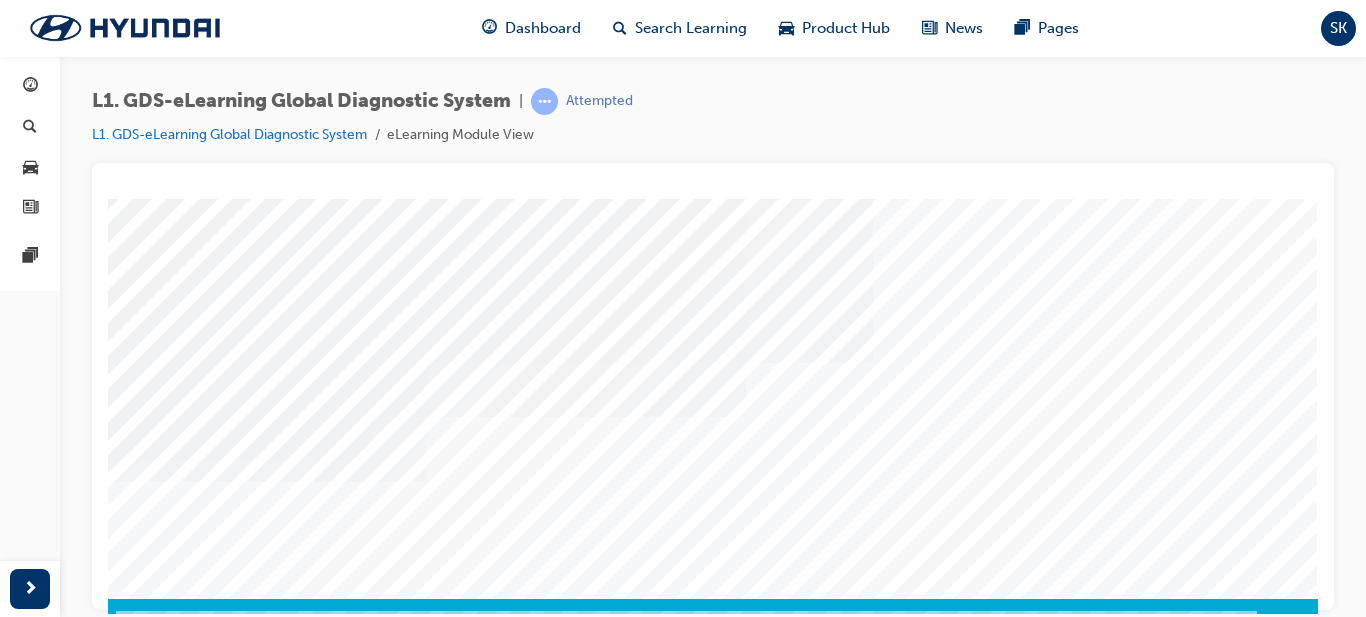 scroll, scrollTop: 350, scrollLeft: 165, axis: both 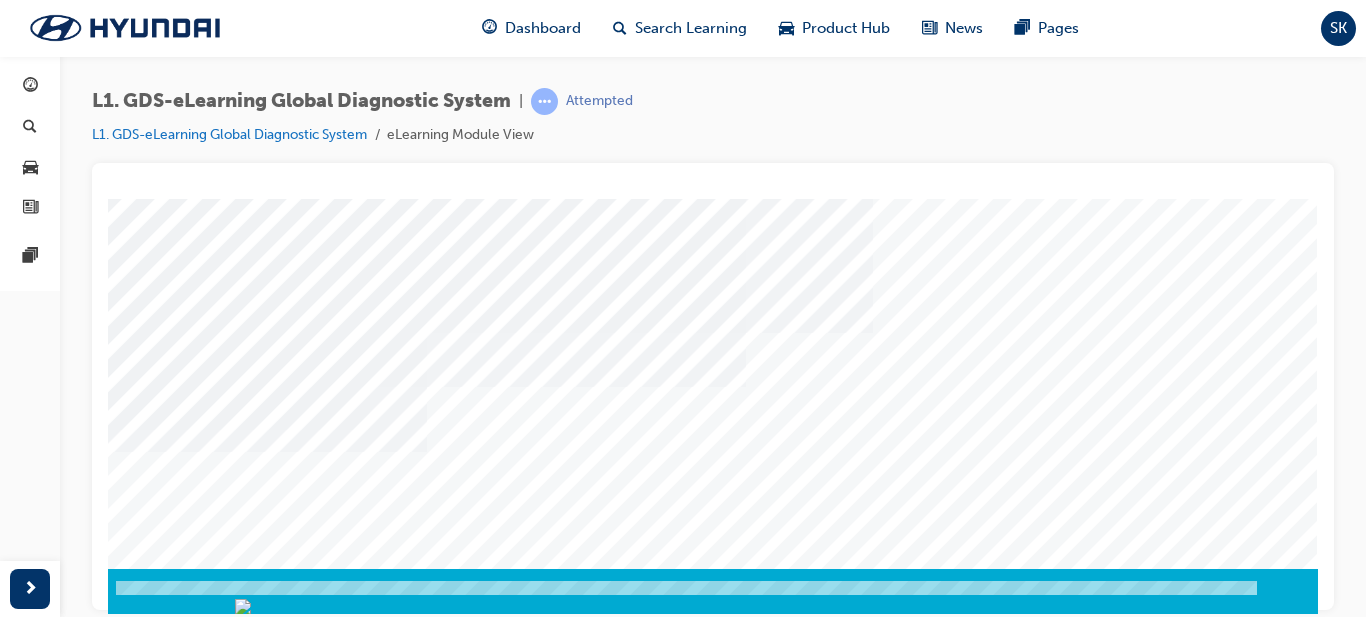 click at bounding box center (28, 9020) 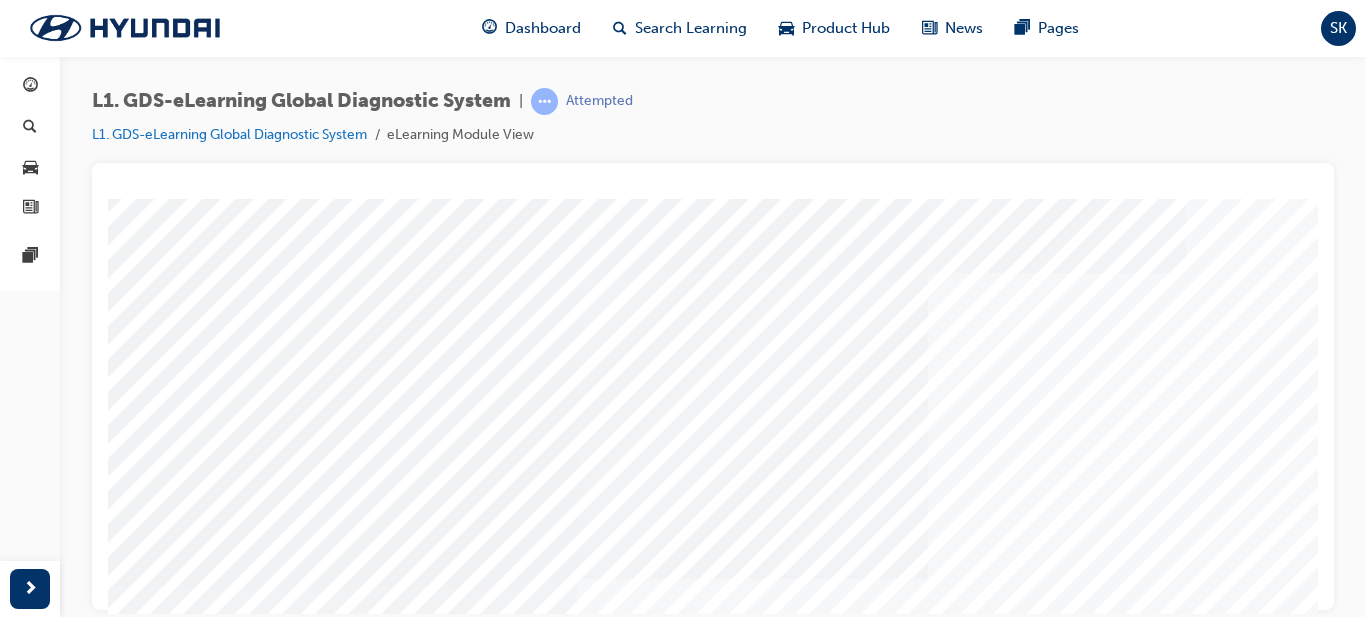 scroll, scrollTop: 106, scrollLeft: 0, axis: vertical 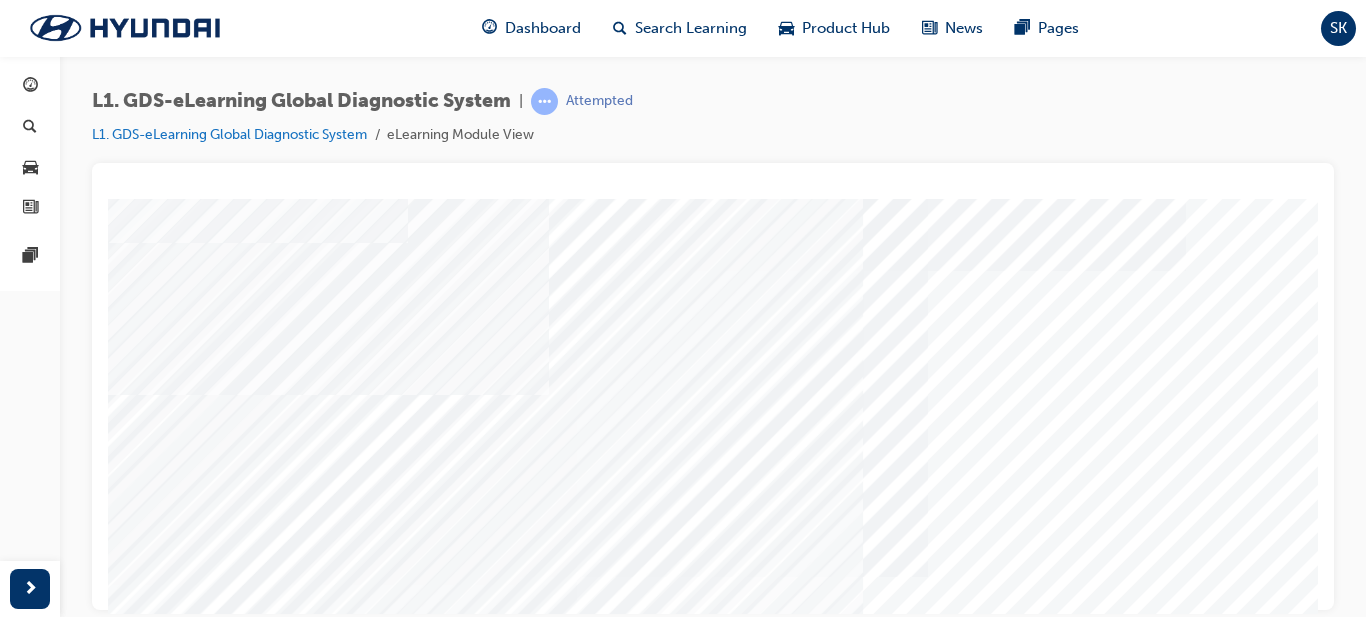 click at bounding box center [133, 6842] 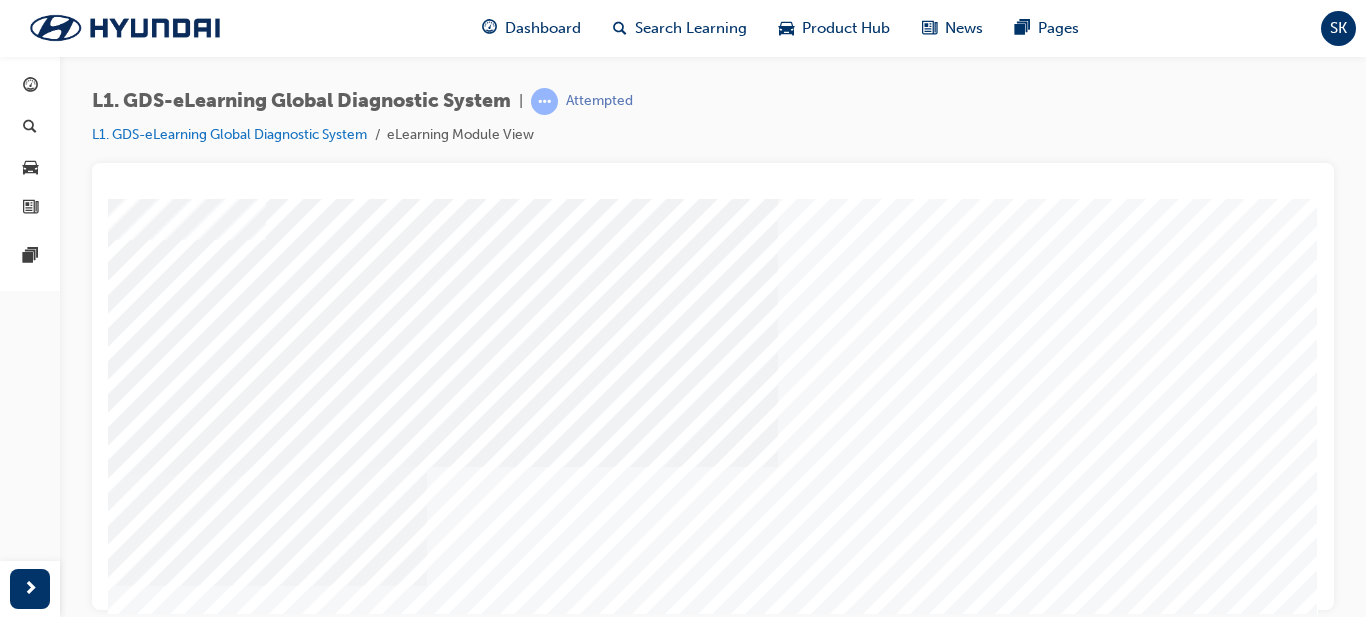 scroll, scrollTop: 350, scrollLeft: 165, axis: both 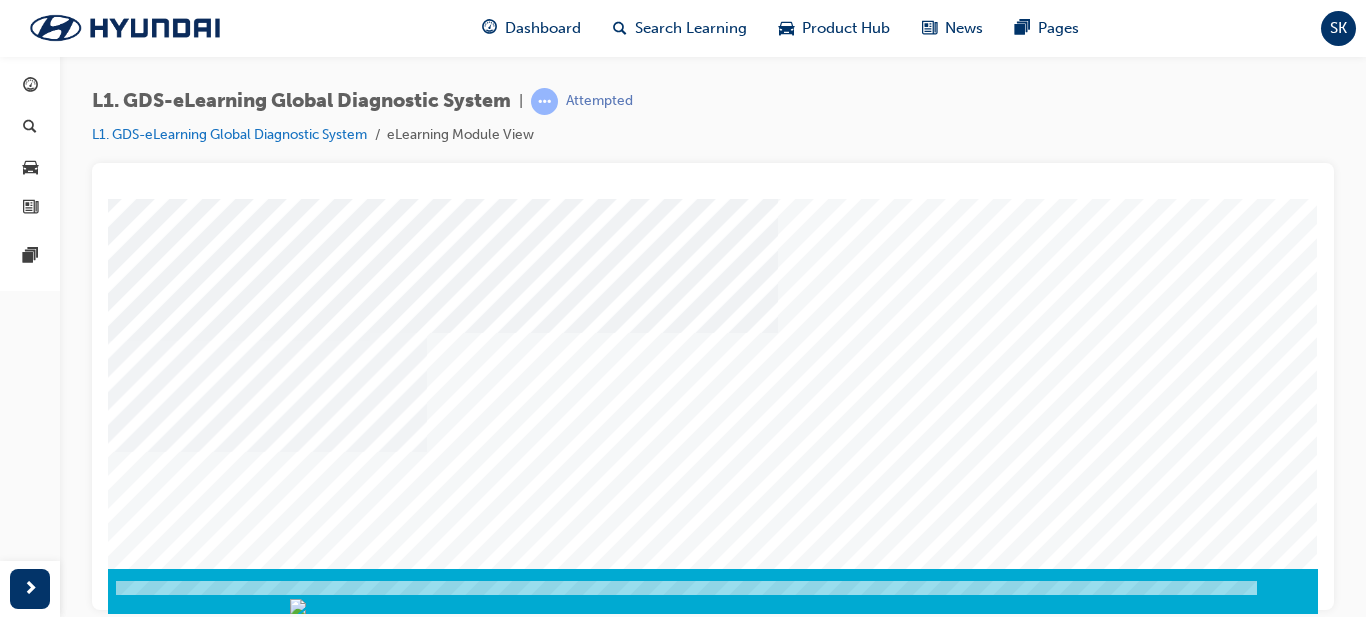 click at bounding box center [-17, 7889] 